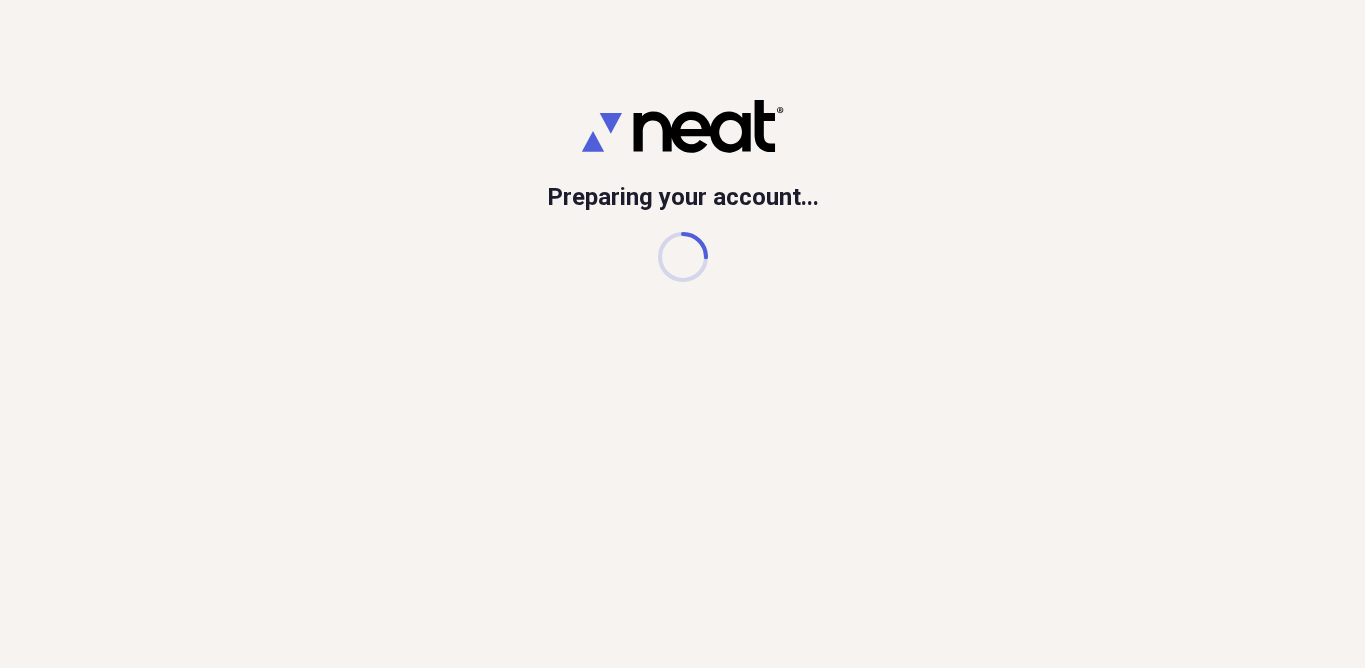 scroll, scrollTop: 0, scrollLeft: 0, axis: both 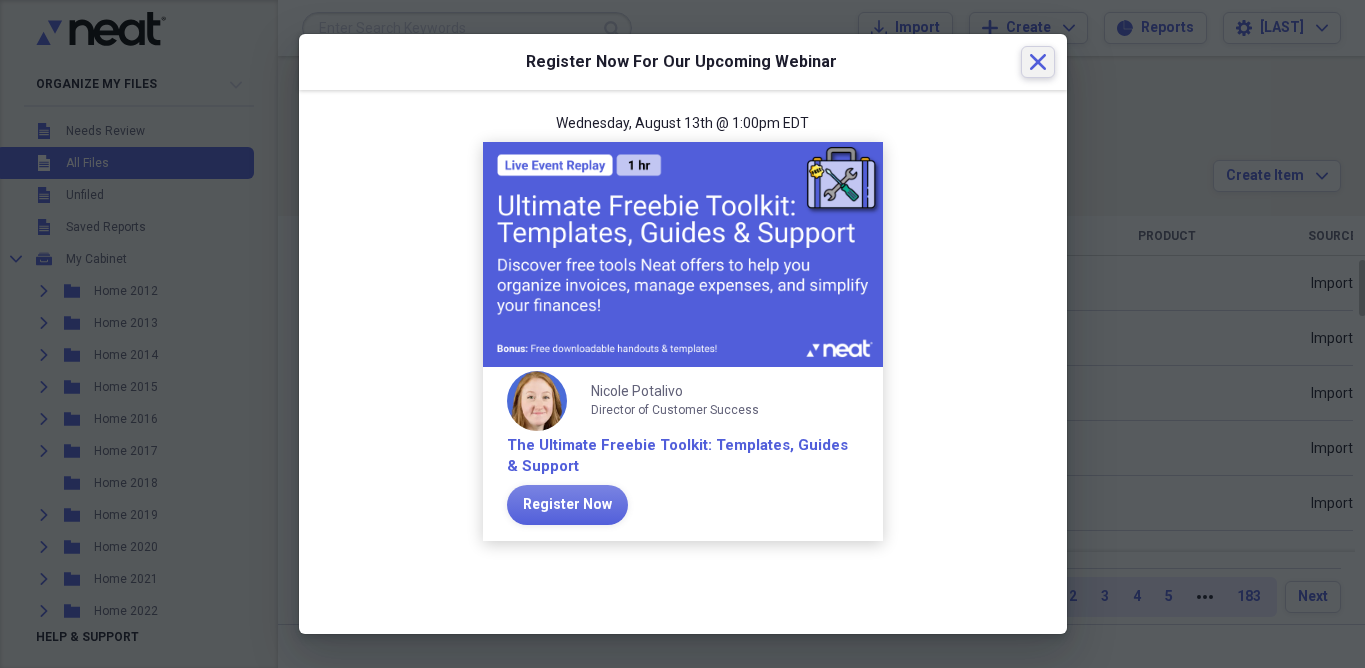 click on "Close" 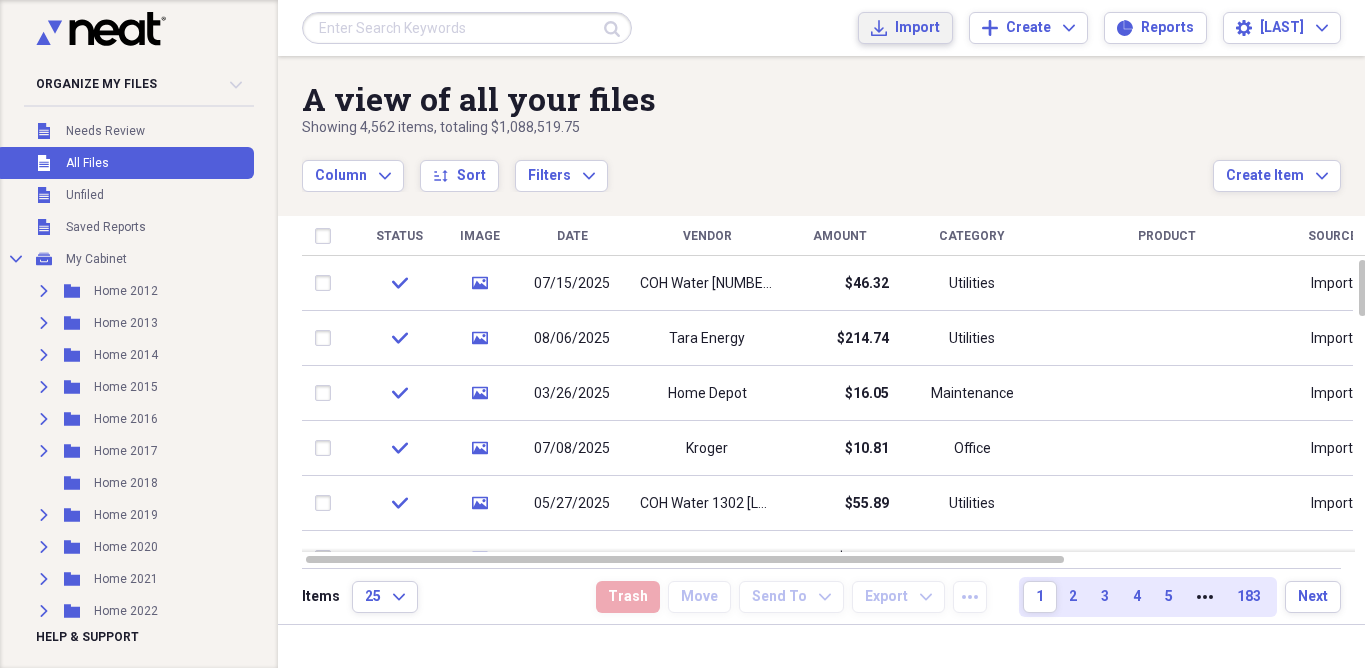click on "Import" at bounding box center (917, 28) 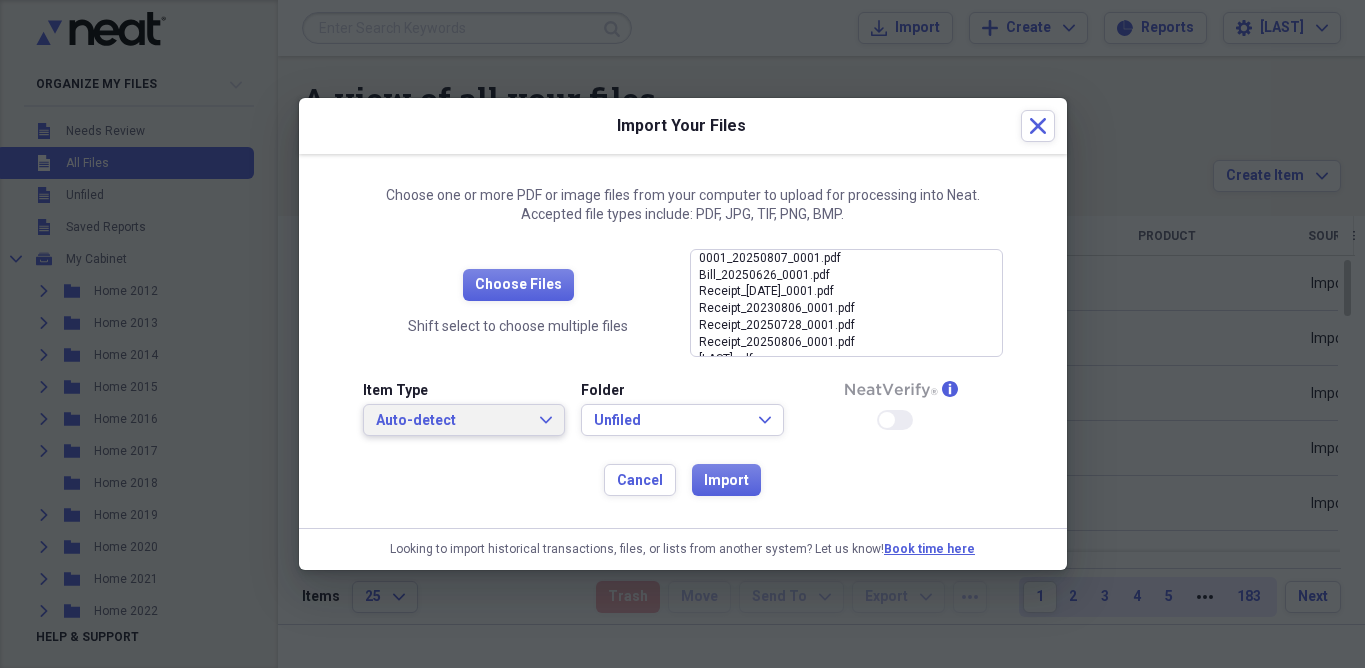 click on "Expand" 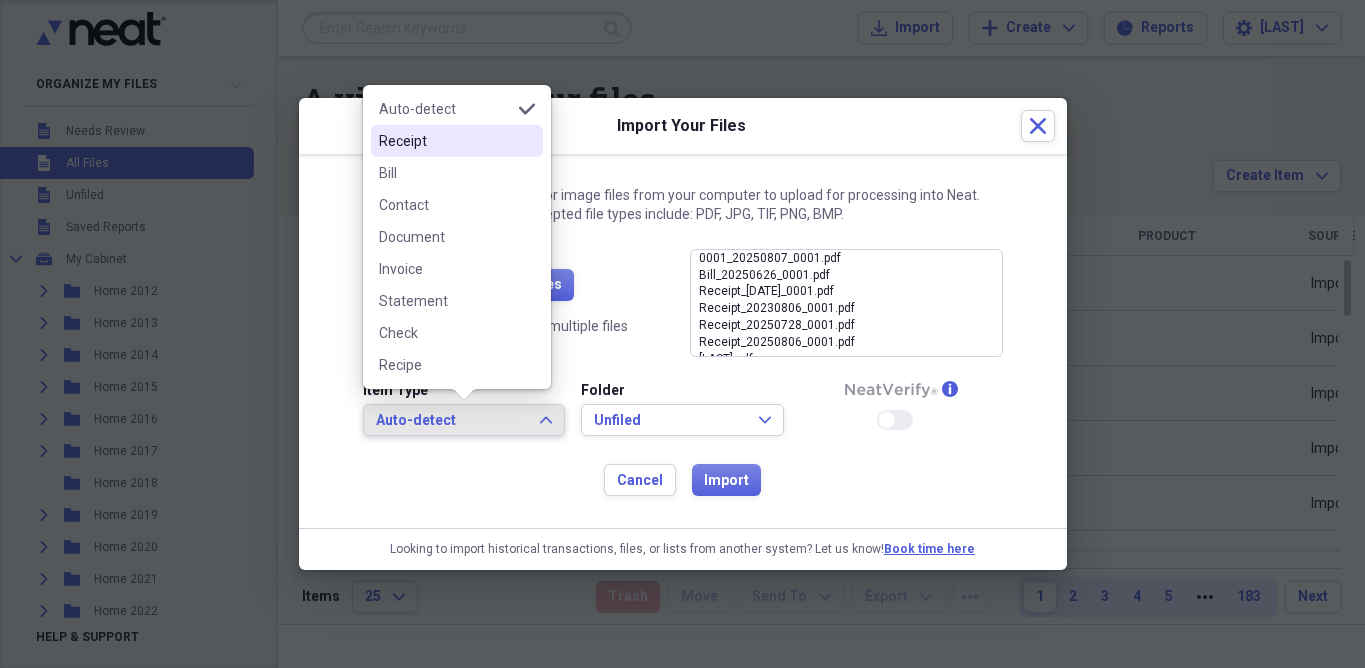 click on "Receipt" at bounding box center [445, 141] 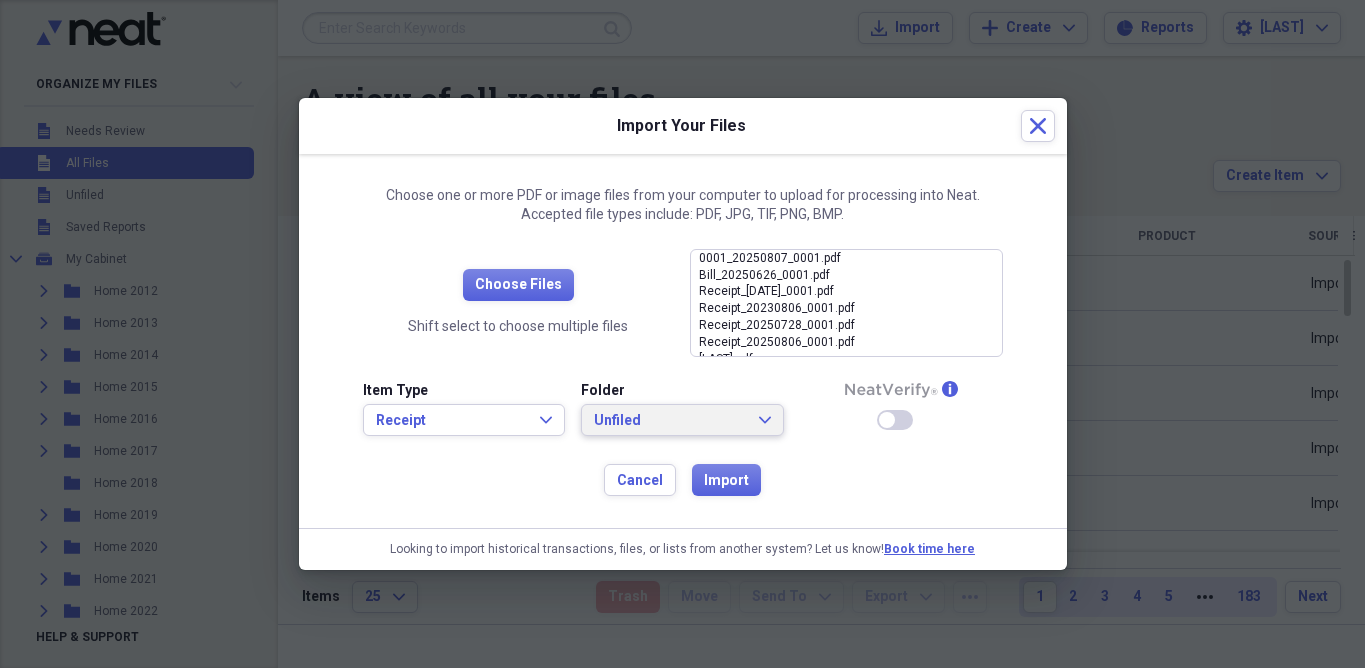 click on "Expand" 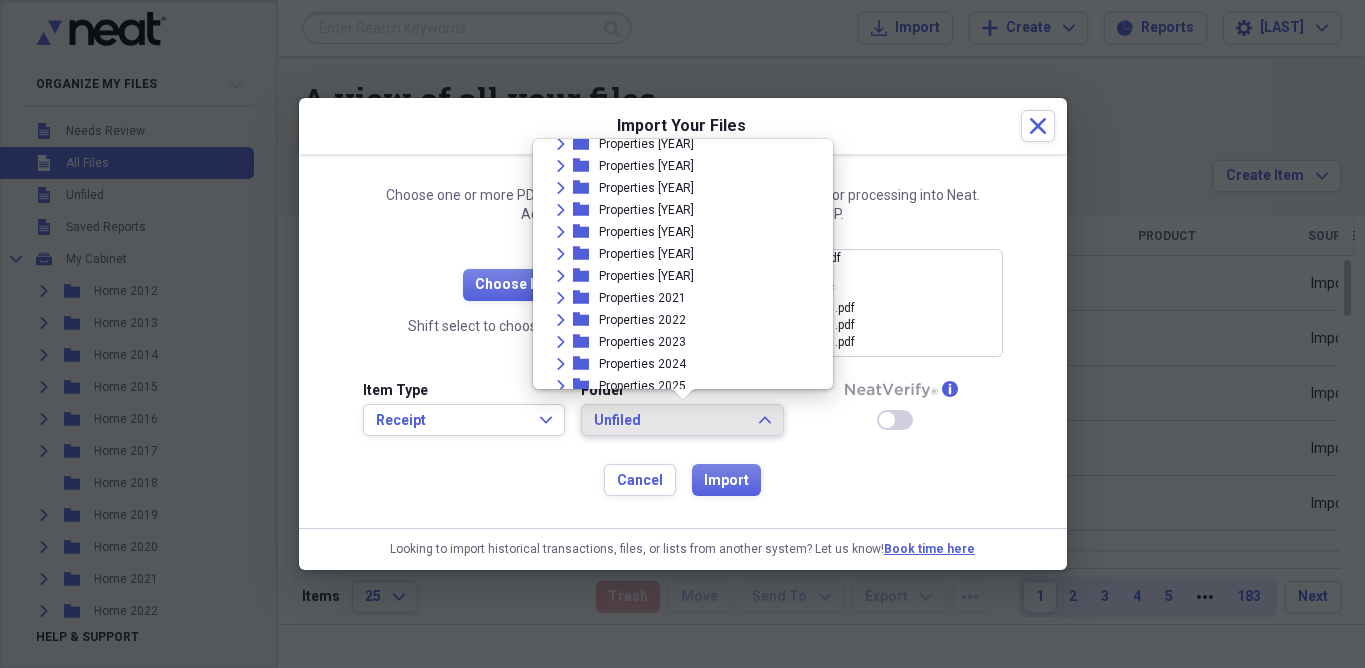 scroll, scrollTop: 403, scrollLeft: 0, axis: vertical 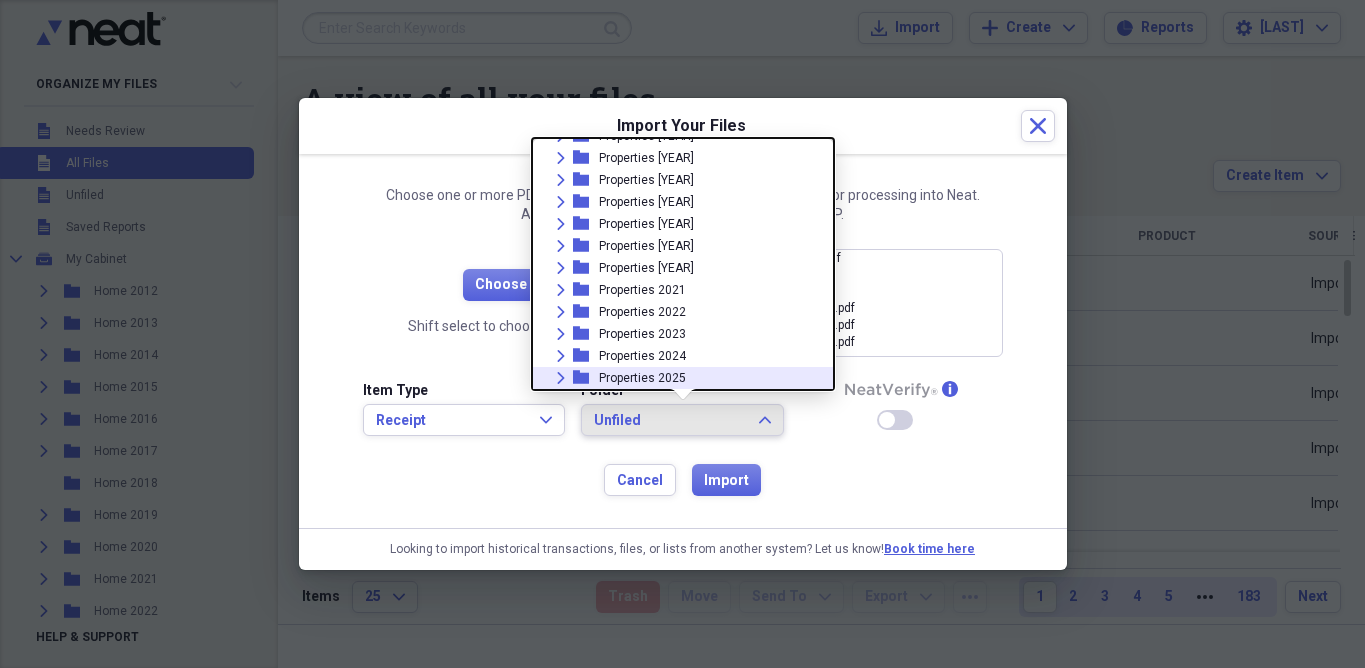 click on "Expand" 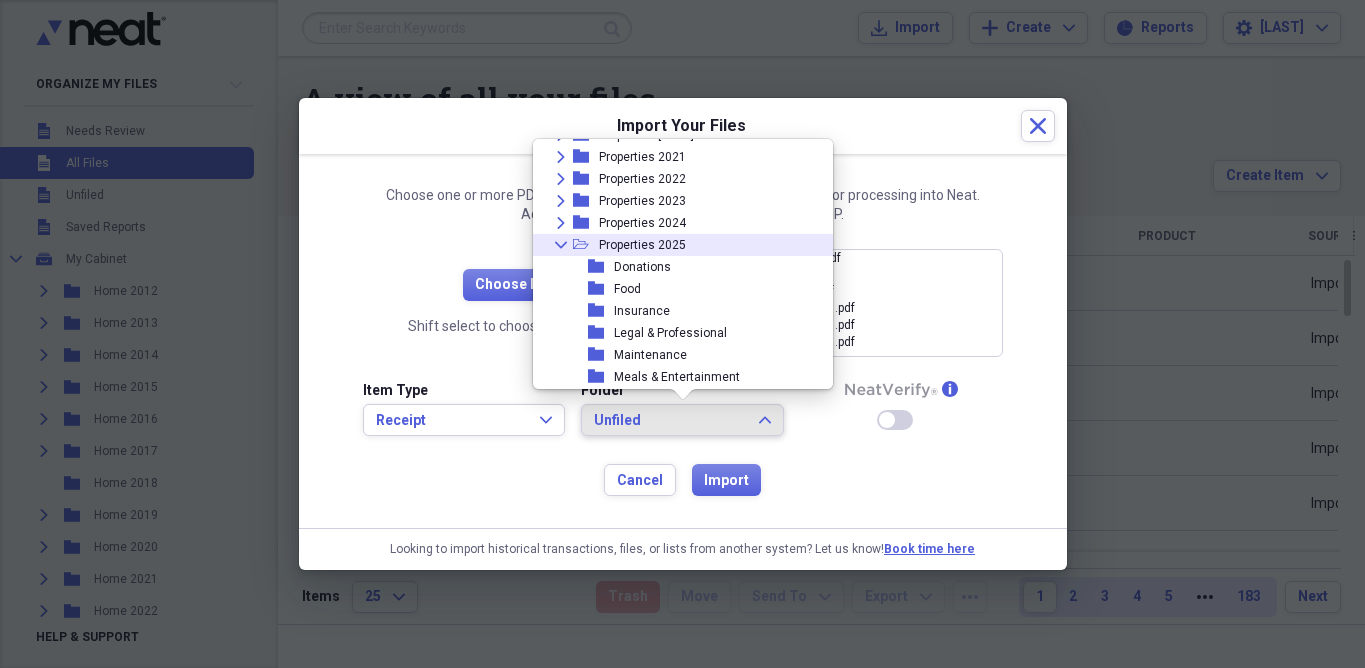 scroll, scrollTop: 601, scrollLeft: 0, axis: vertical 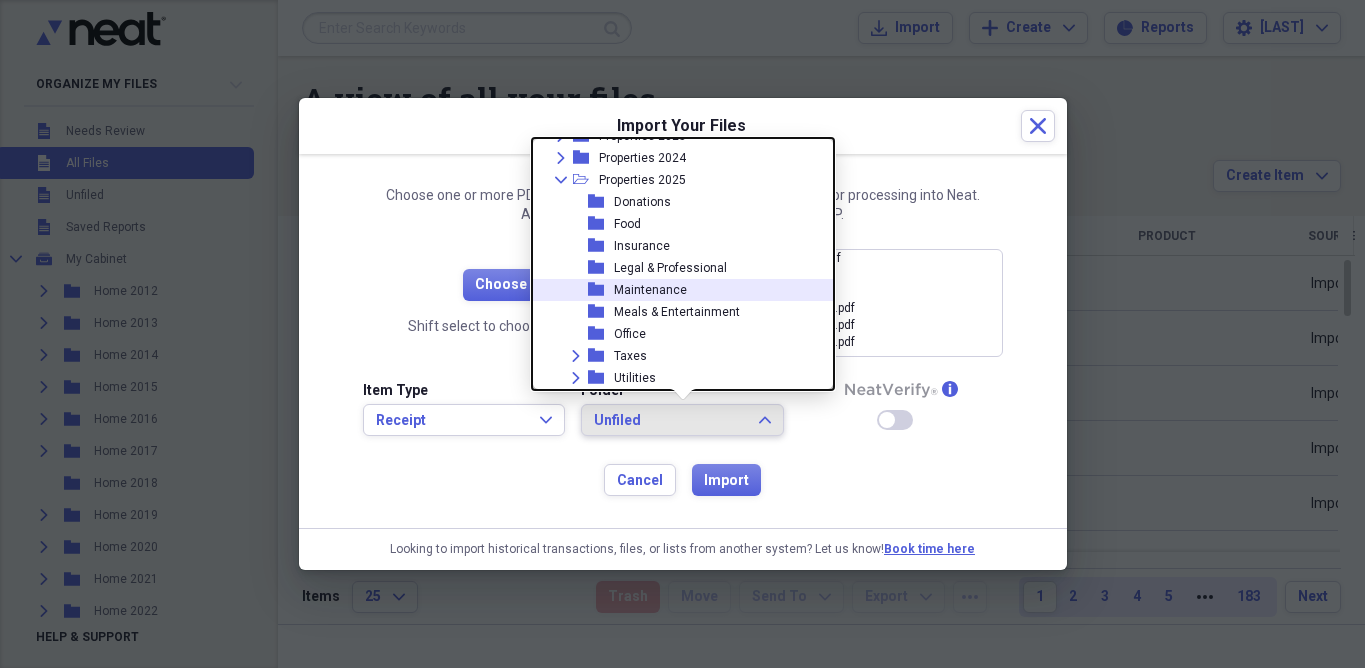 click on "folder Maintenance" at bounding box center (675, 290) 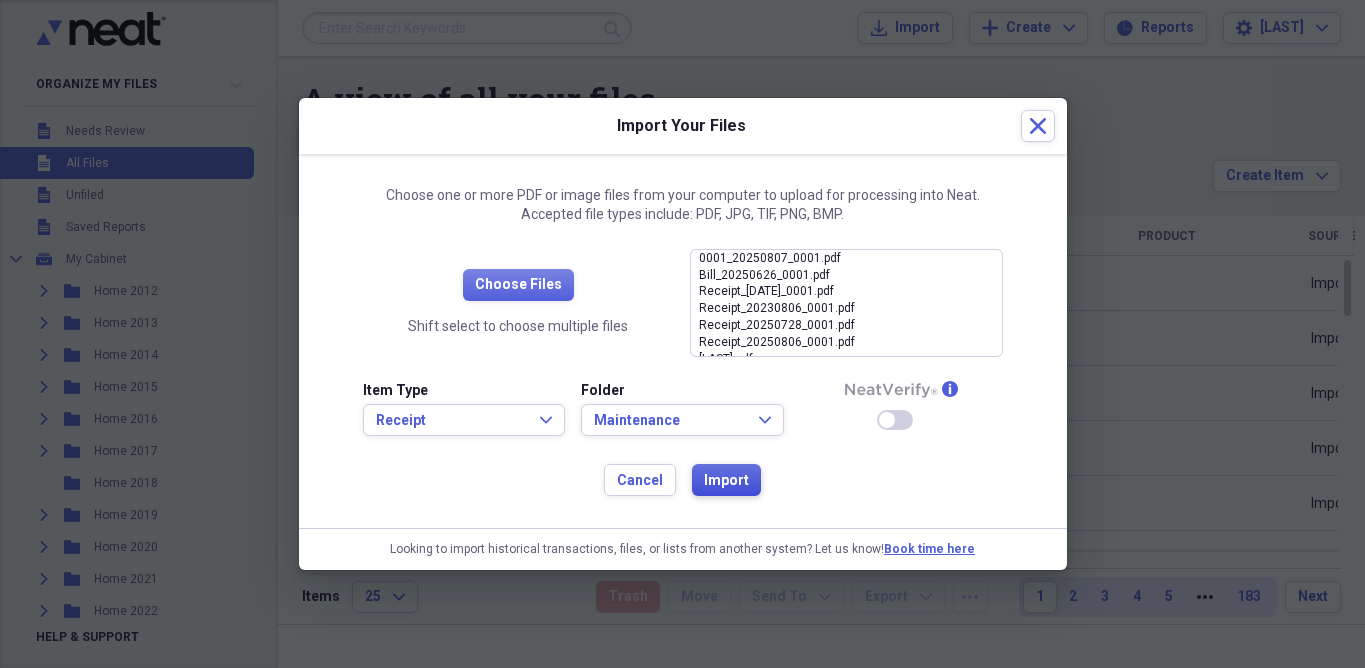 click on "Import" at bounding box center [726, 481] 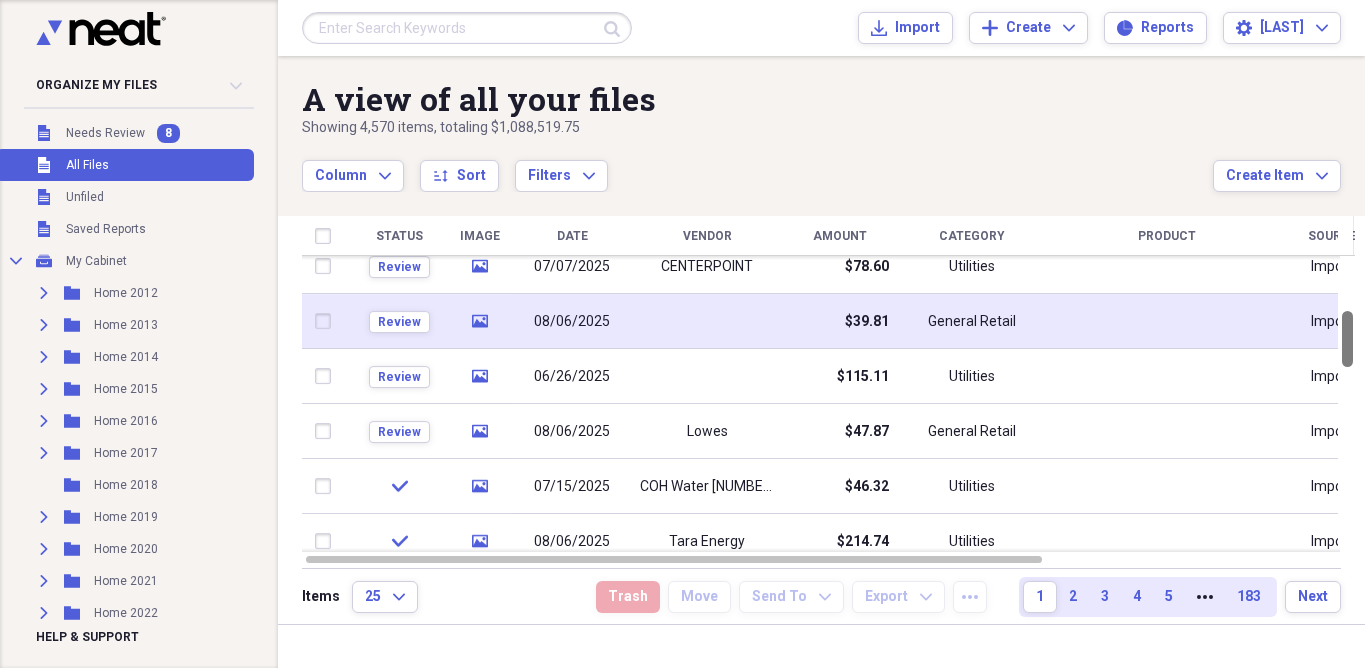 drag, startPoint x: 1356, startPoint y: 290, endPoint x: 1338, endPoint y: 341, distance: 54.08327 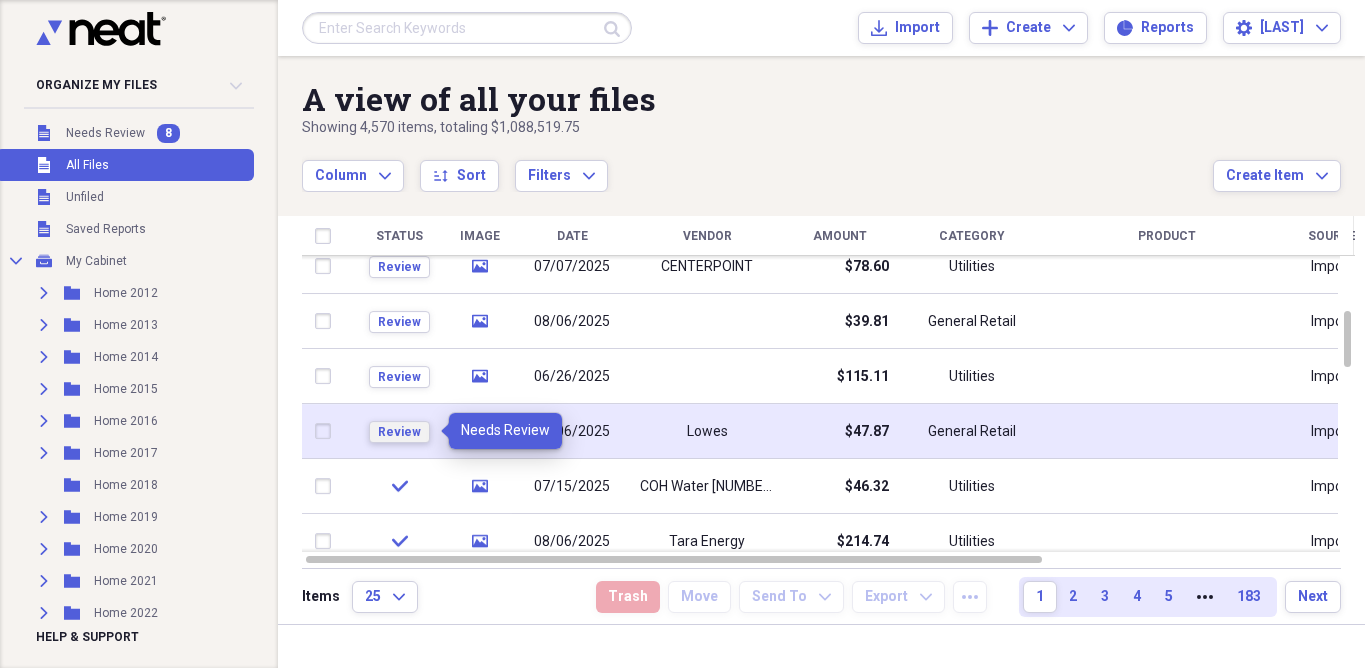 click on "Review" at bounding box center (399, 432) 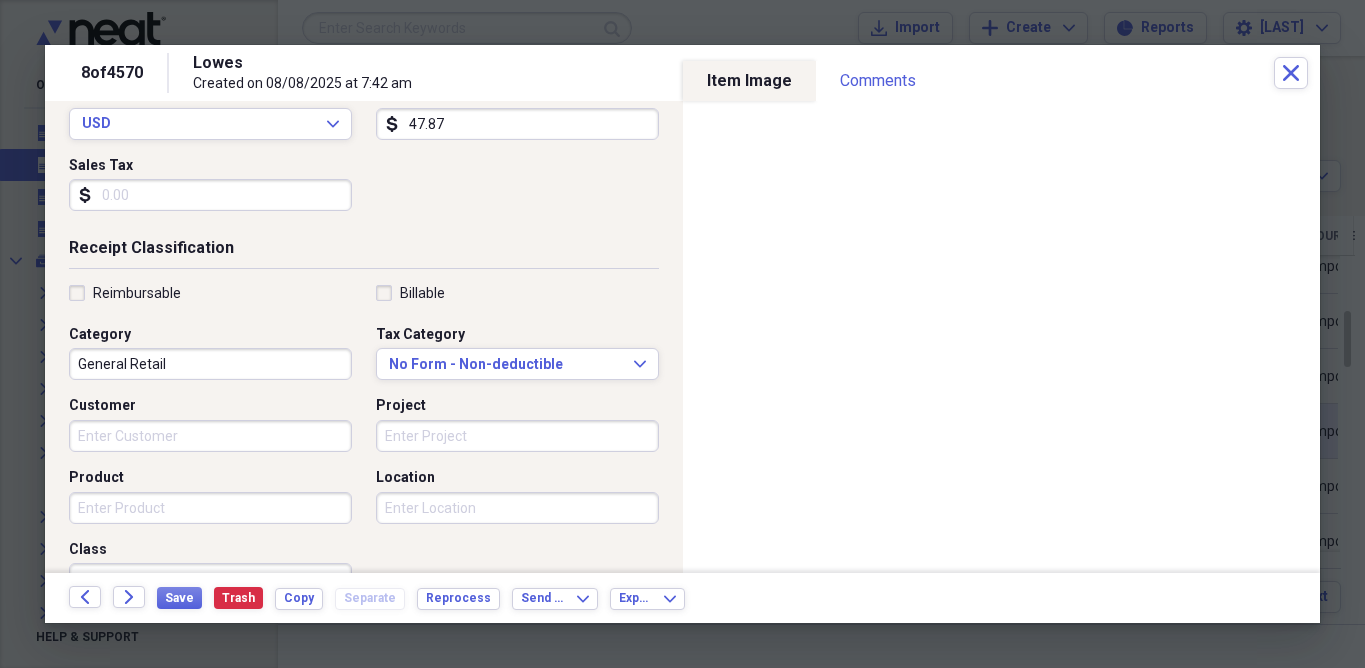 scroll, scrollTop: 305, scrollLeft: 0, axis: vertical 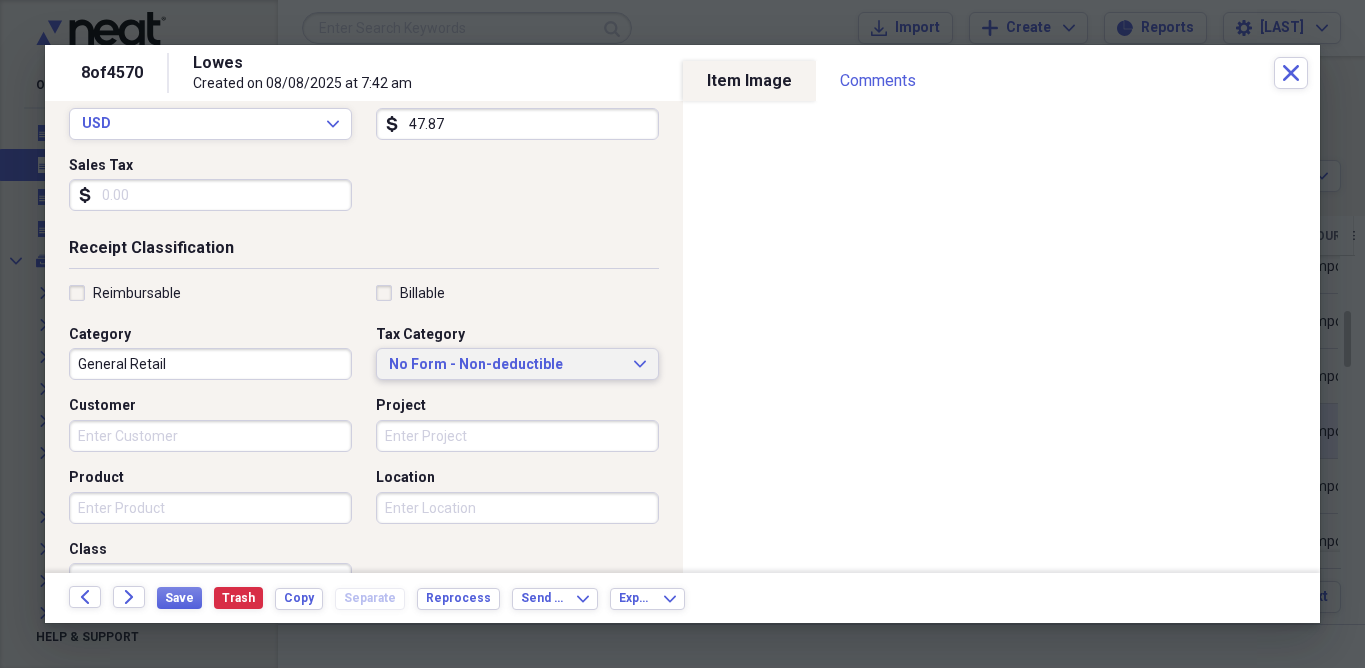 click on "Expand" 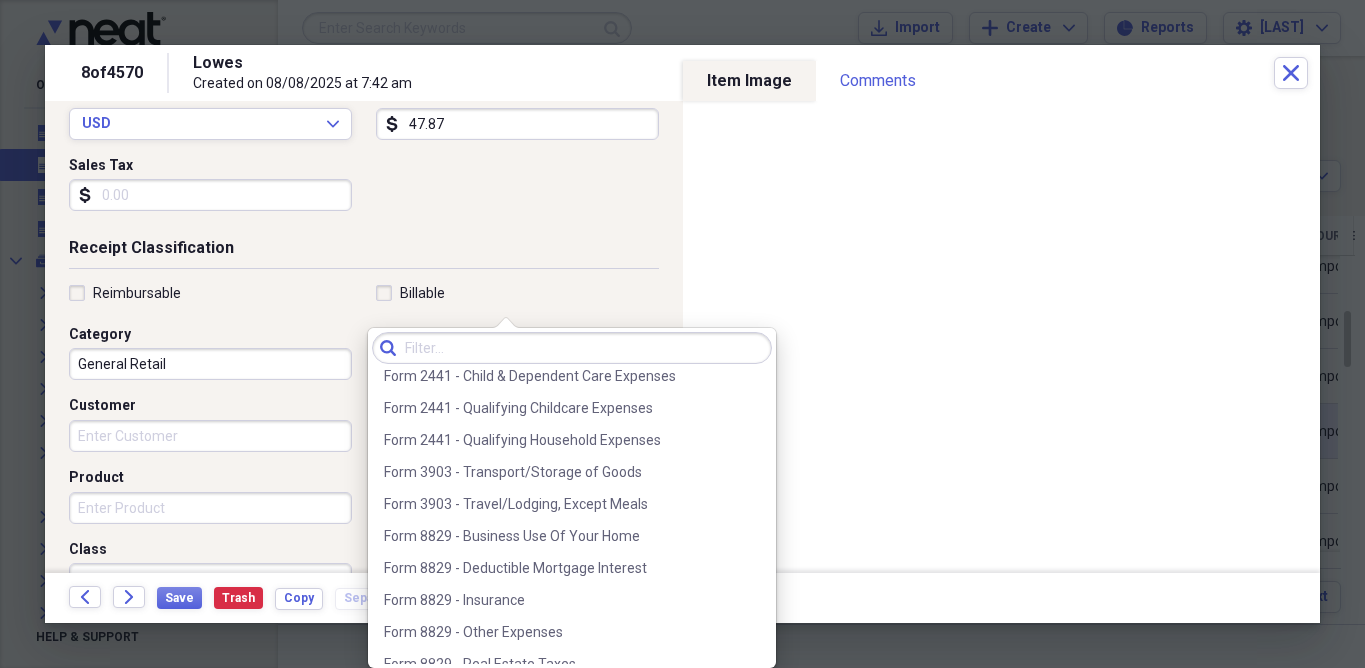 scroll, scrollTop: 780, scrollLeft: 0, axis: vertical 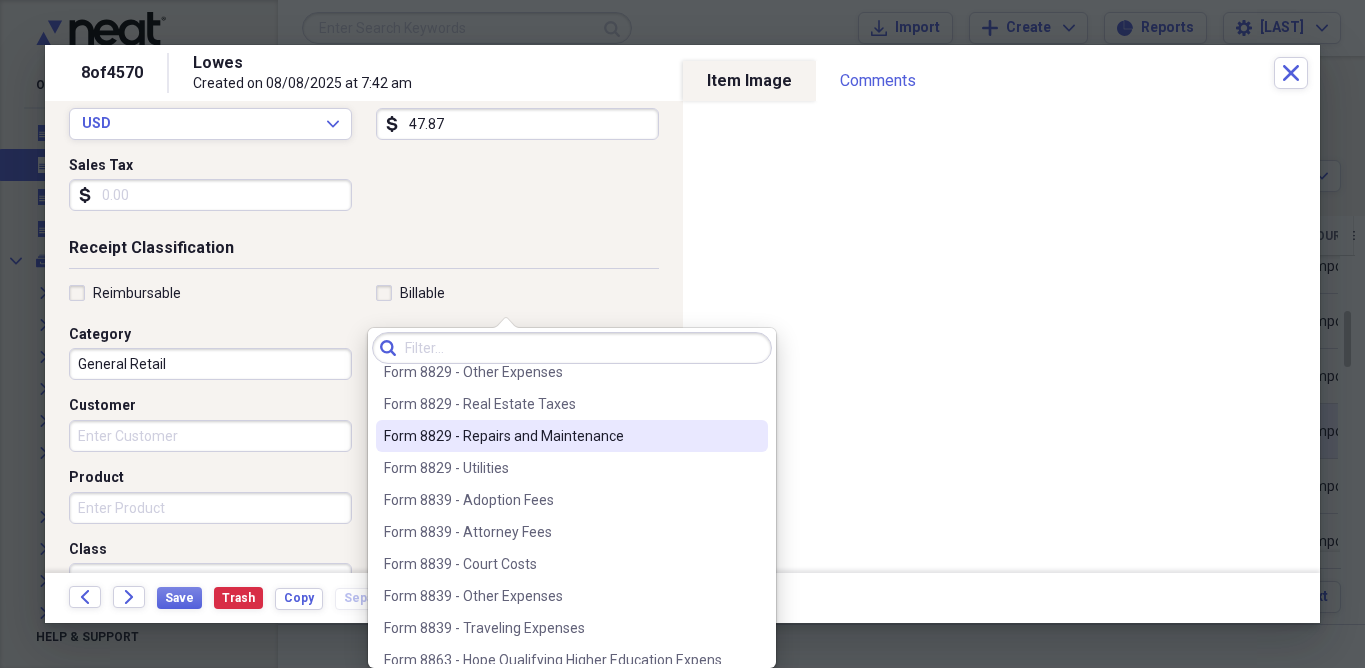 click on "Form 8829 - Repairs and Maintenance" at bounding box center (560, 436) 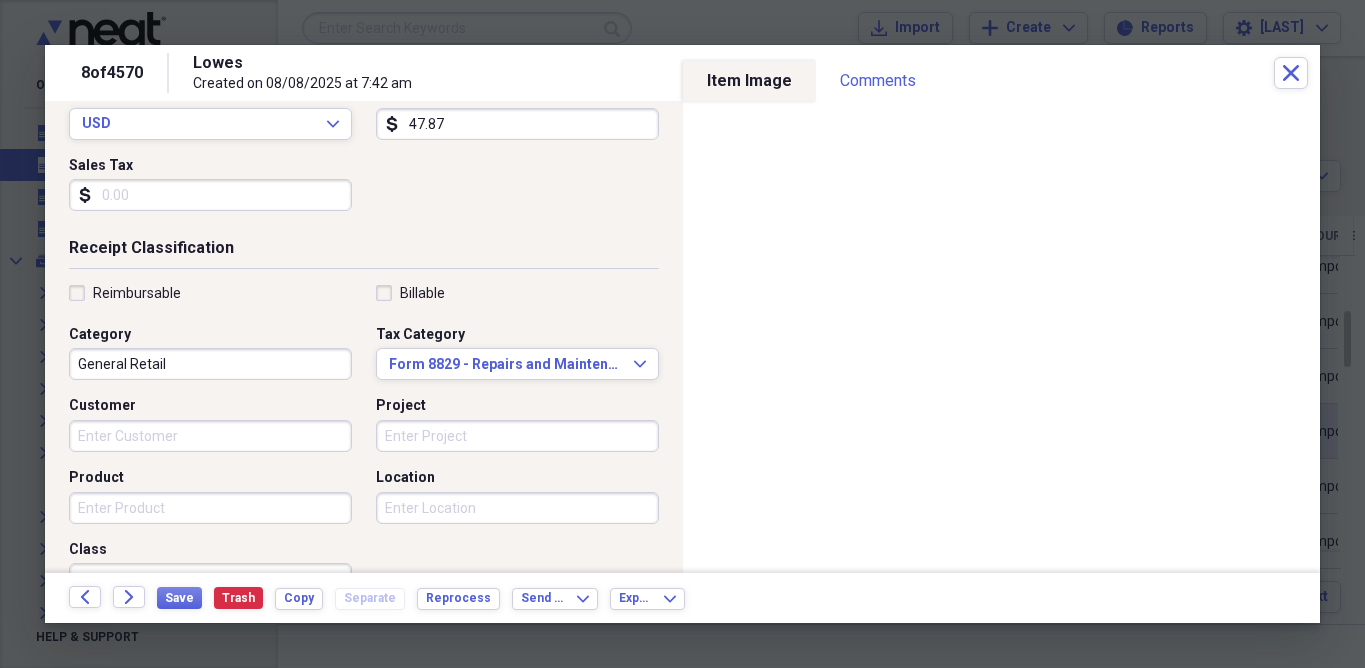 click on "General Retail" at bounding box center (210, 364) 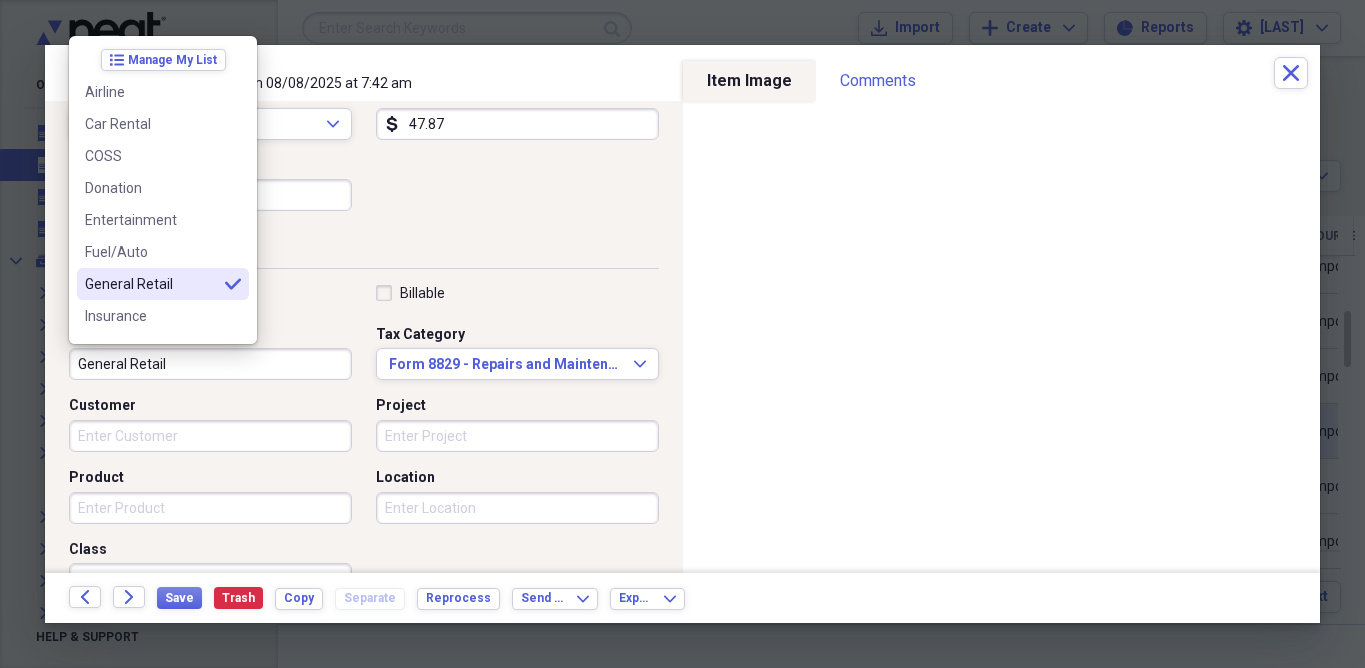 click on "Manage My List Airline Car Rental COSS Donation Entertainment Fuel/Auto General Retail selected Insurance Legal & Professional Lodging/Hotel Maintenance Meals/Restaurants Medical None Office Phone/Telecom Postal/Shipping Taxes Taxi Transportation Utilities" at bounding box center (163, 190) 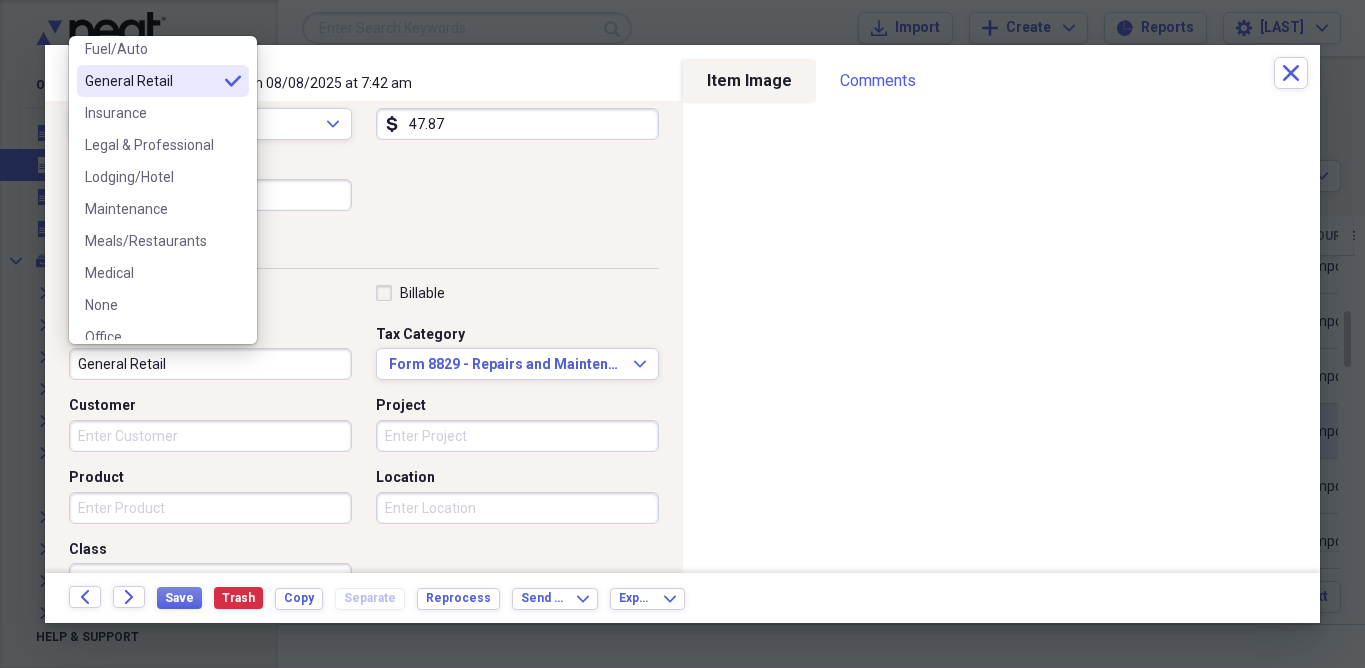 scroll, scrollTop: 260, scrollLeft: 0, axis: vertical 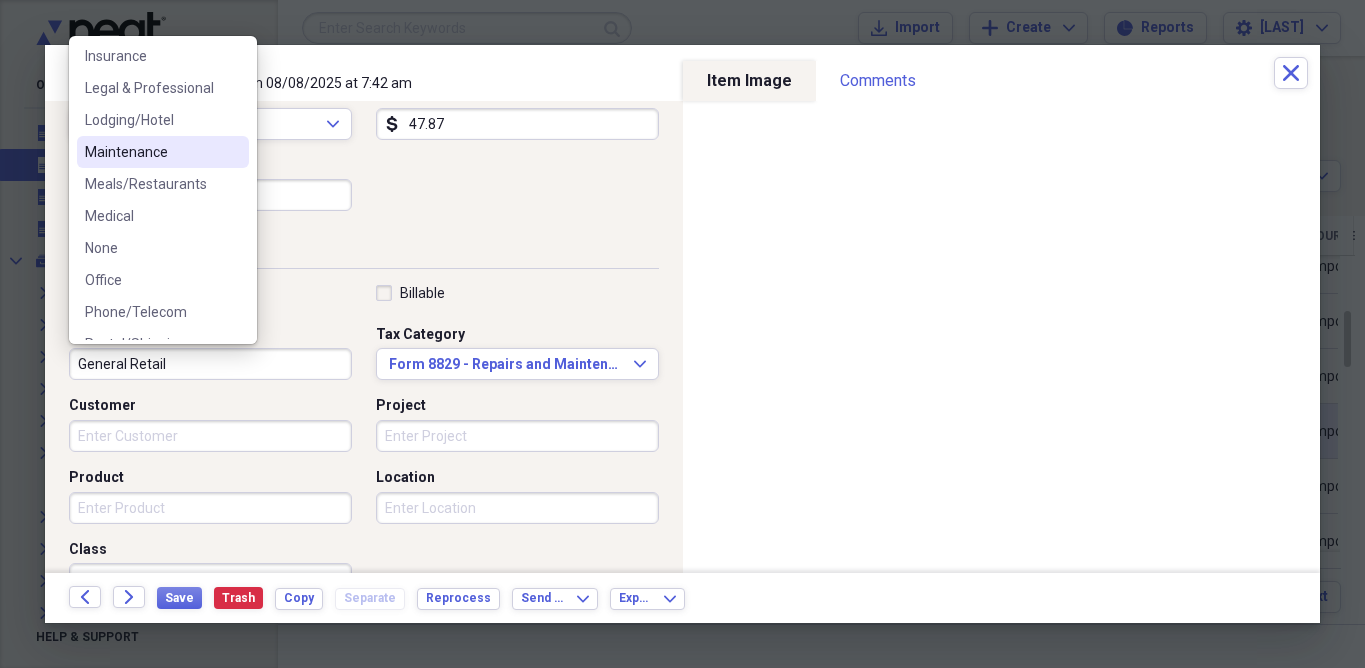 click on "Maintenance" at bounding box center (151, 152) 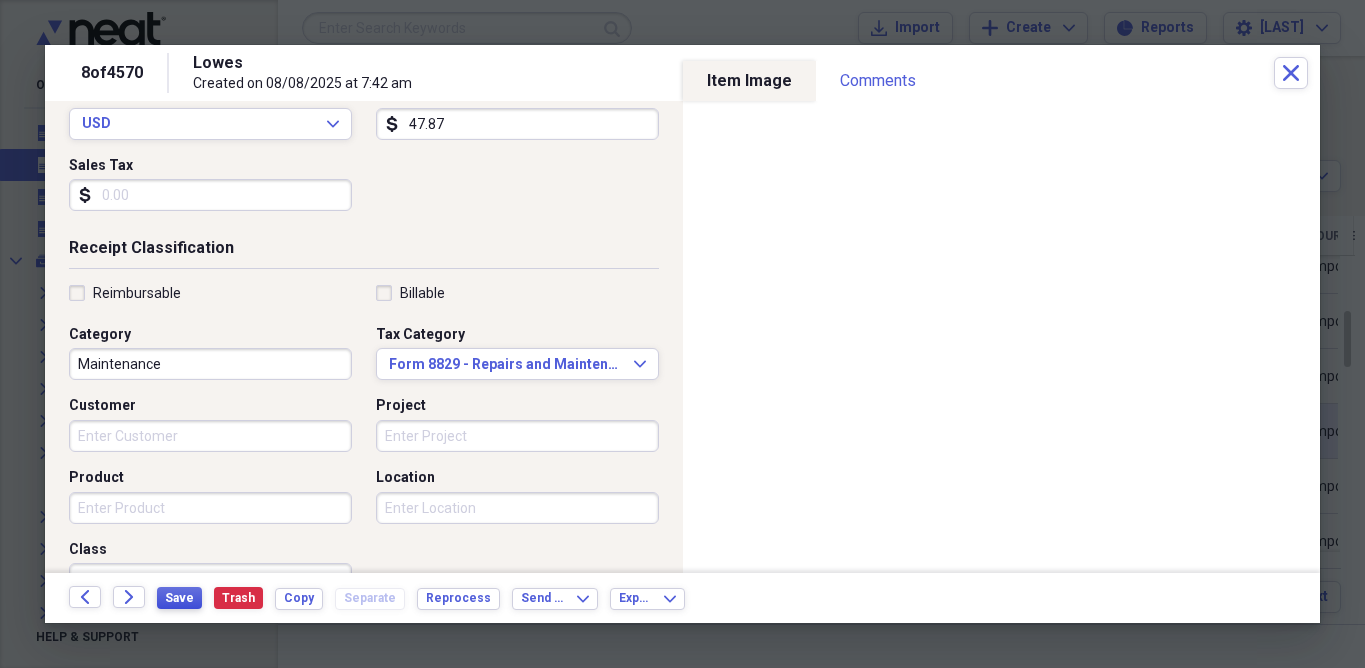 click on "Save" at bounding box center (179, 598) 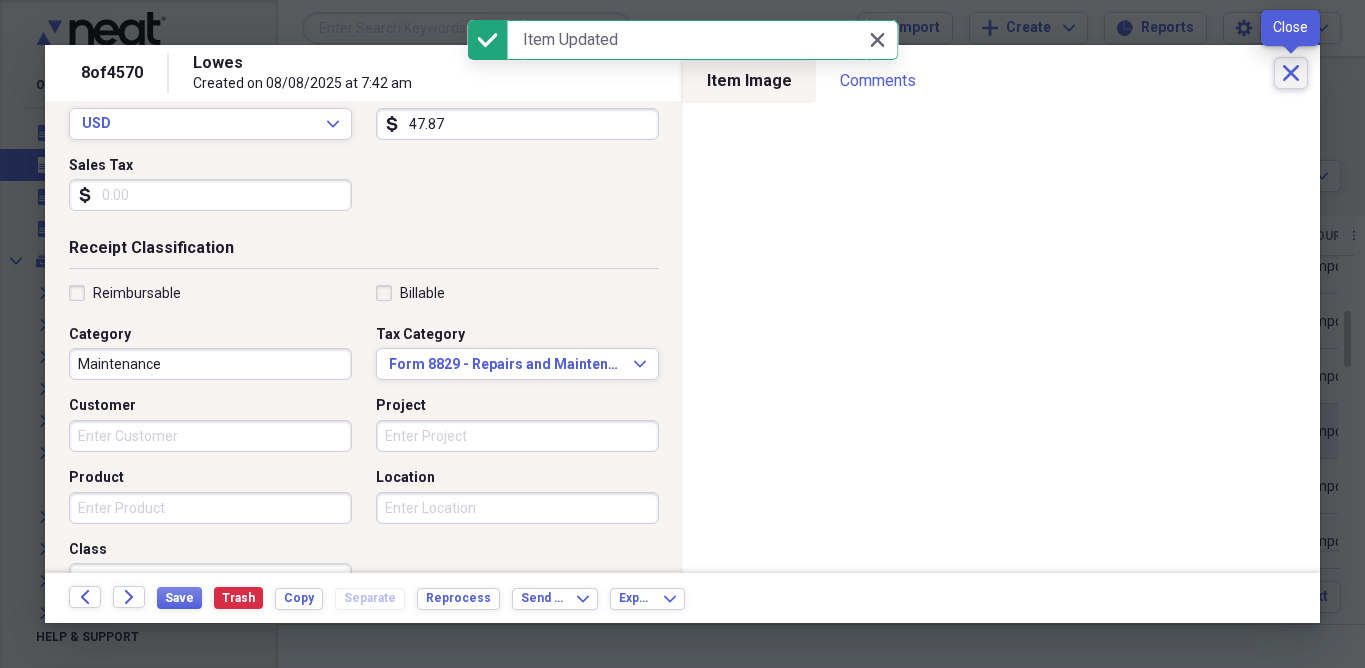 click on "Close" 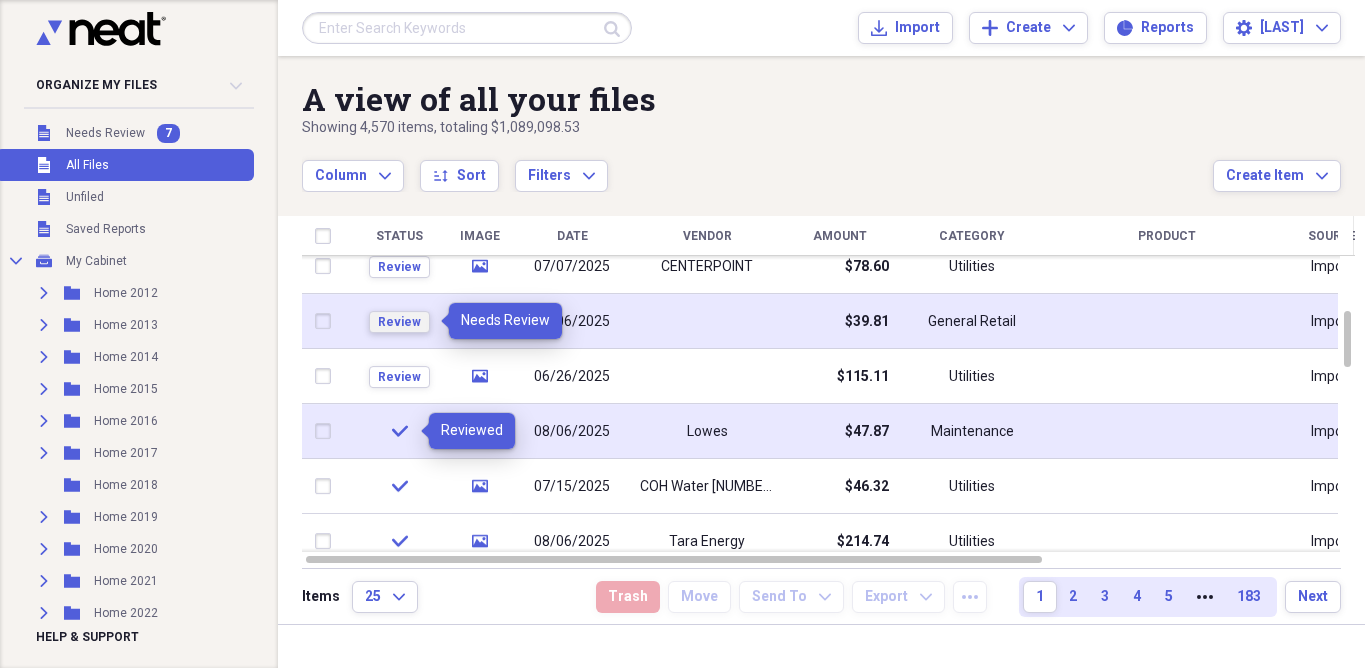 click on "Review" at bounding box center [399, 322] 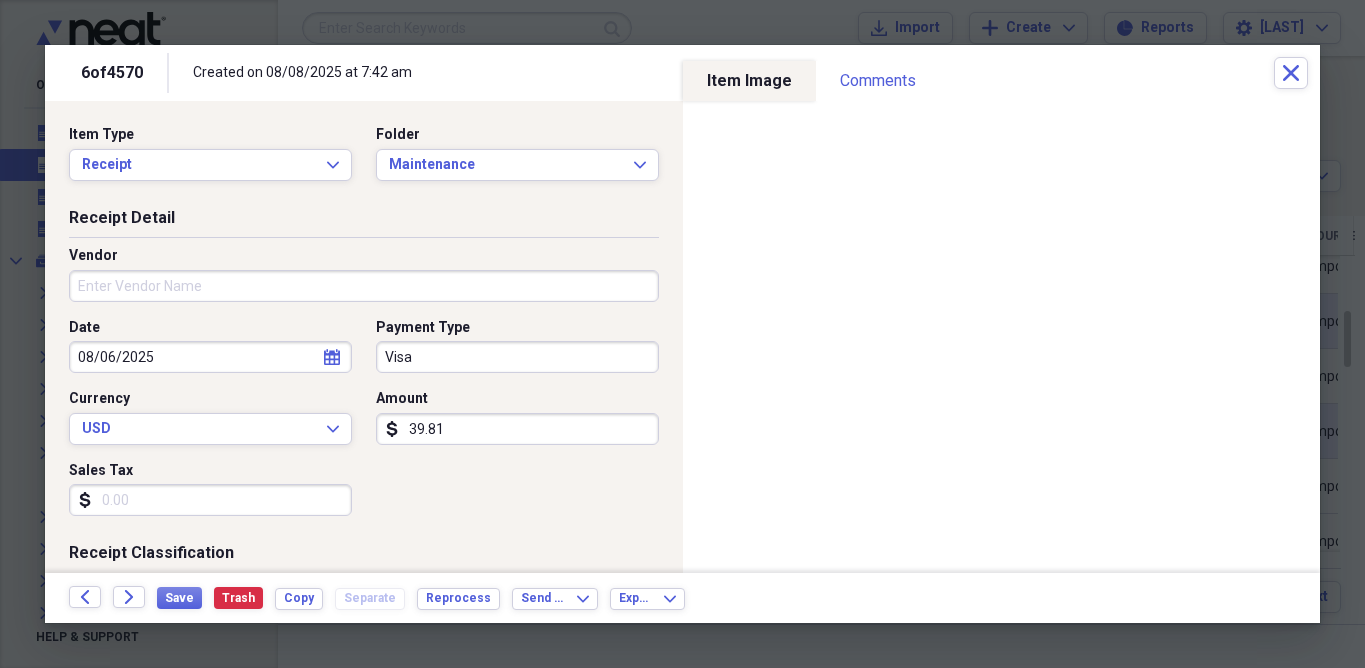 click on "Vendor" at bounding box center (364, 286) 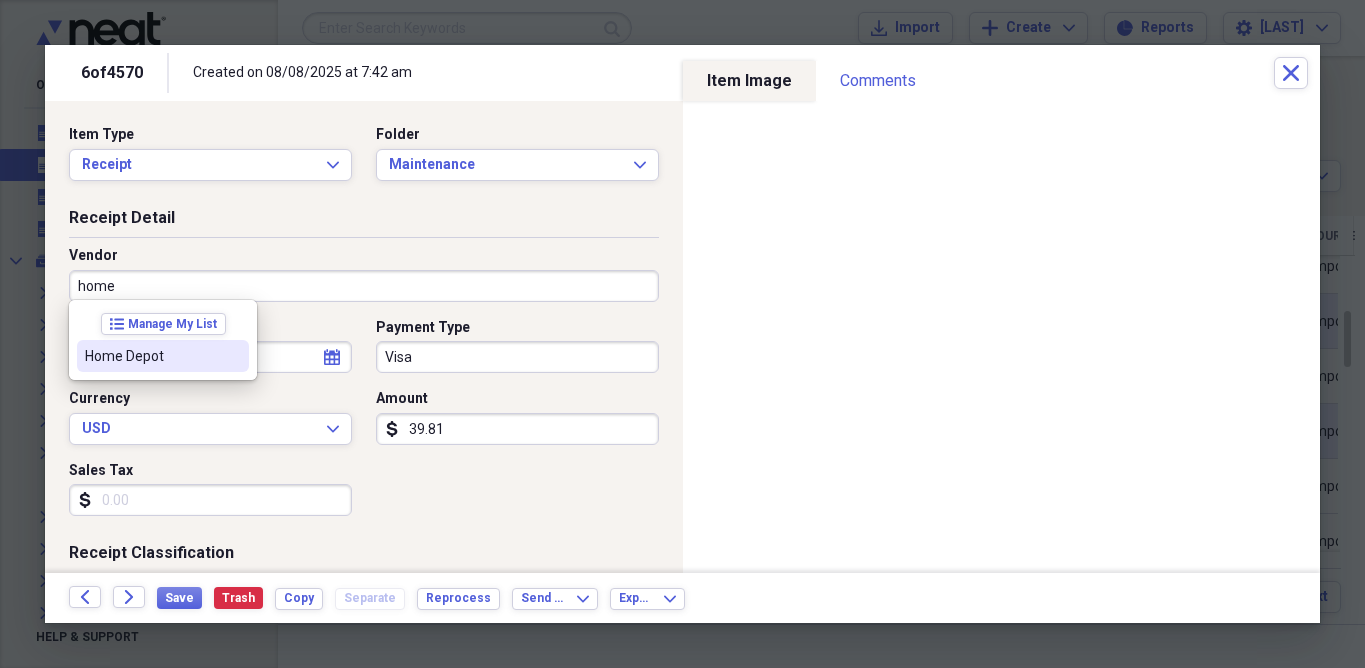 click on "Home Depot" at bounding box center (151, 356) 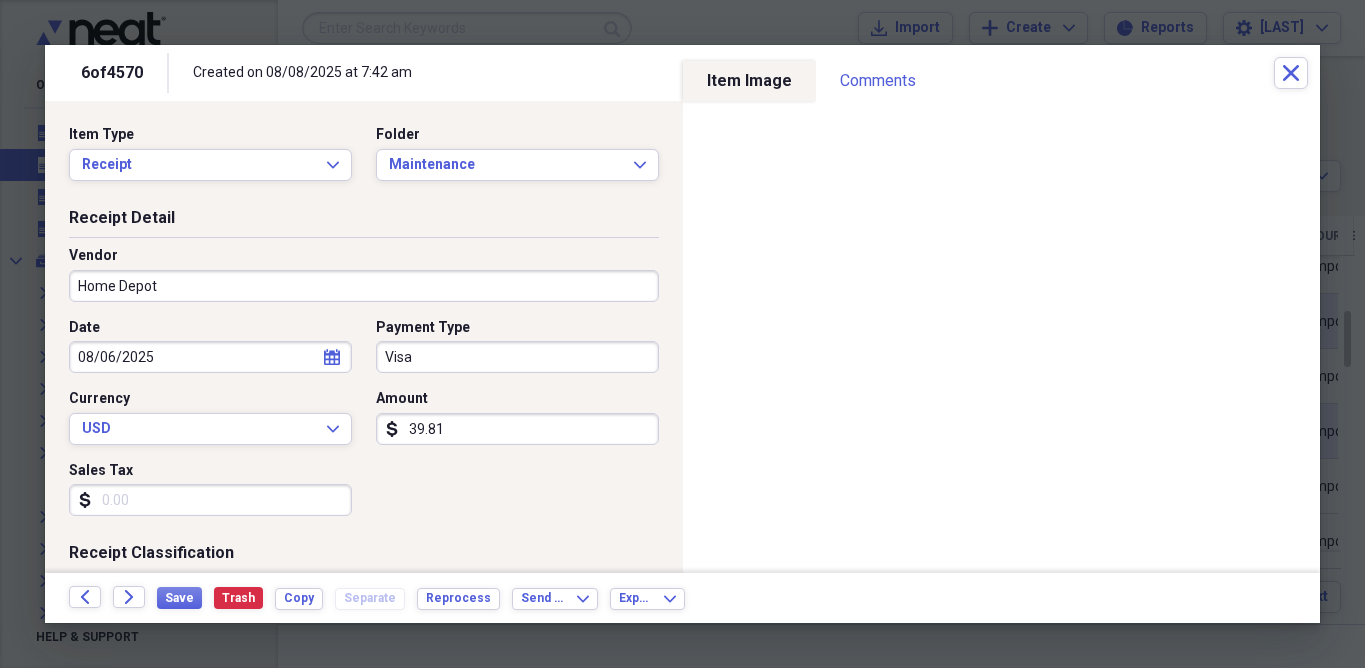 type on "Maintenance" 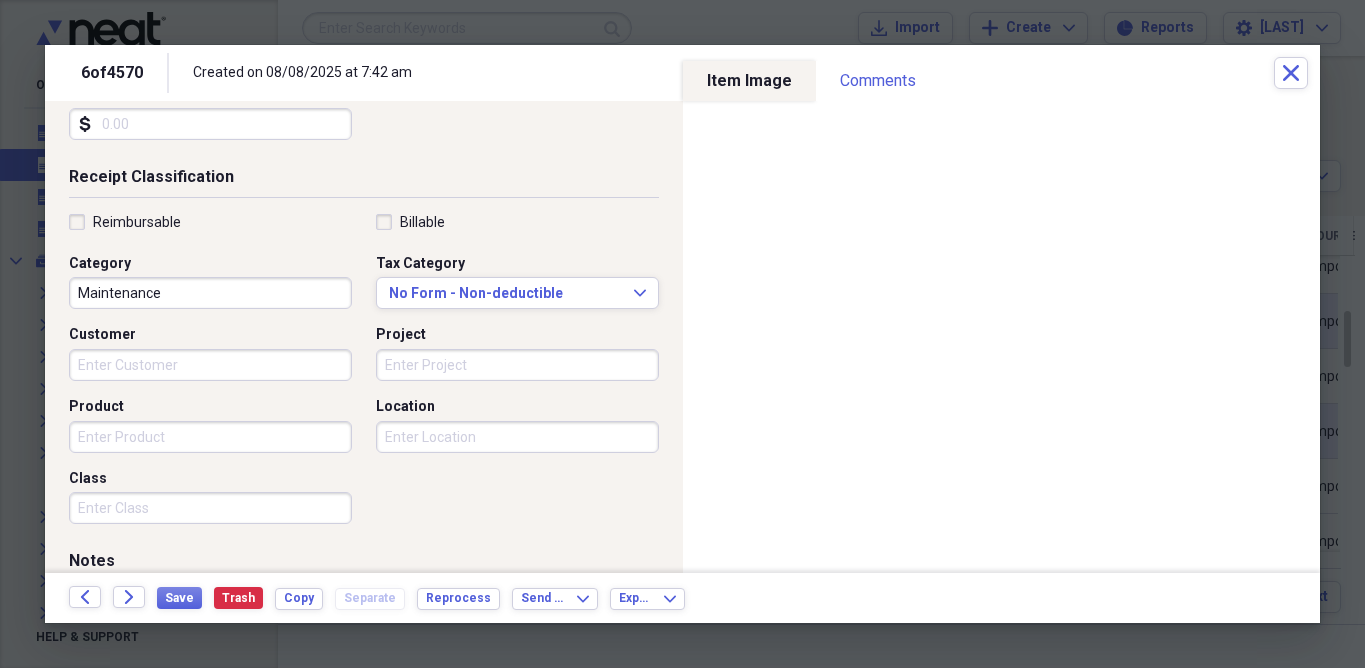 scroll, scrollTop: 432, scrollLeft: 0, axis: vertical 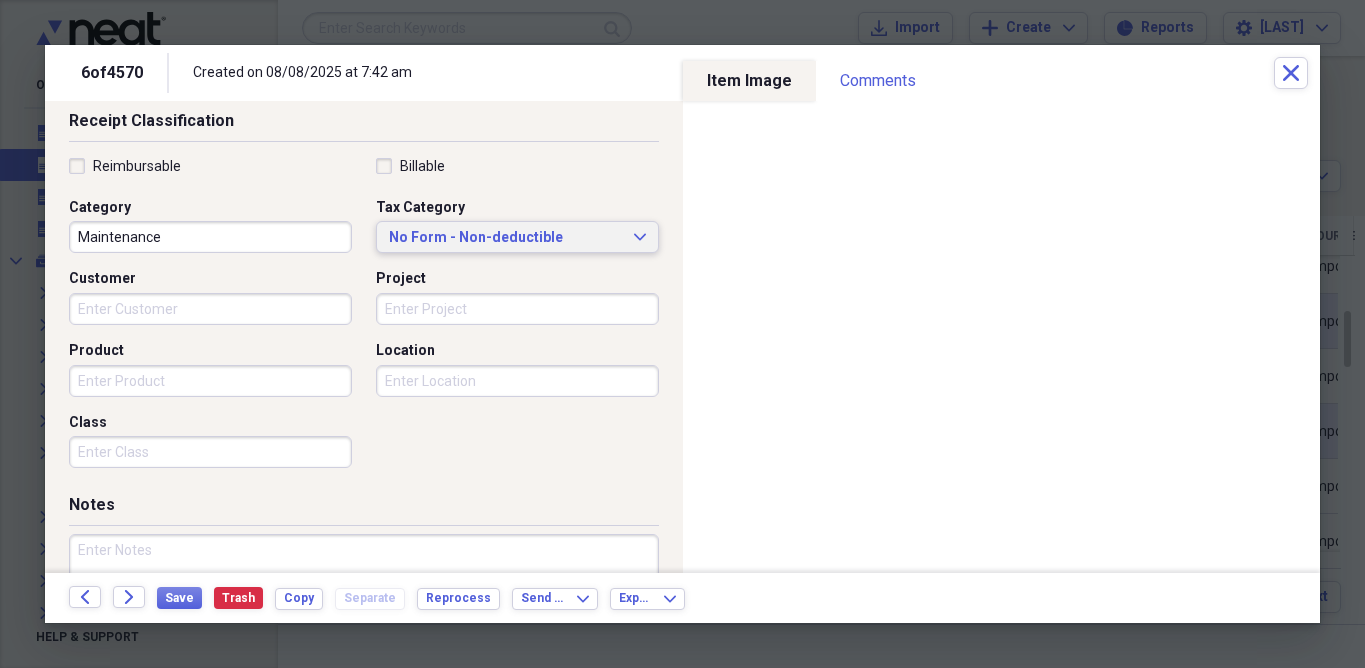 click 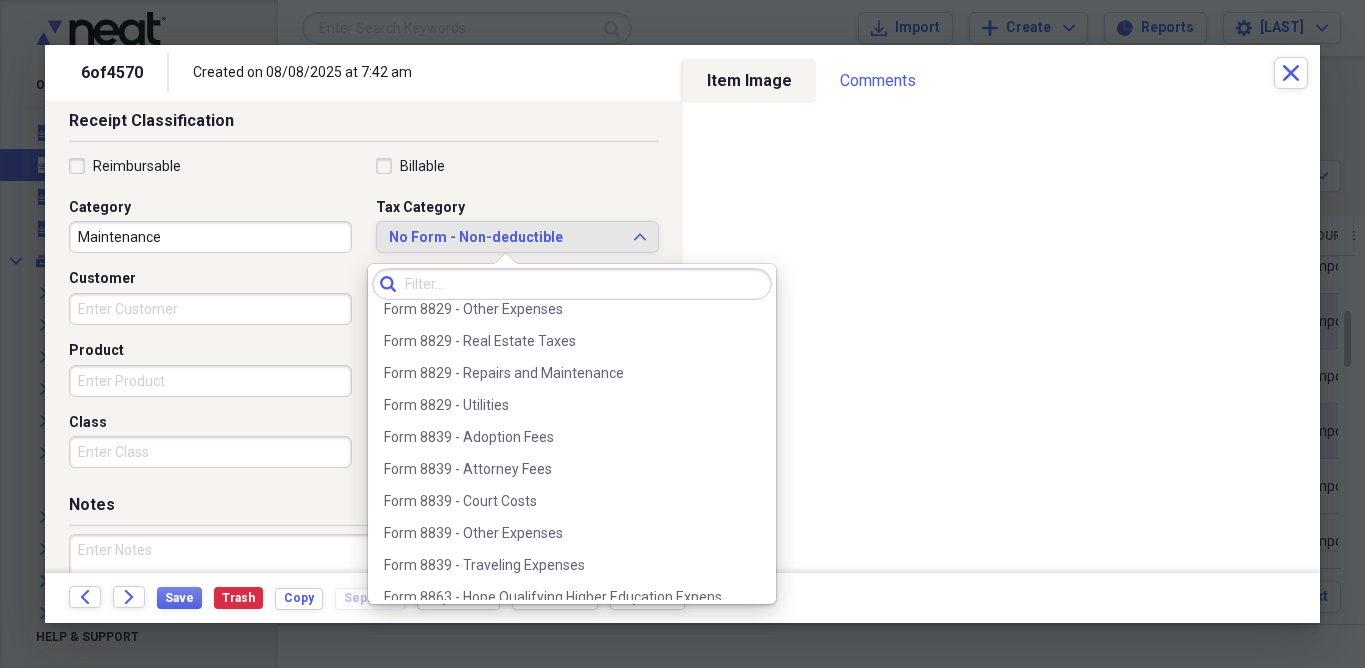 scroll, scrollTop: 780, scrollLeft: 0, axis: vertical 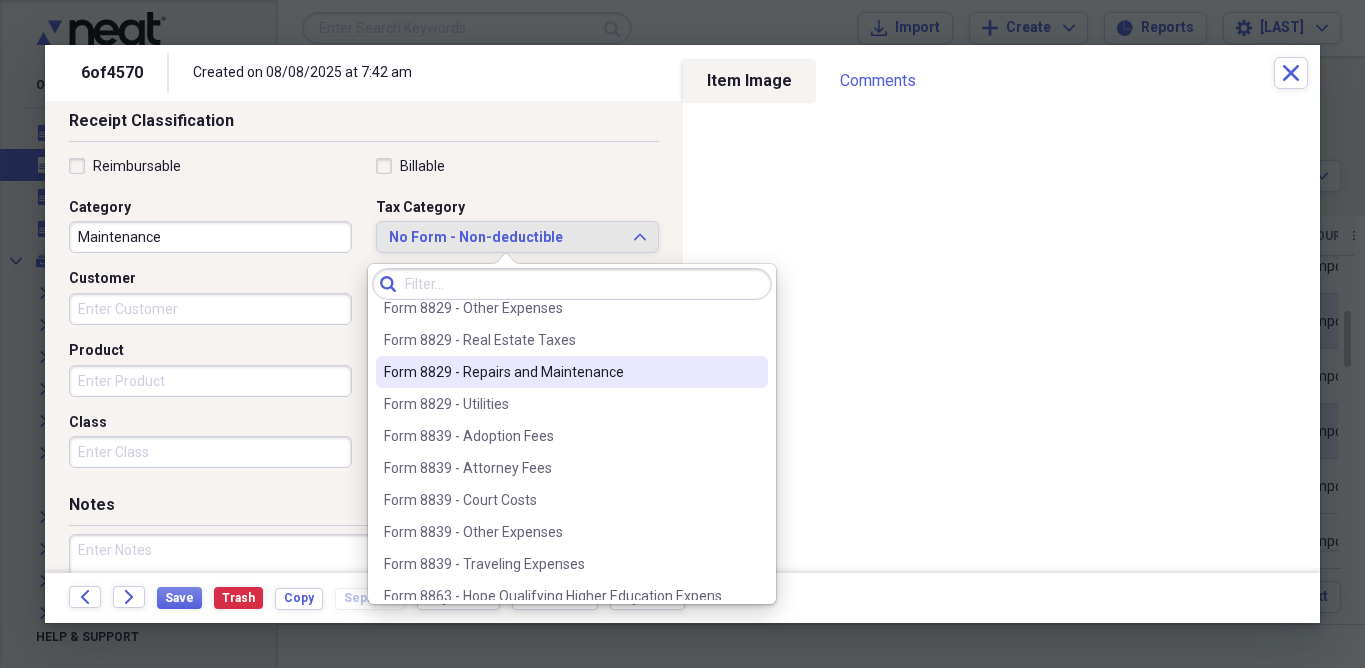 click on "Form 8829 - Repairs and Maintenance" at bounding box center (560, 372) 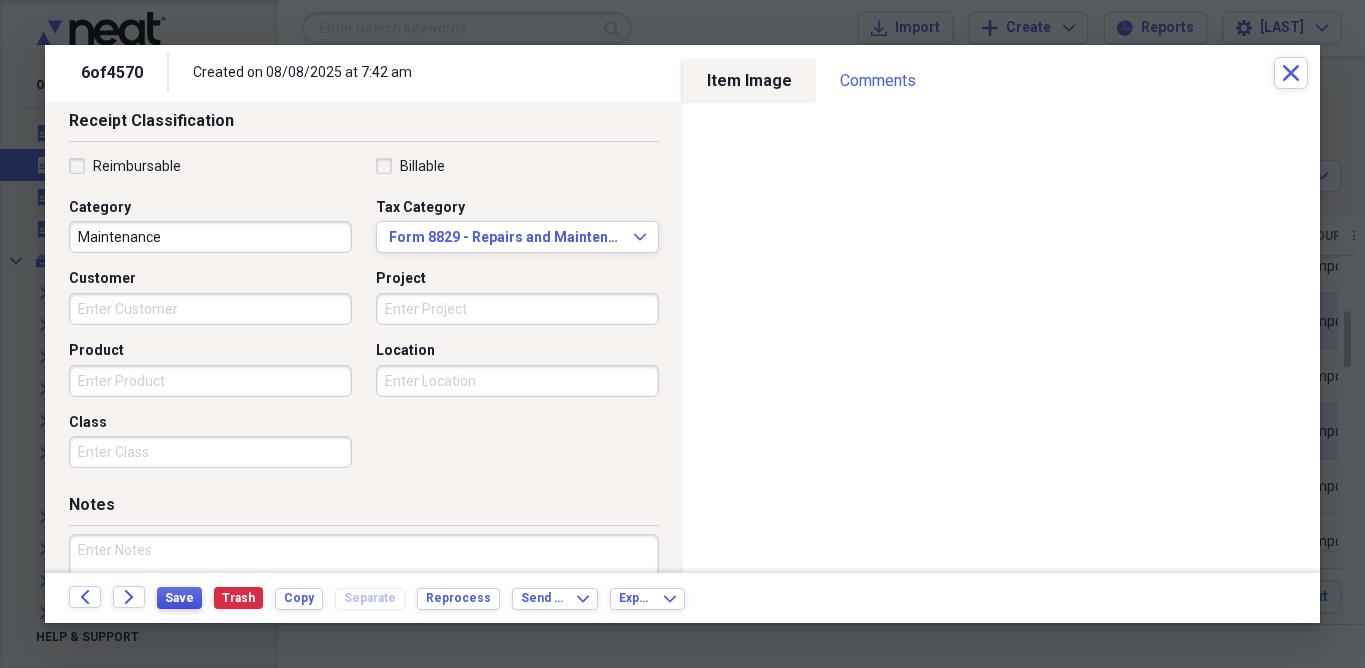 click on "Save" at bounding box center [179, 598] 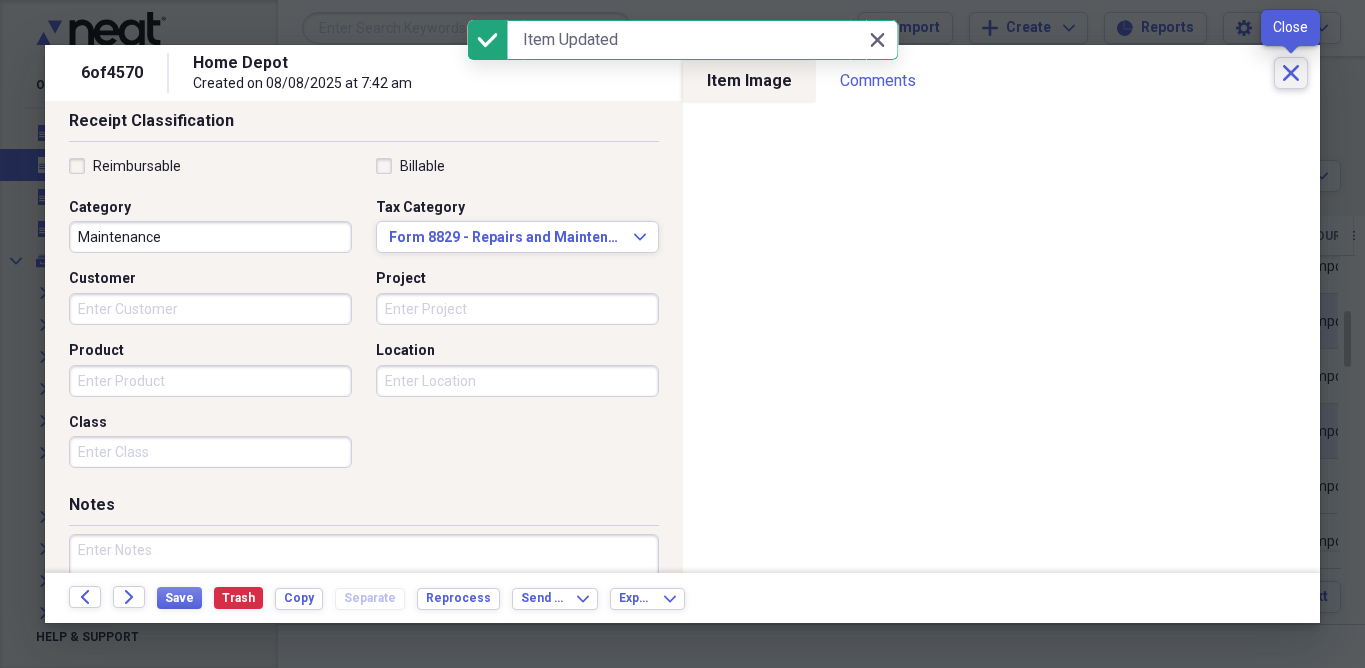 click 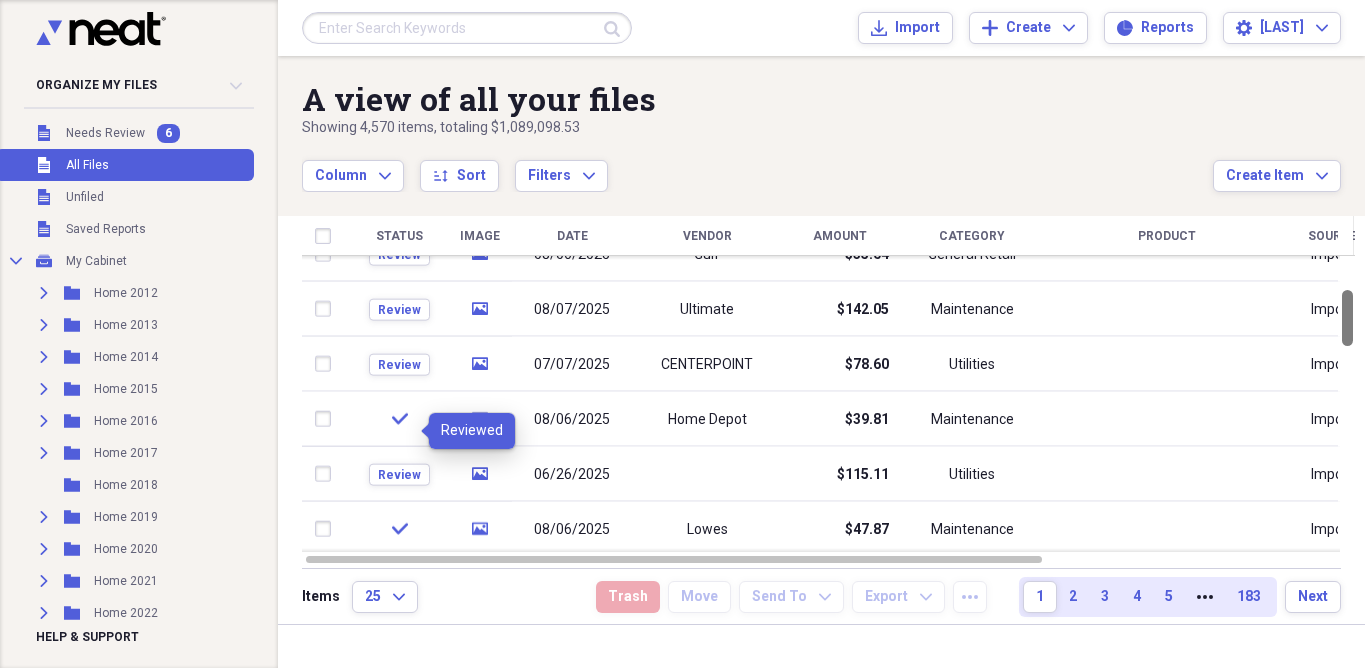 drag, startPoint x: 1356, startPoint y: 343, endPoint x: 1356, endPoint y: 322, distance: 21 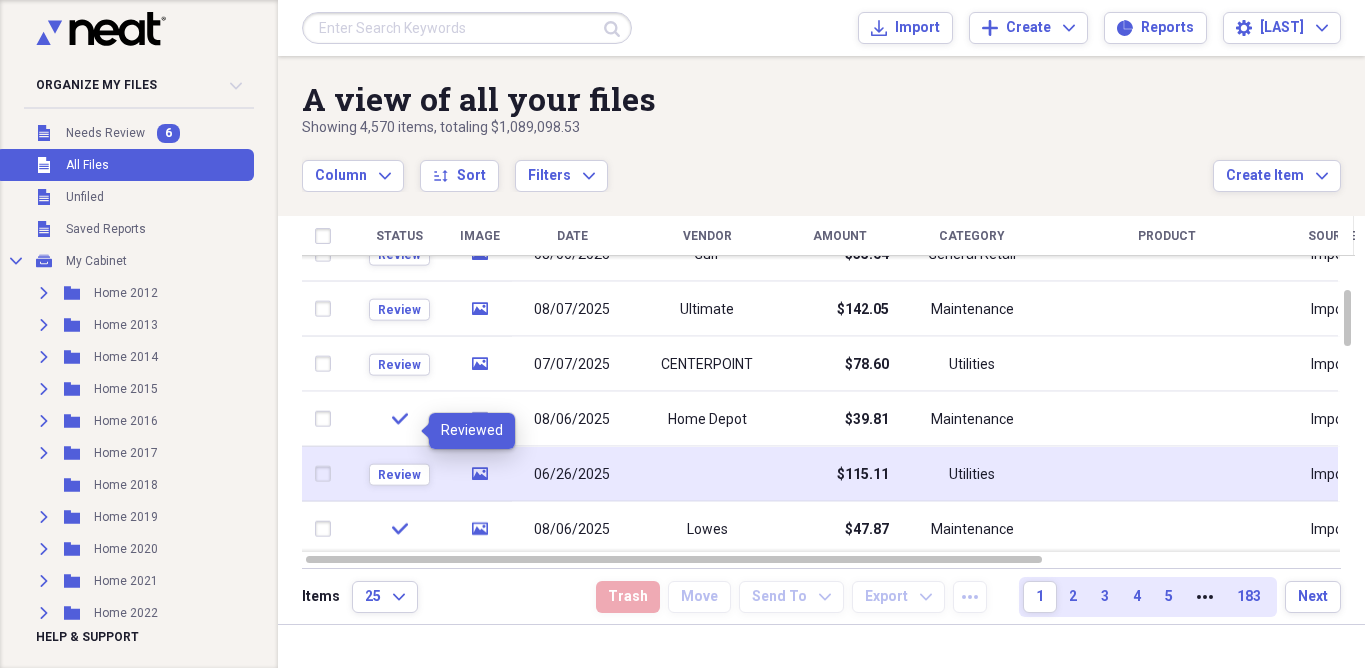 click on "06/26/2025" at bounding box center (572, 474) 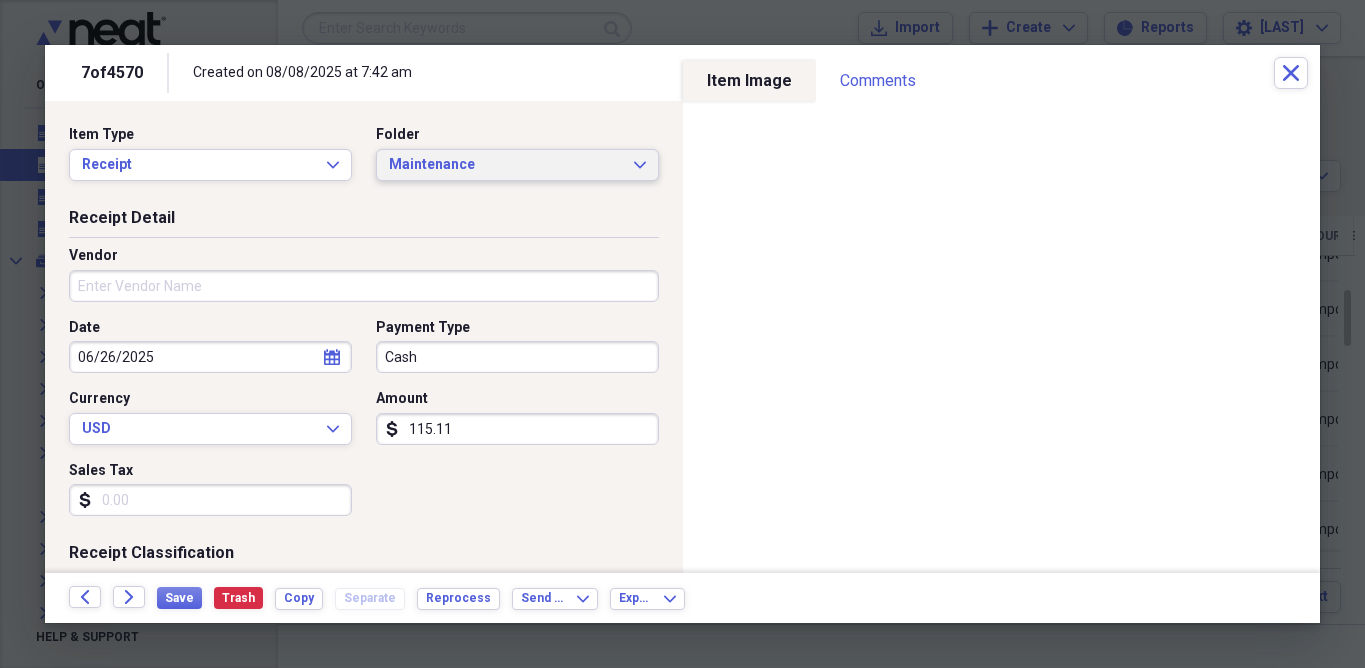 click on "Expand" 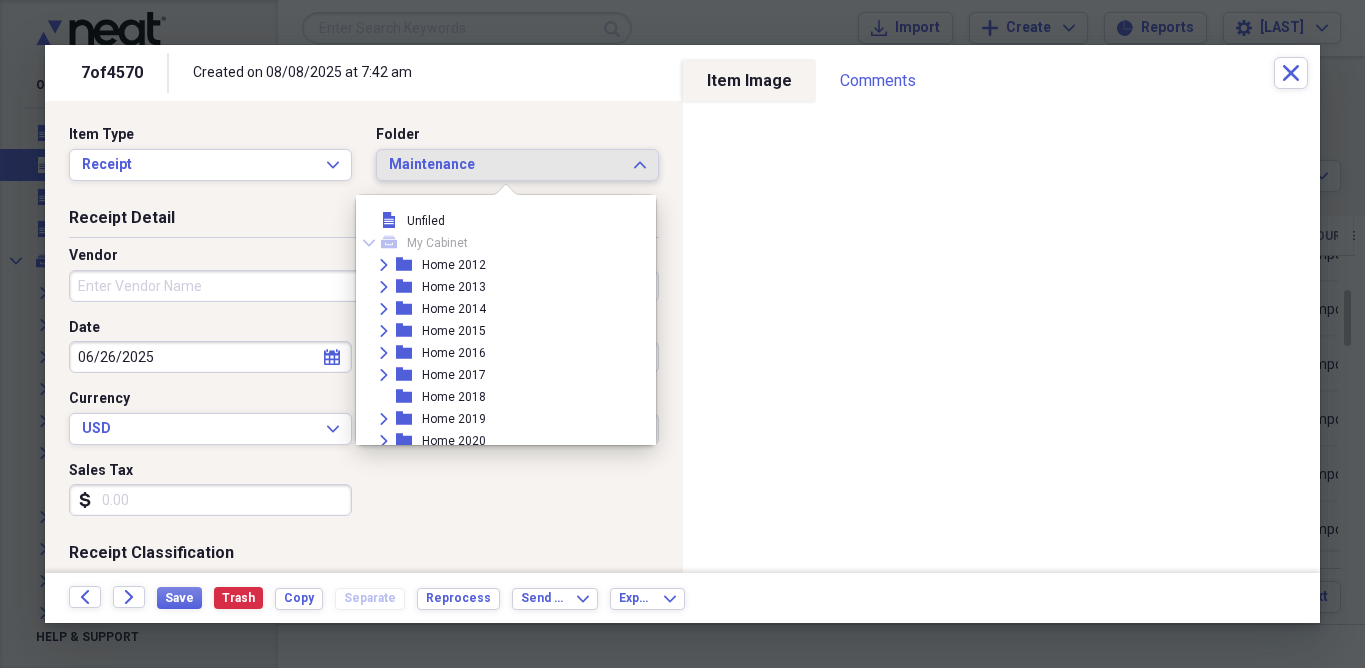 scroll, scrollTop: 623, scrollLeft: 0, axis: vertical 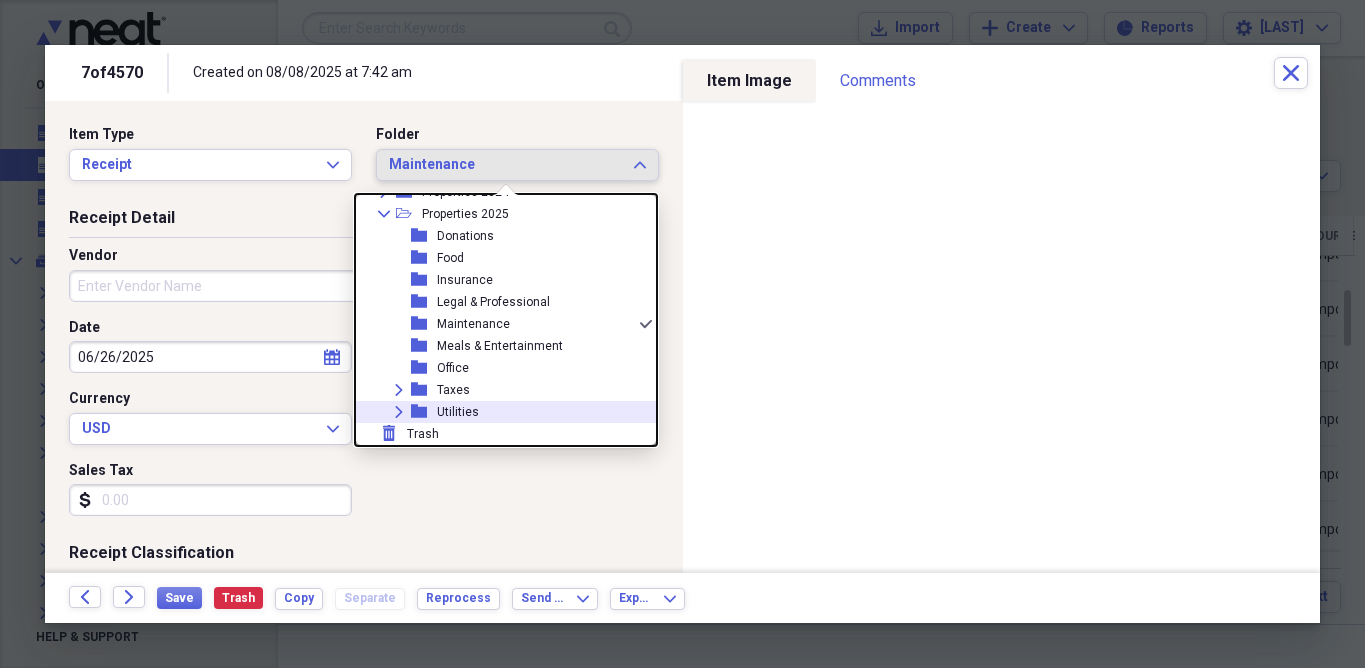 click on "Expand folder Utilities" at bounding box center [498, 412] 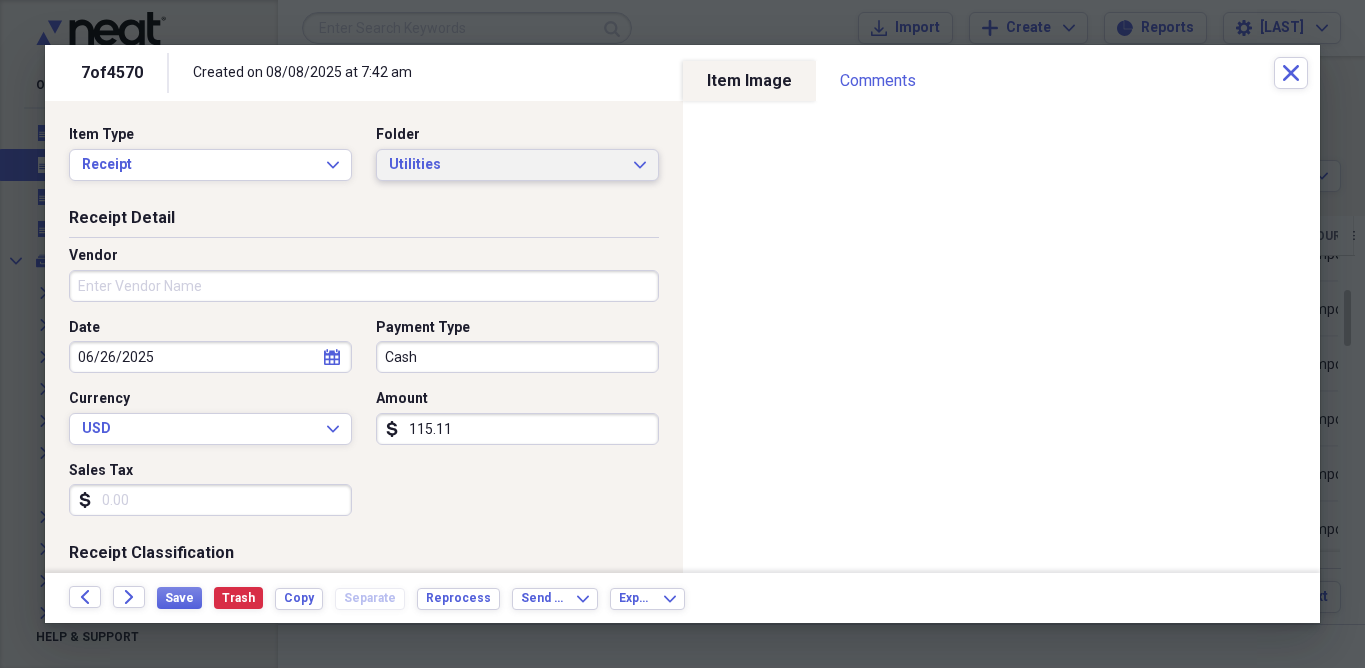 click on "Expand" 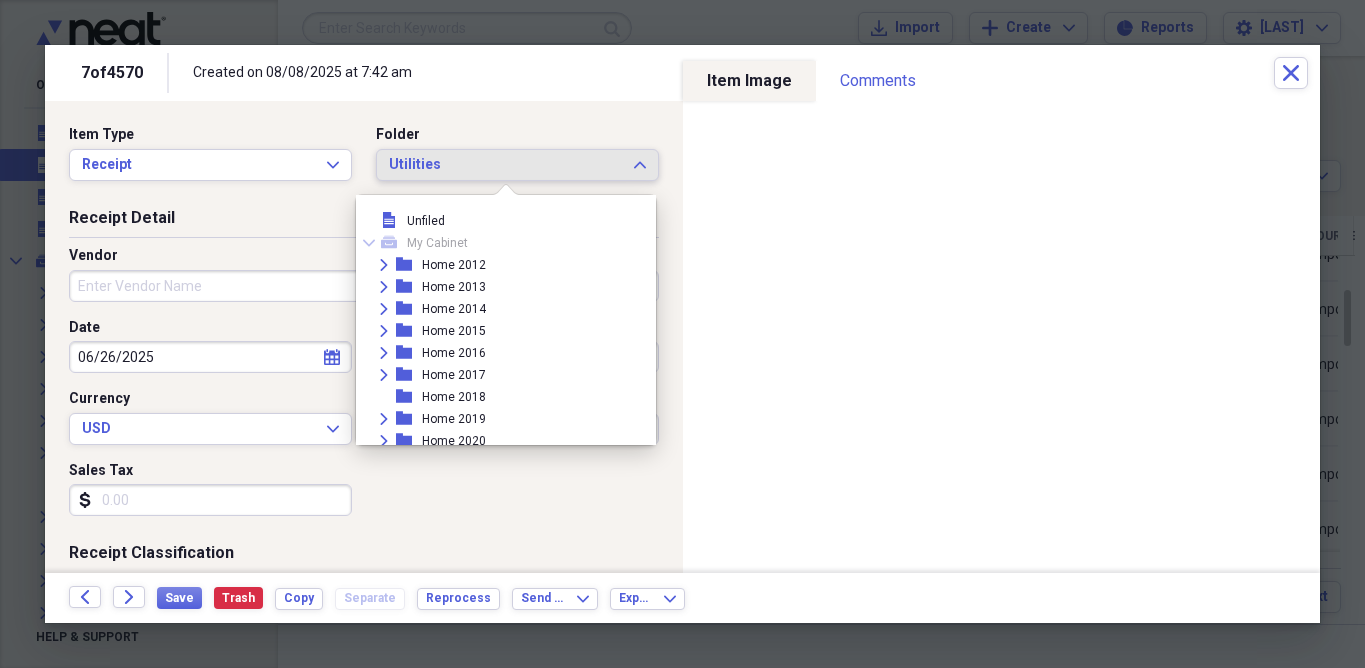 scroll, scrollTop: 623, scrollLeft: 0, axis: vertical 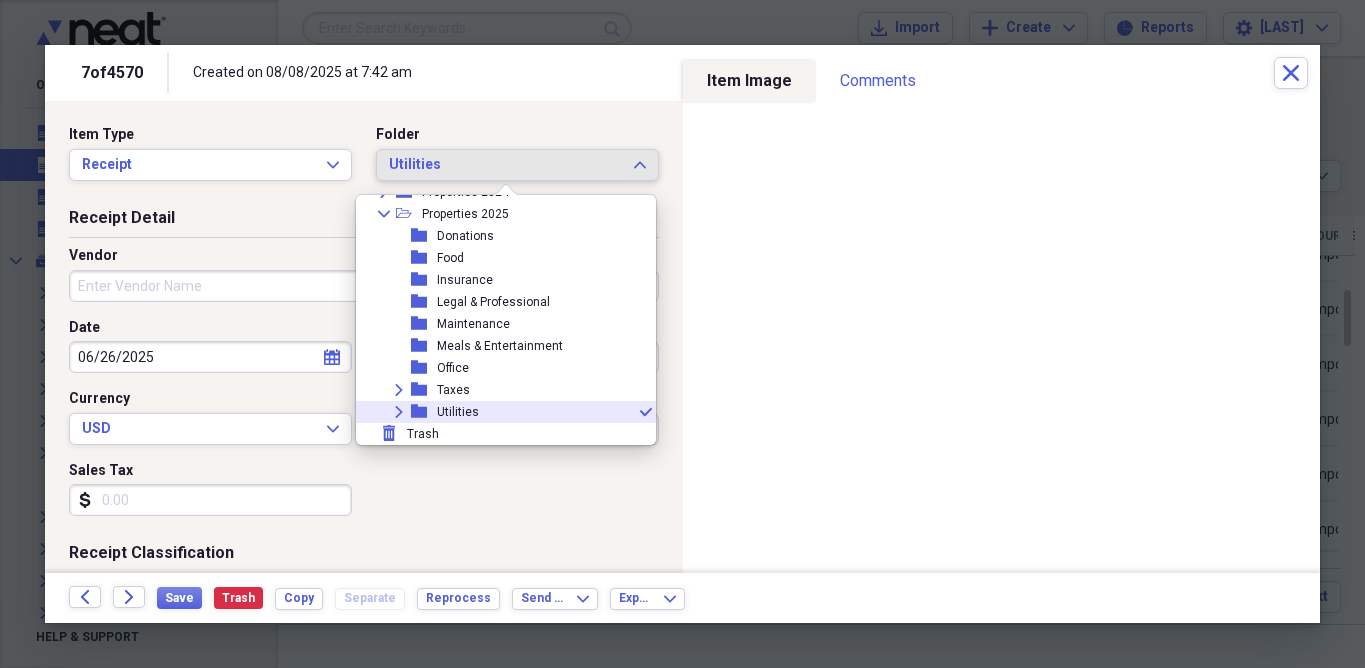 click on "Expand" 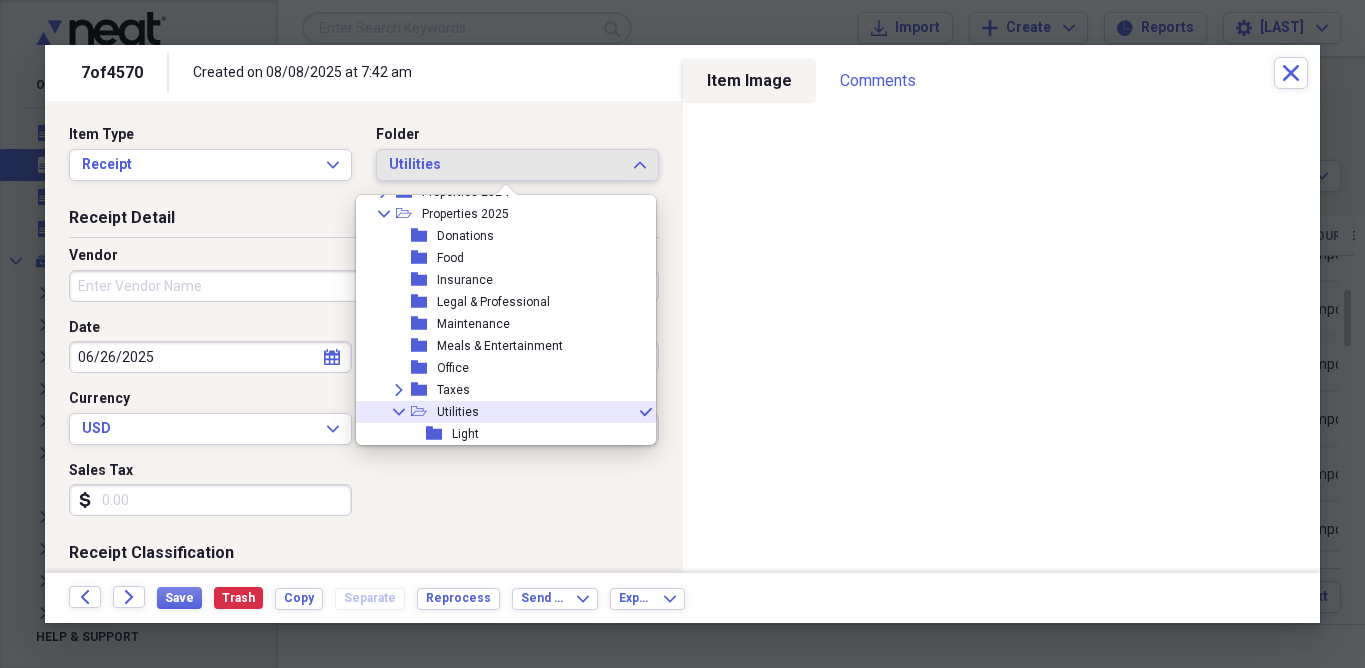 scroll, scrollTop: 667, scrollLeft: 0, axis: vertical 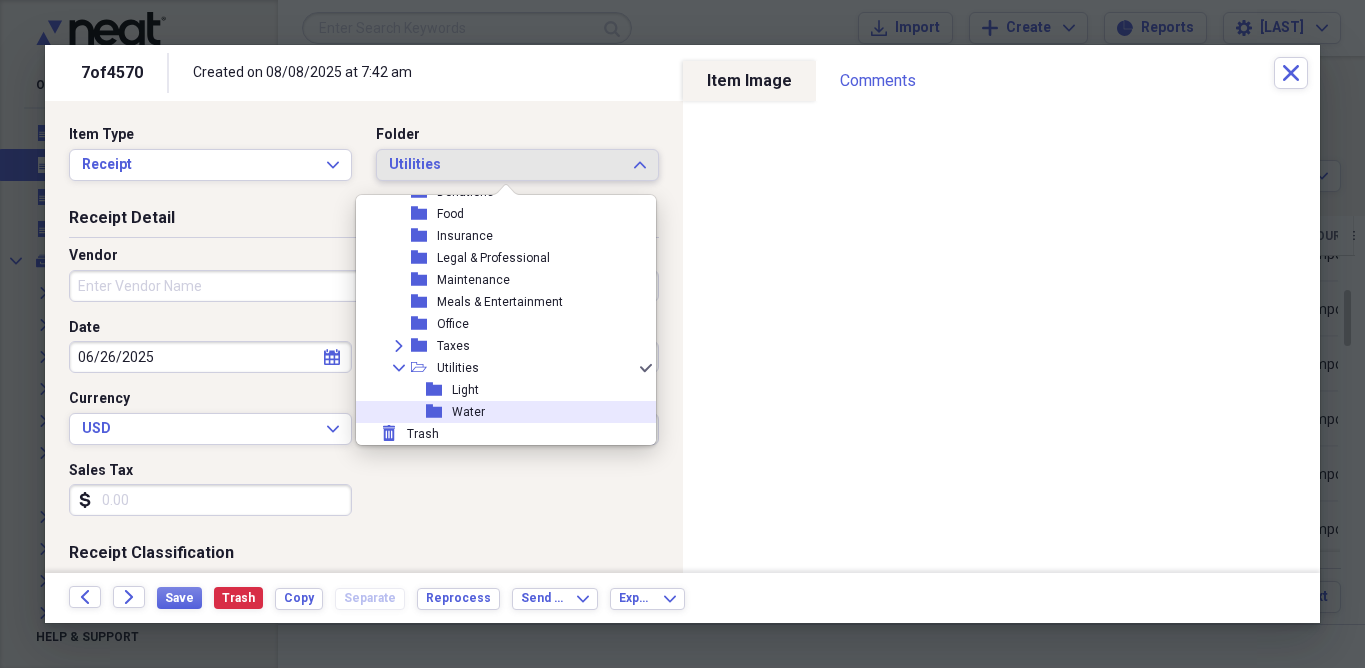click on "folder Water" at bounding box center [498, 412] 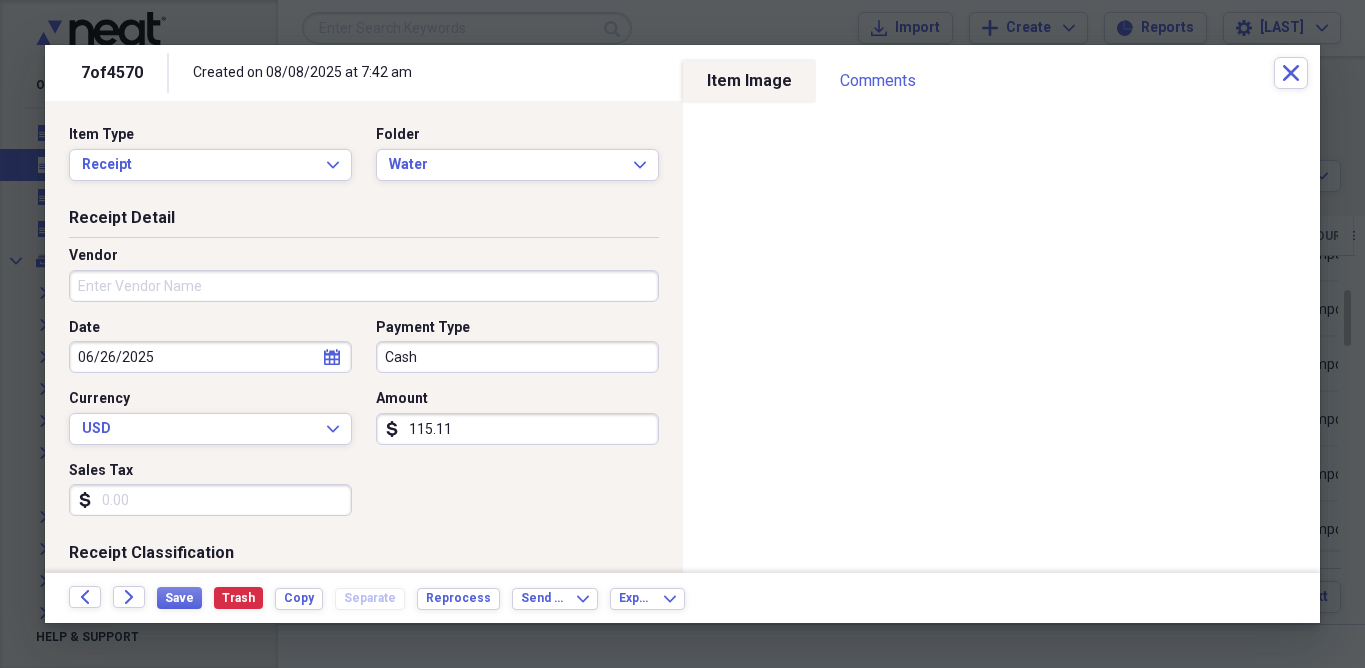 click on "Vendor" at bounding box center (364, 286) 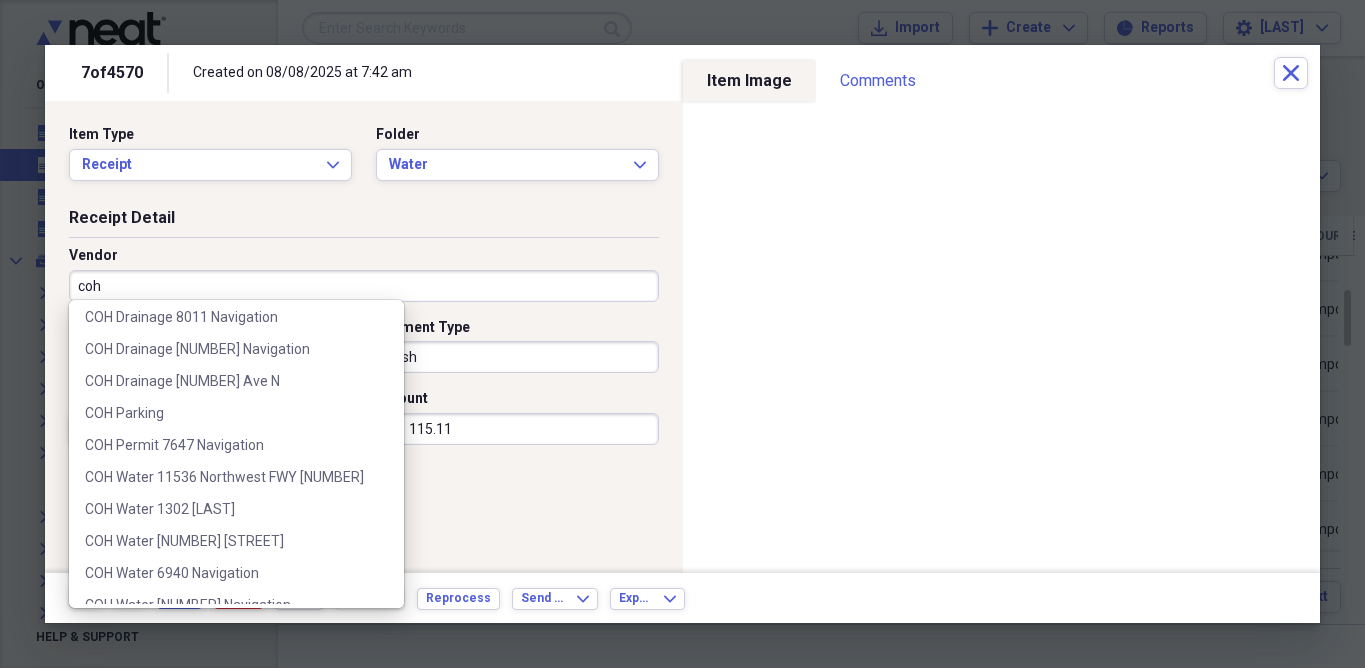 scroll, scrollTop: 396, scrollLeft: 0, axis: vertical 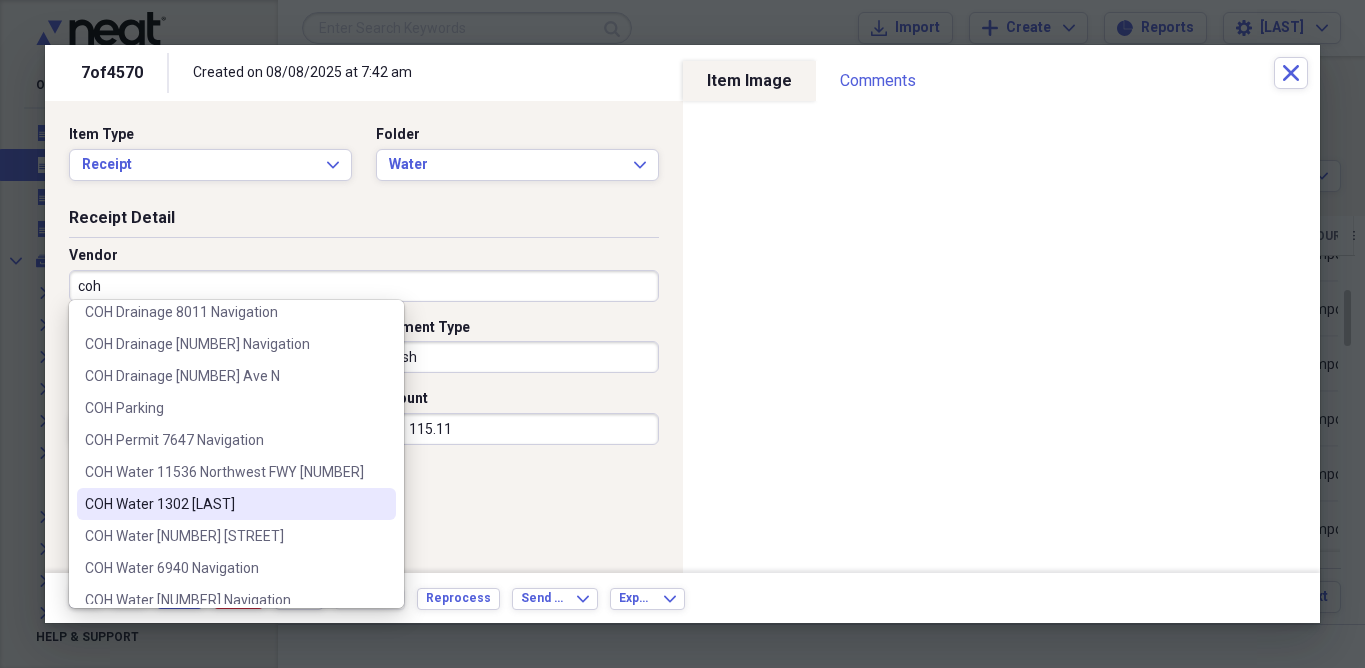 click on "COH Water 1302 [LAST]" at bounding box center [224, 504] 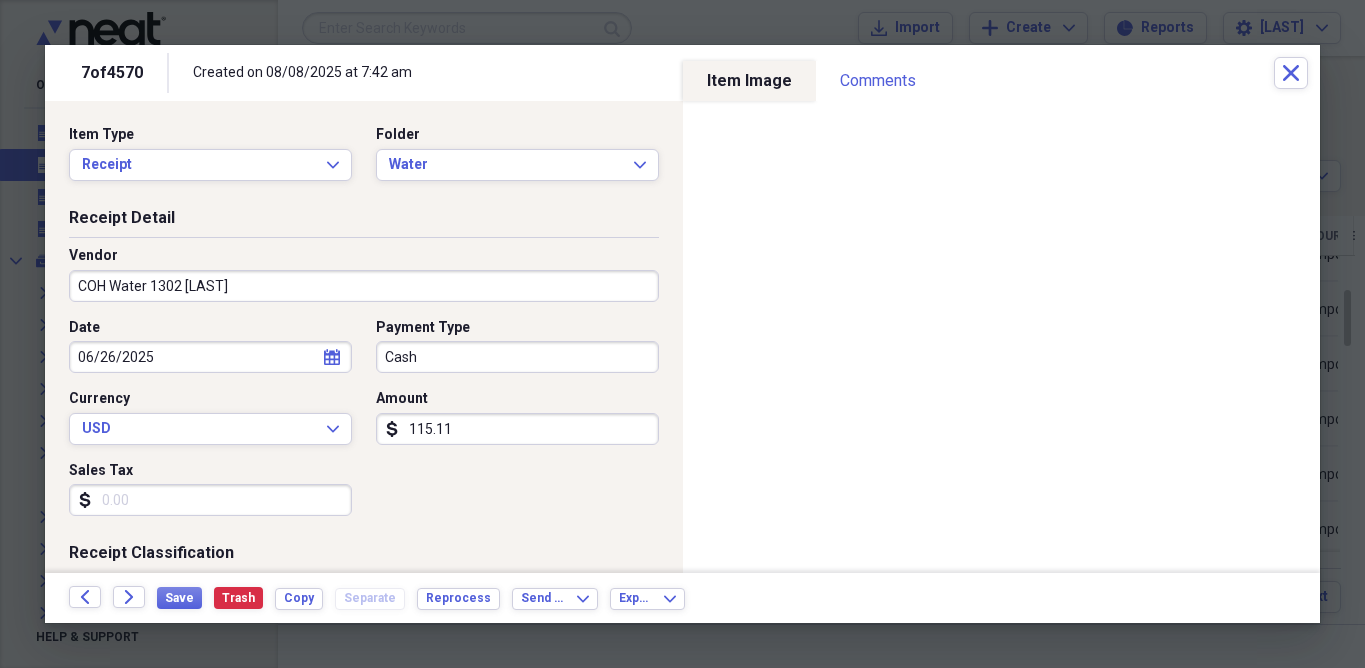 click on "calendar" 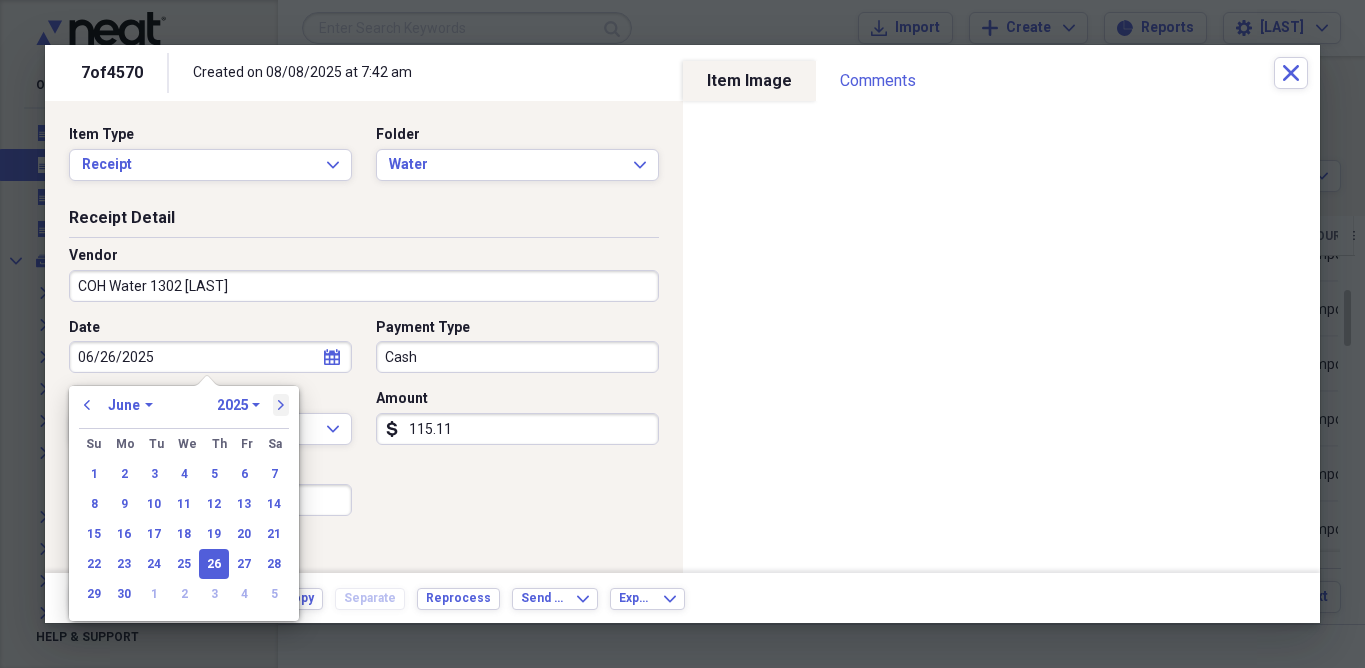 click on "next" at bounding box center (281, 405) 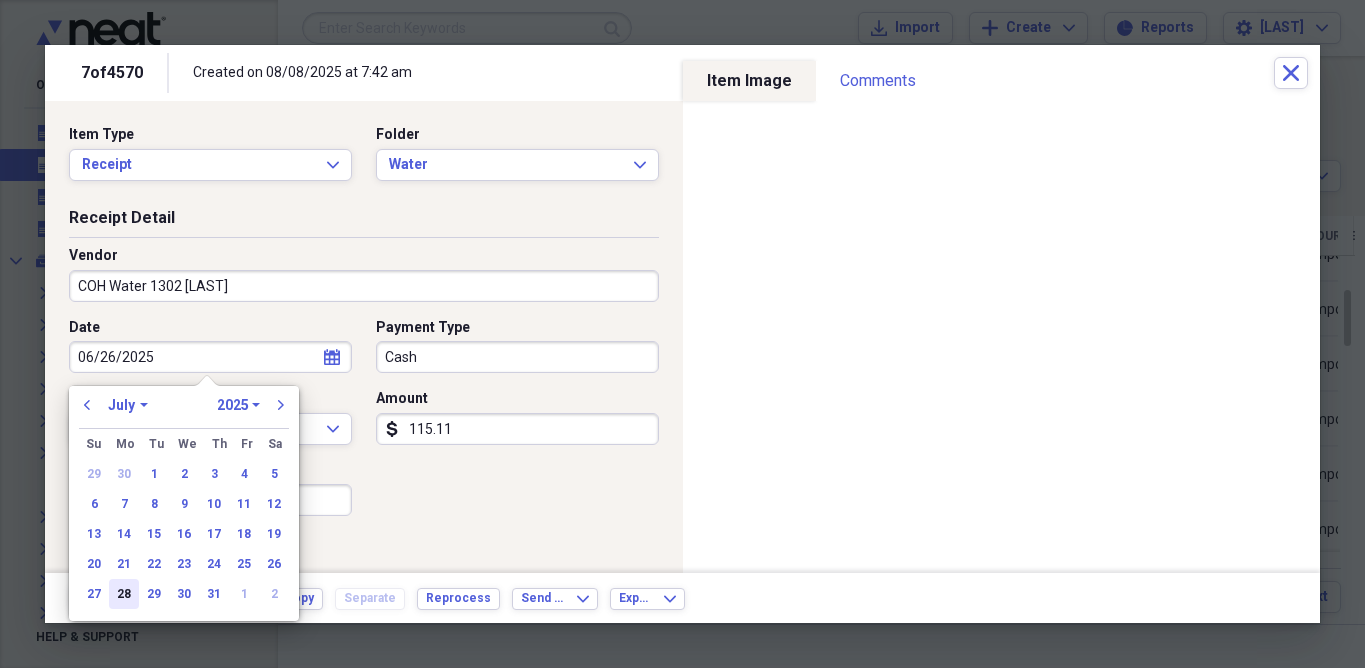 click on "28" at bounding box center [124, 594] 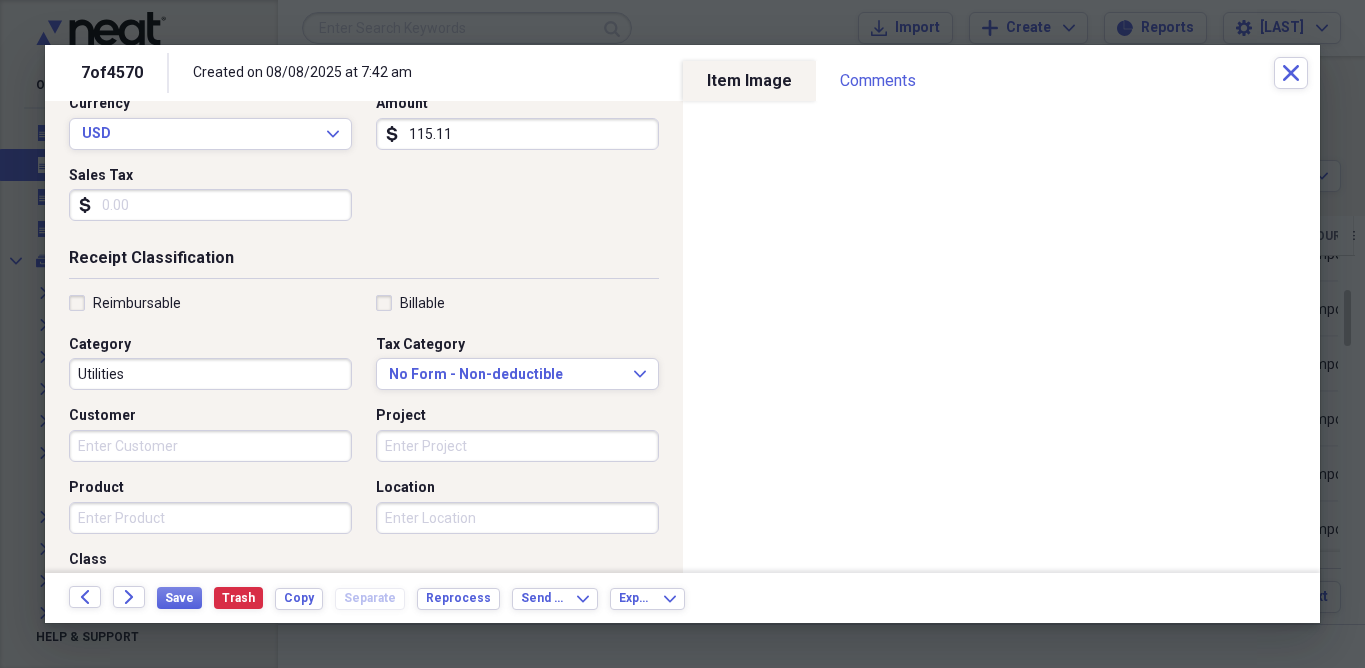 scroll, scrollTop: 357, scrollLeft: 0, axis: vertical 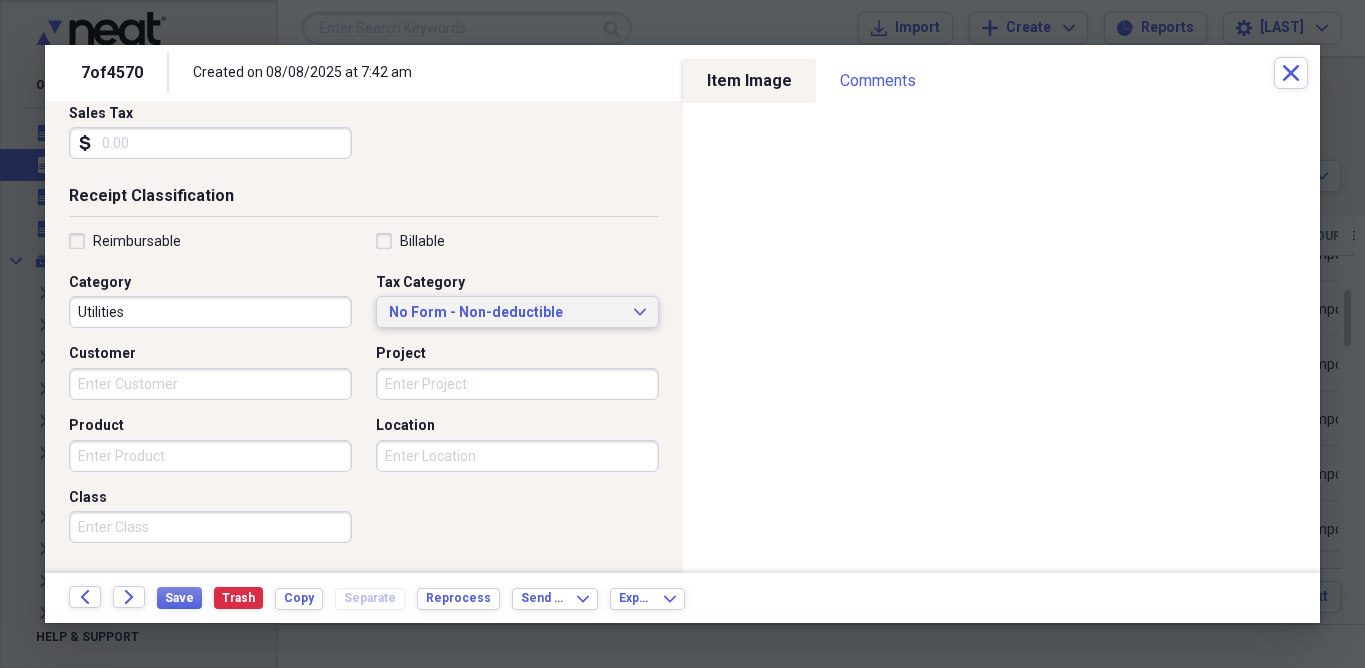 click on "Expand" 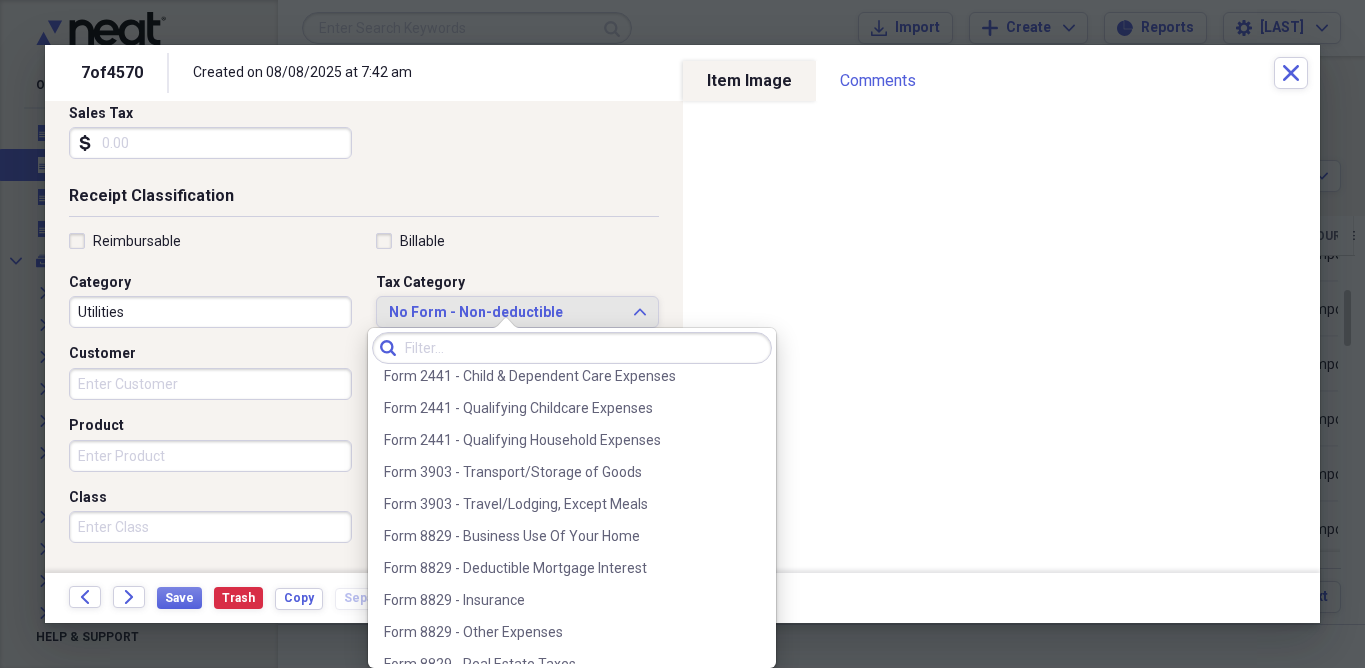 scroll, scrollTop: 780, scrollLeft: 0, axis: vertical 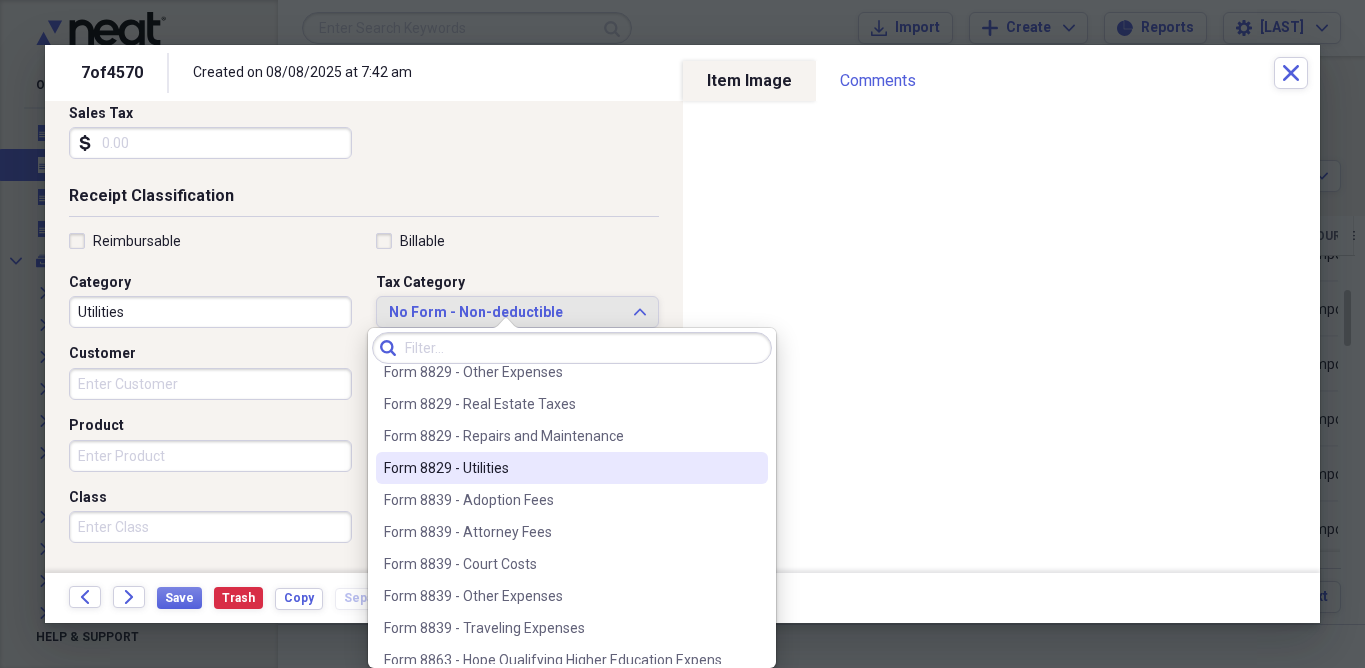 click on "Form 8829 - Utilities" at bounding box center (572, 468) 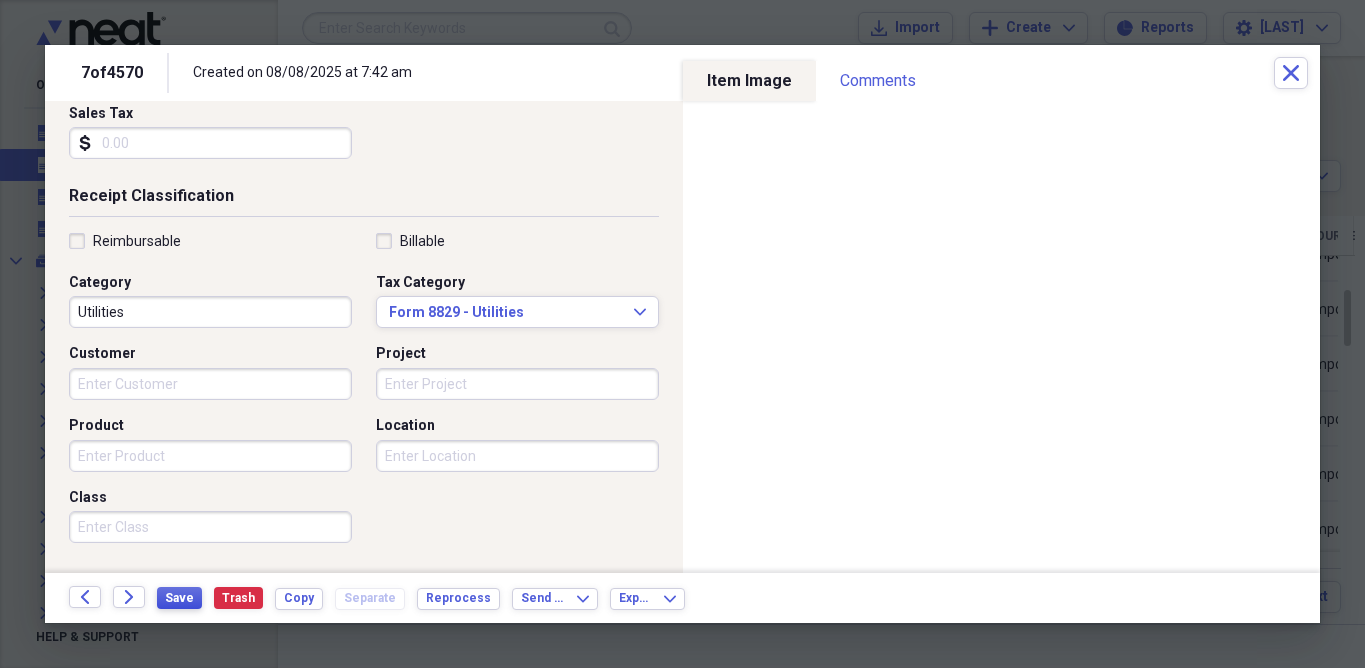 click on "Save" at bounding box center (179, 598) 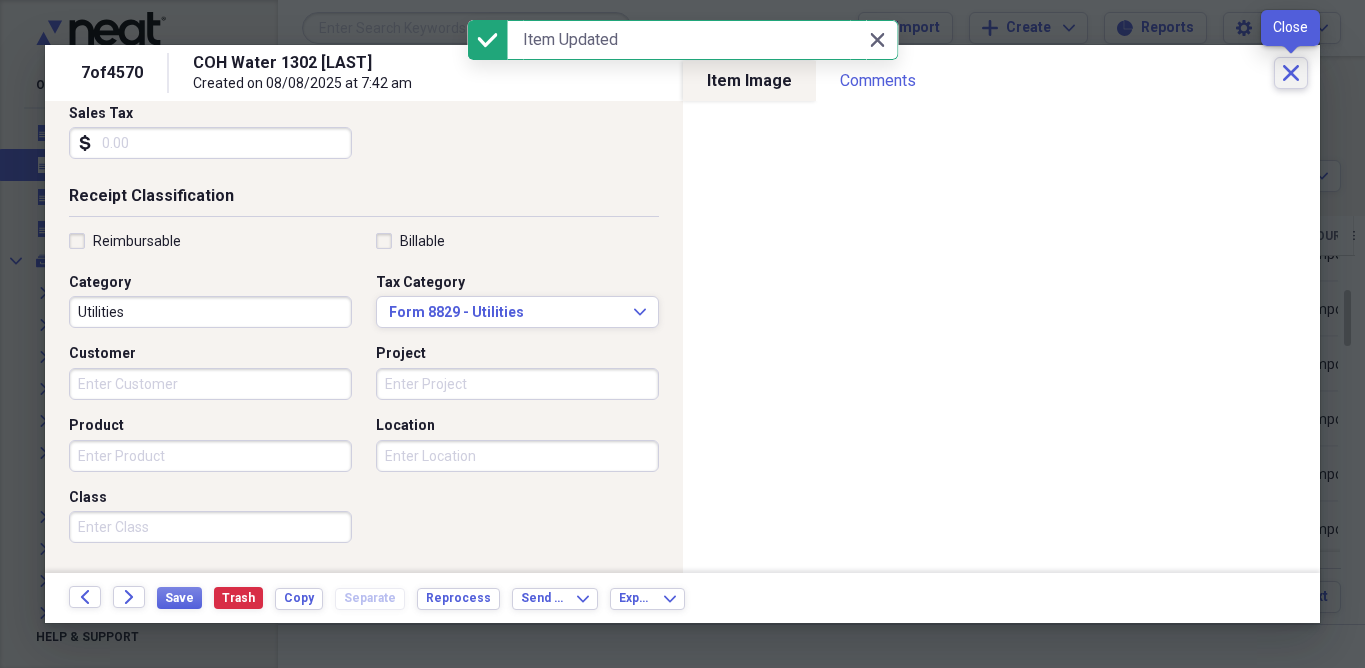 click on "Close" 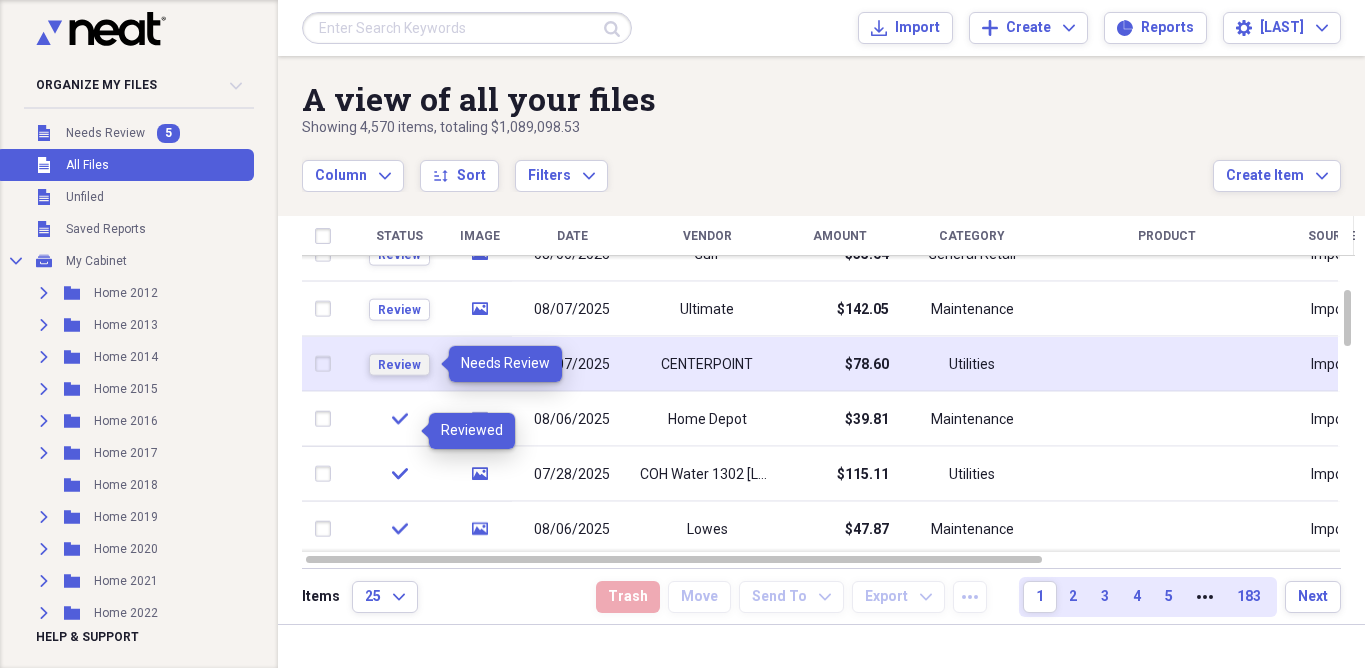 click on "Review" at bounding box center [399, 364] 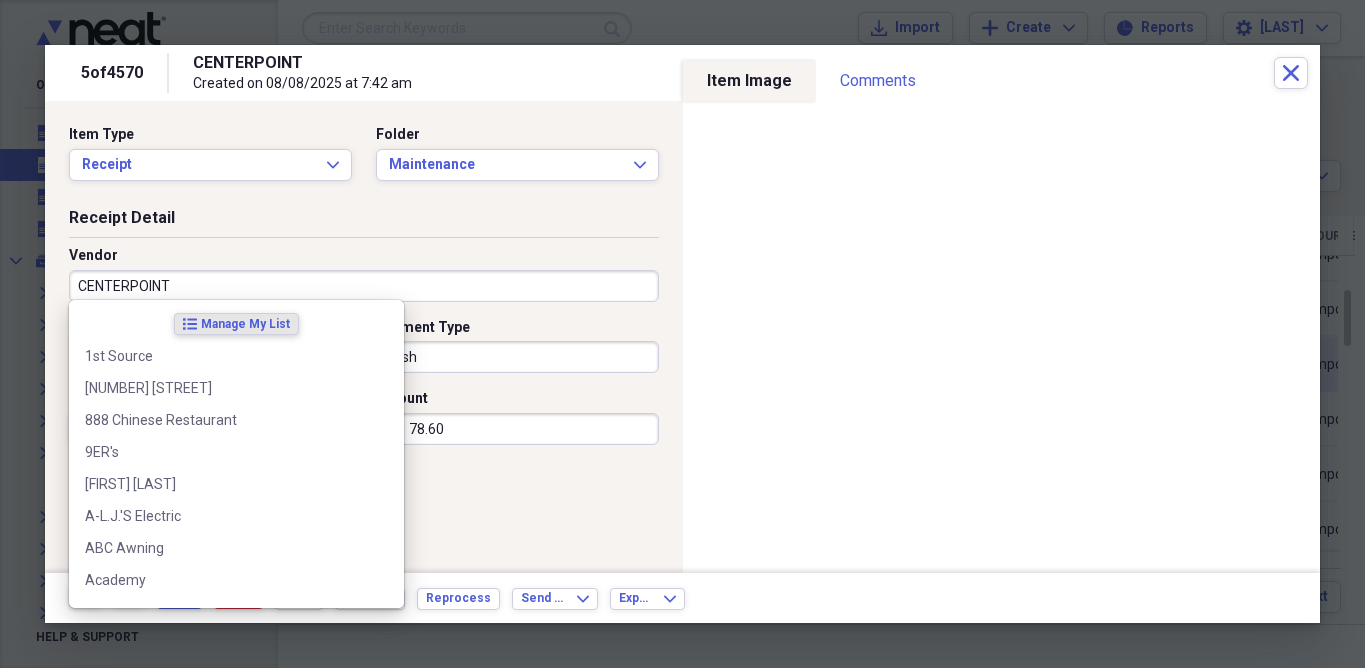 drag, startPoint x: 274, startPoint y: 289, endPoint x: 16, endPoint y: 262, distance: 259.40894 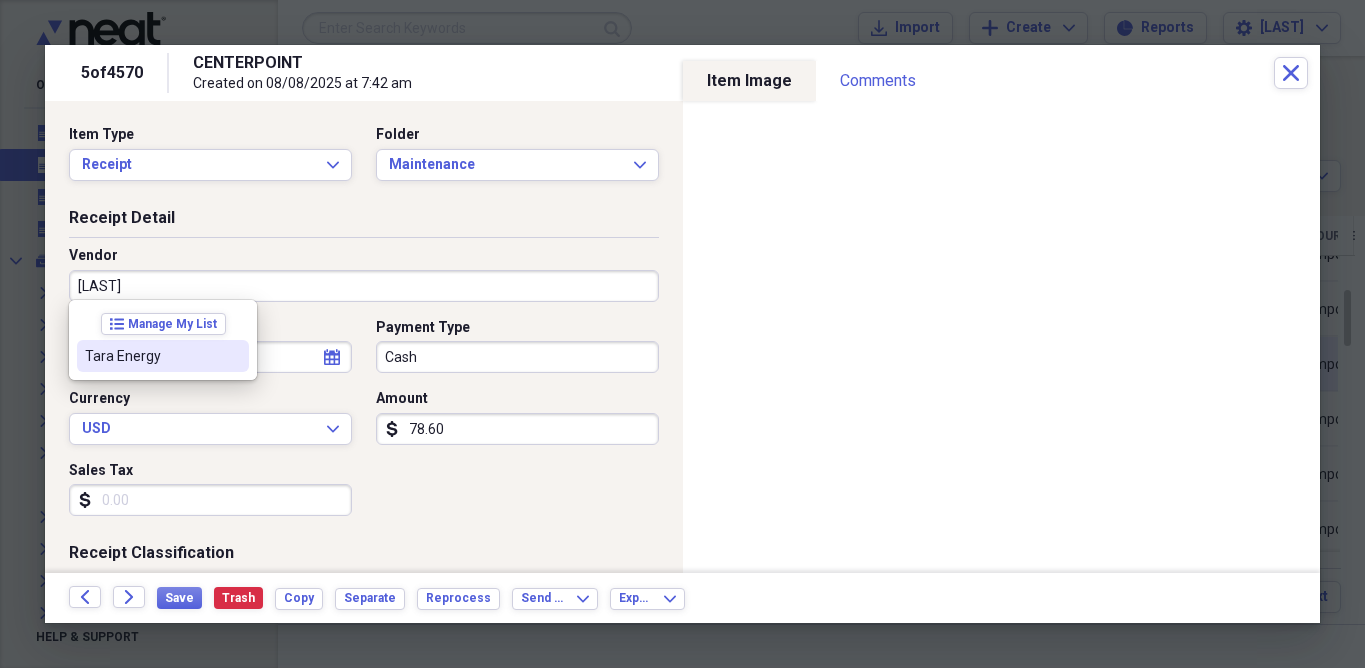 click on "Tara Energy" at bounding box center (151, 356) 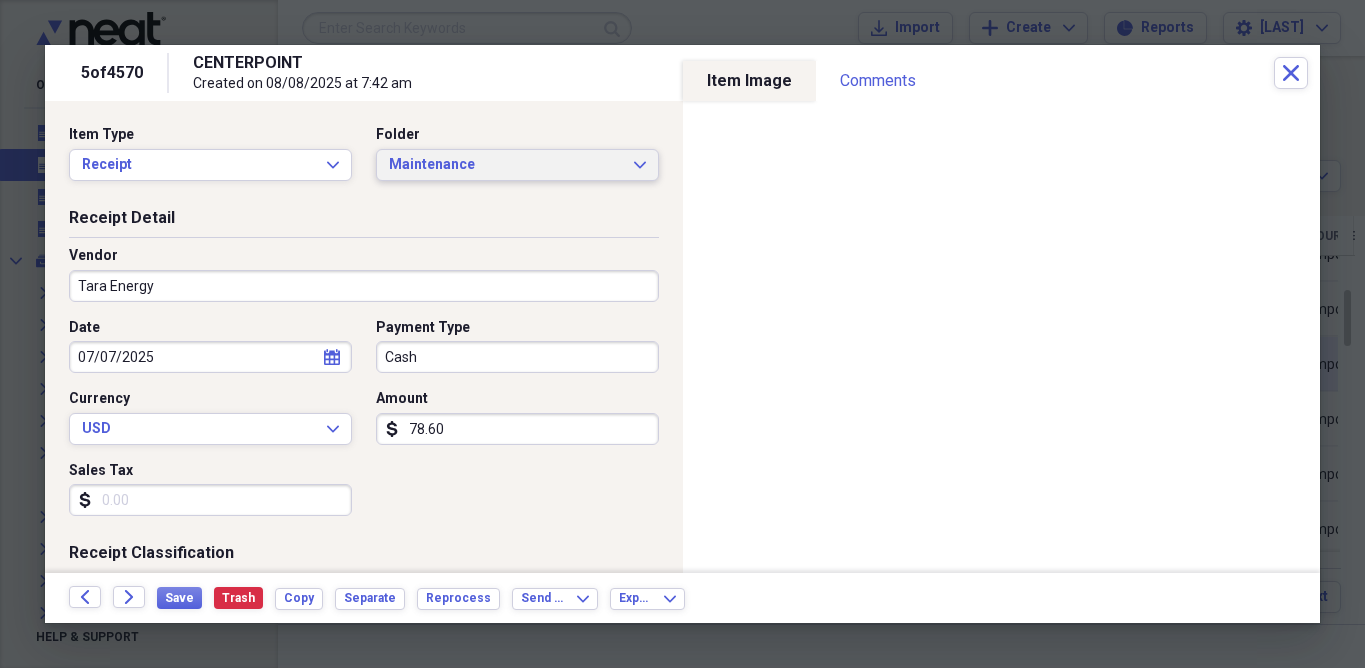 click on "Expand" 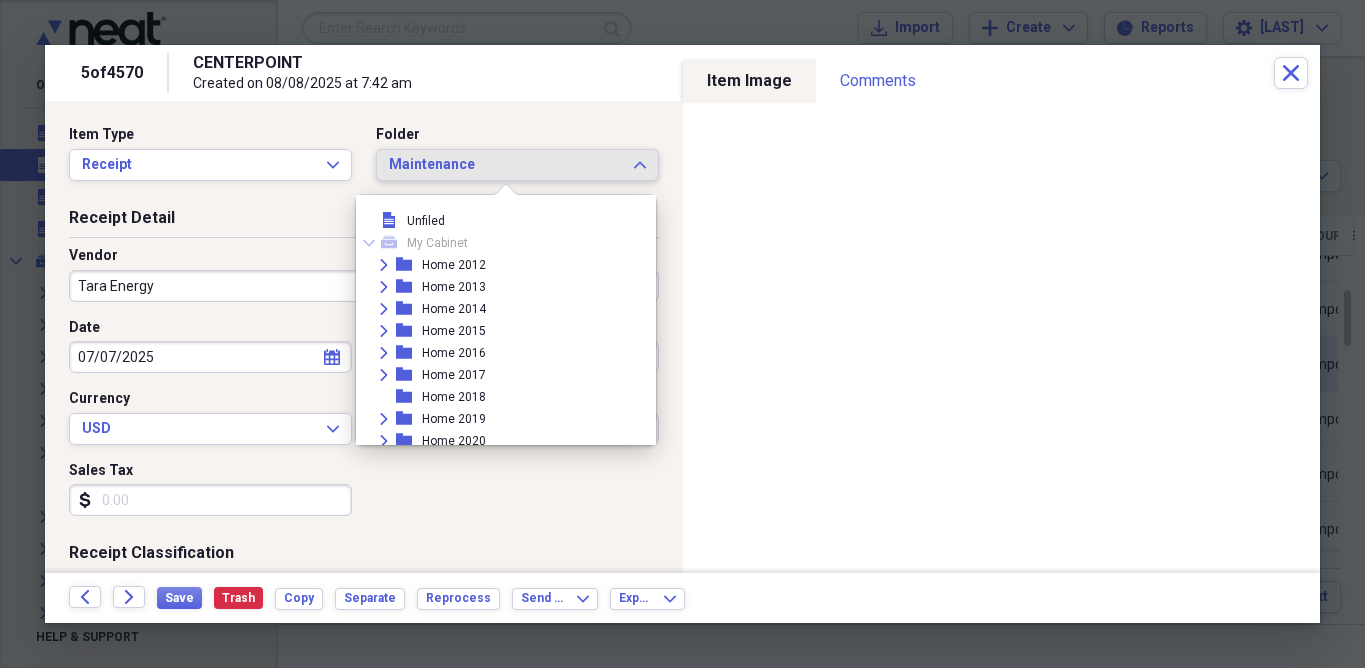 scroll, scrollTop: 627, scrollLeft: 0, axis: vertical 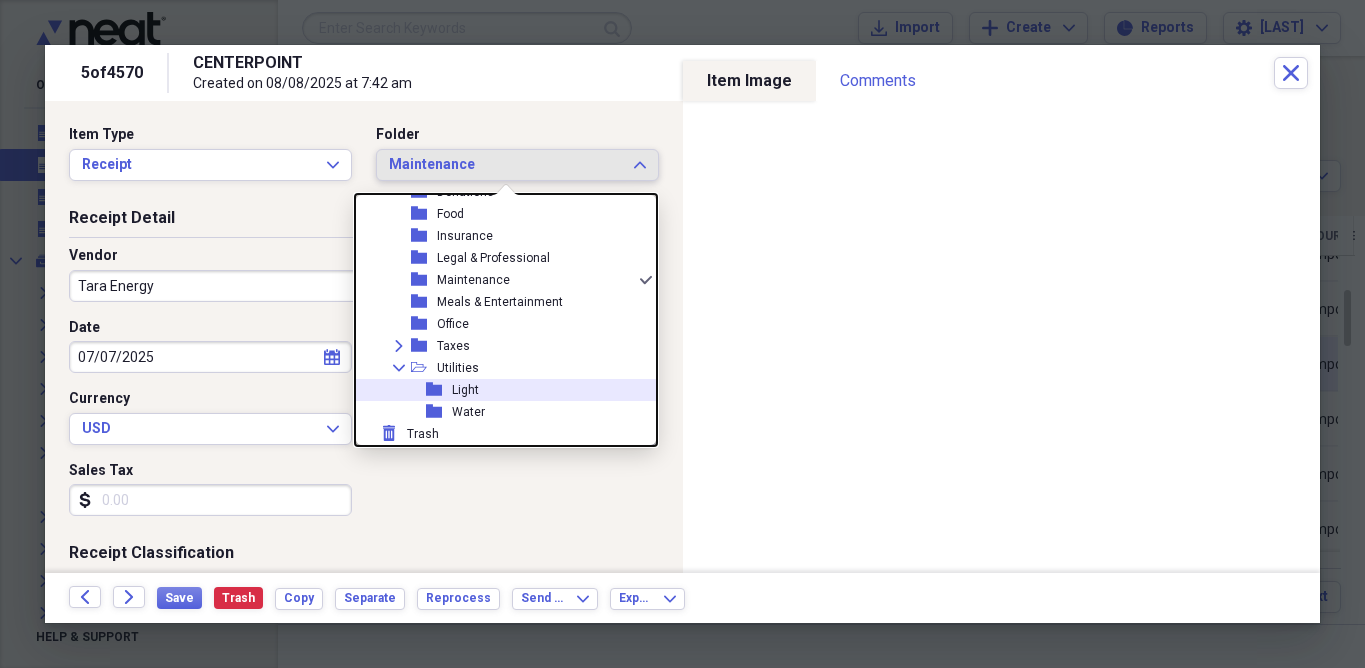 click on "Light" at bounding box center (465, 390) 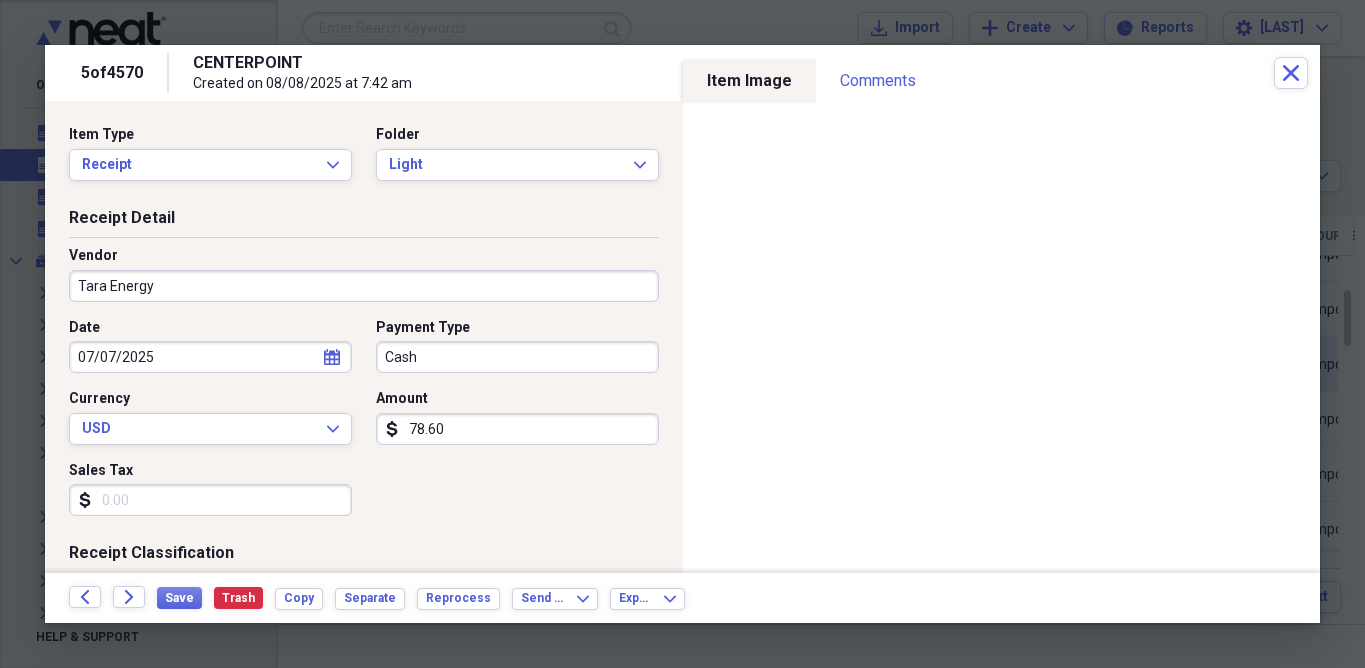 drag, startPoint x: 506, startPoint y: 427, endPoint x: 395, endPoint y: 416, distance: 111.54372 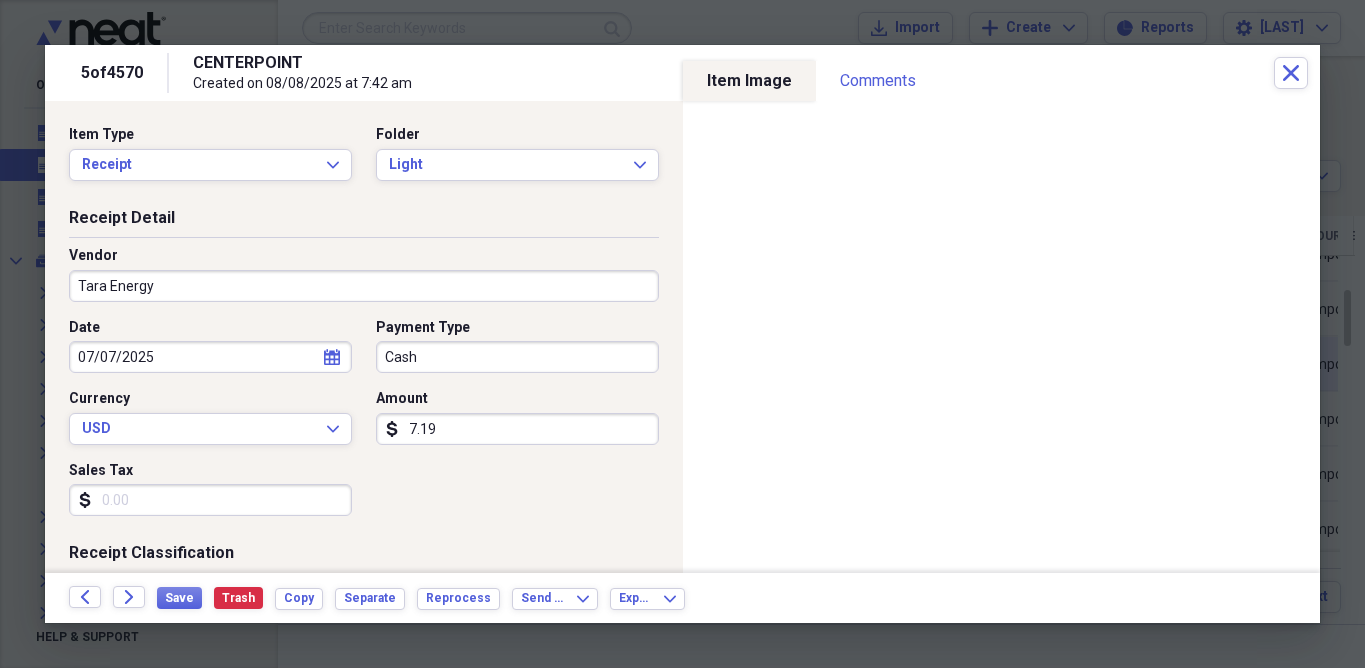 type on "71.97" 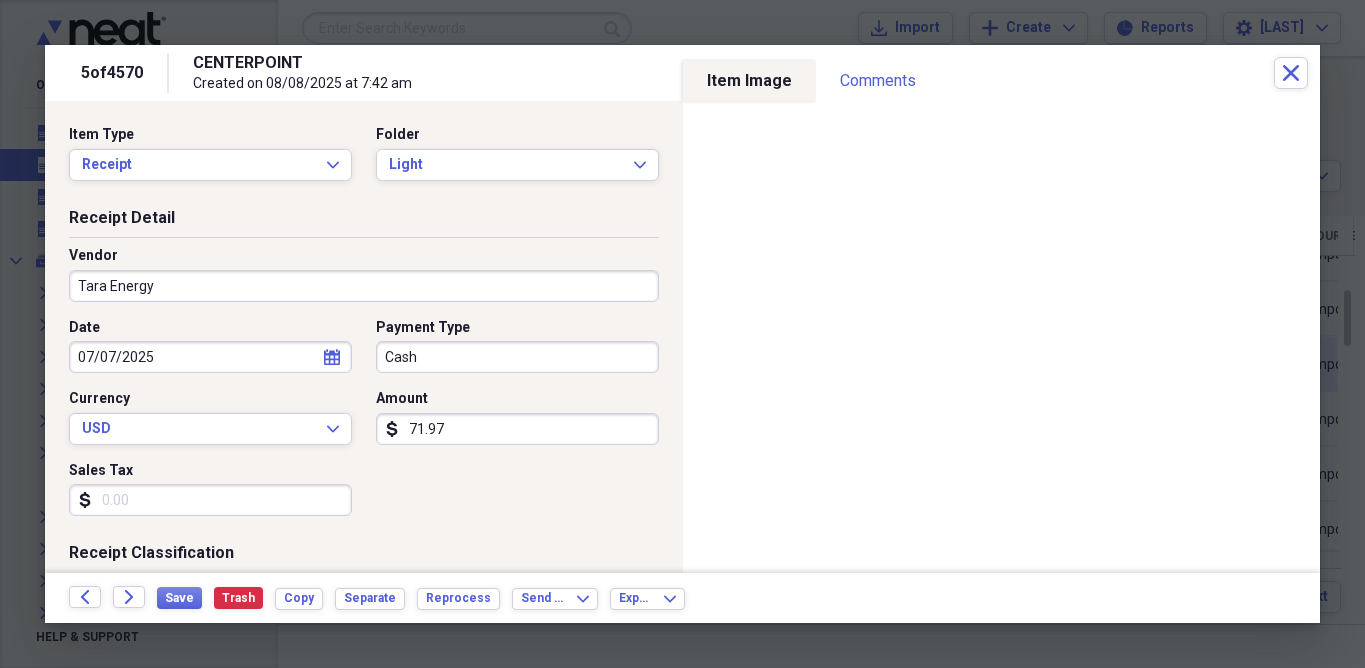 click on "calendar" 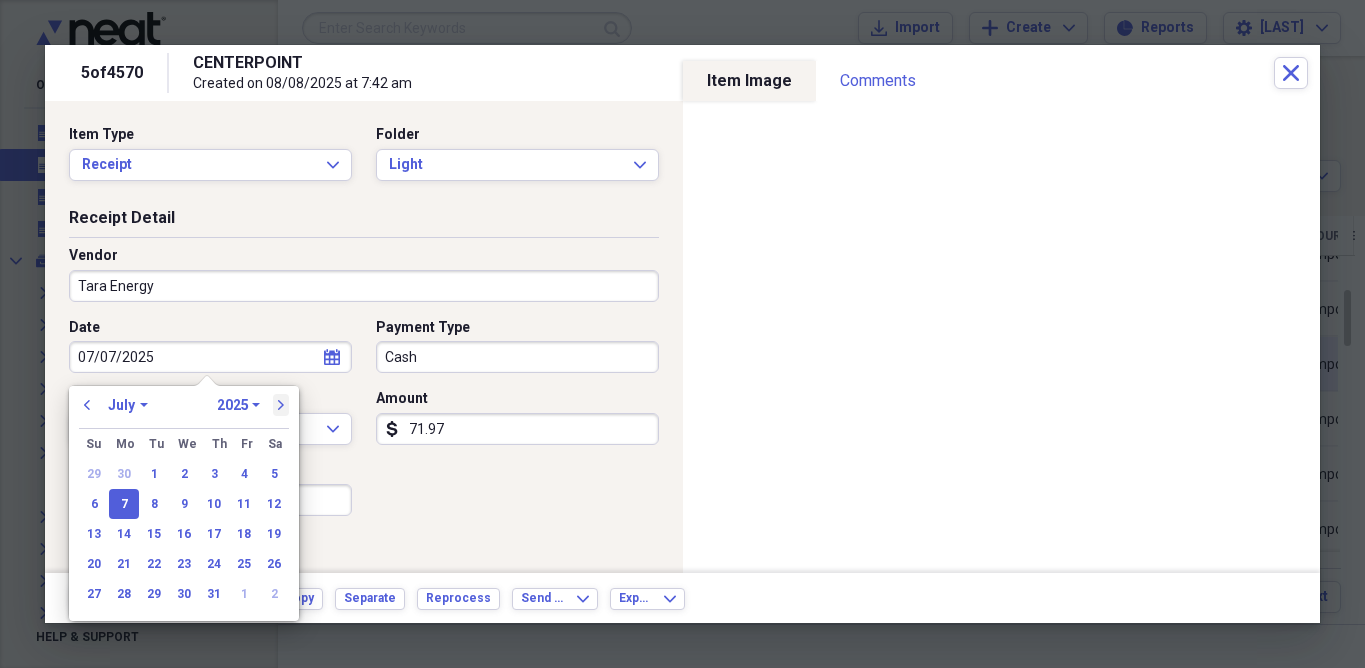 click on "next" at bounding box center (281, 405) 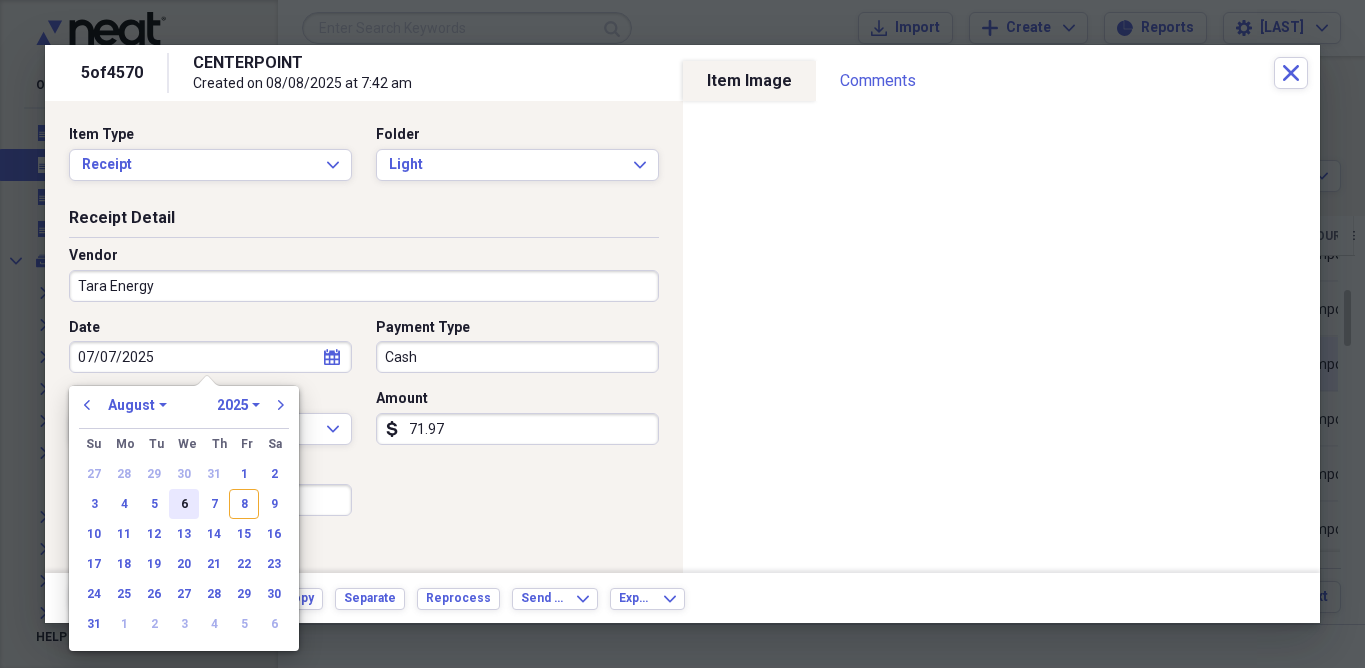 click on "6" at bounding box center (184, 504) 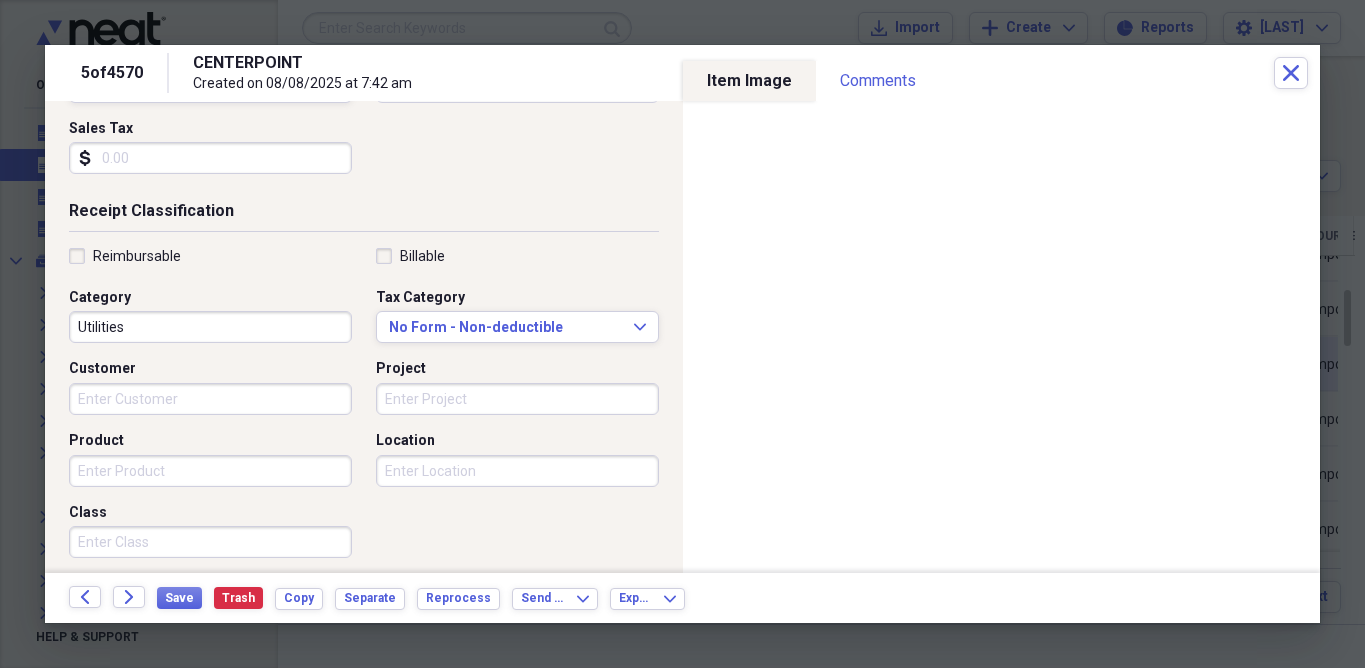 scroll, scrollTop: 346, scrollLeft: 0, axis: vertical 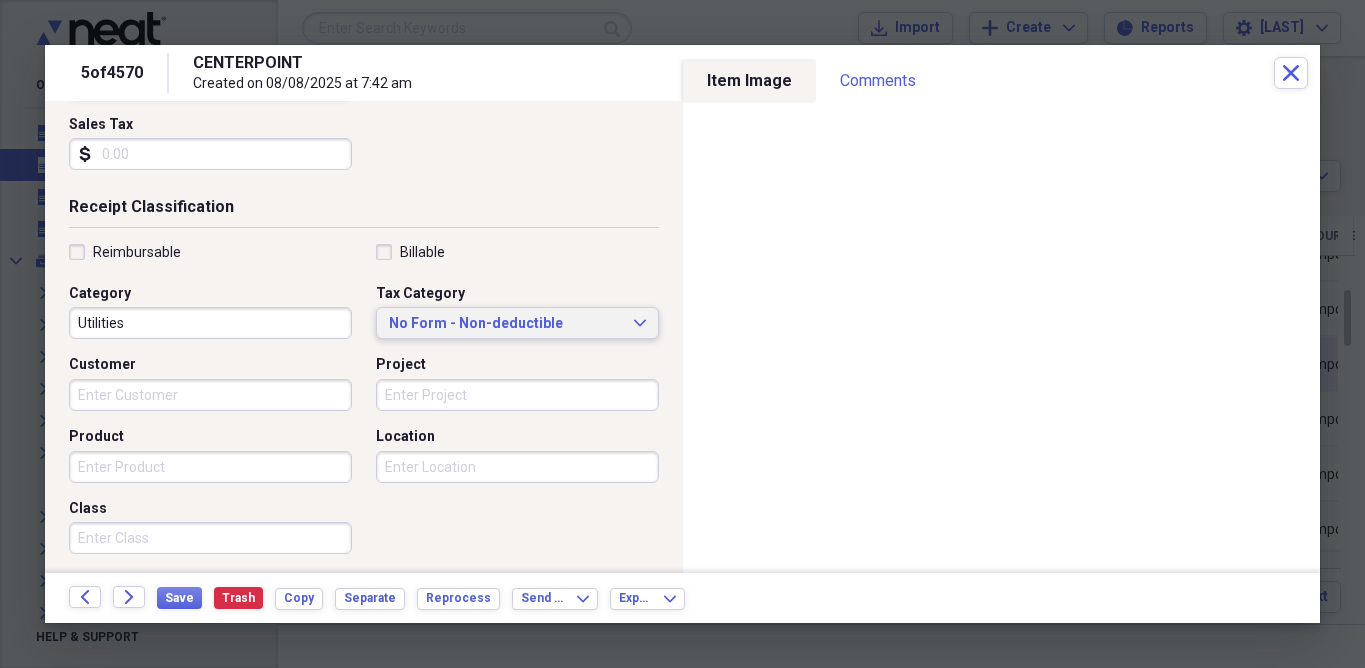 click on "Expand" 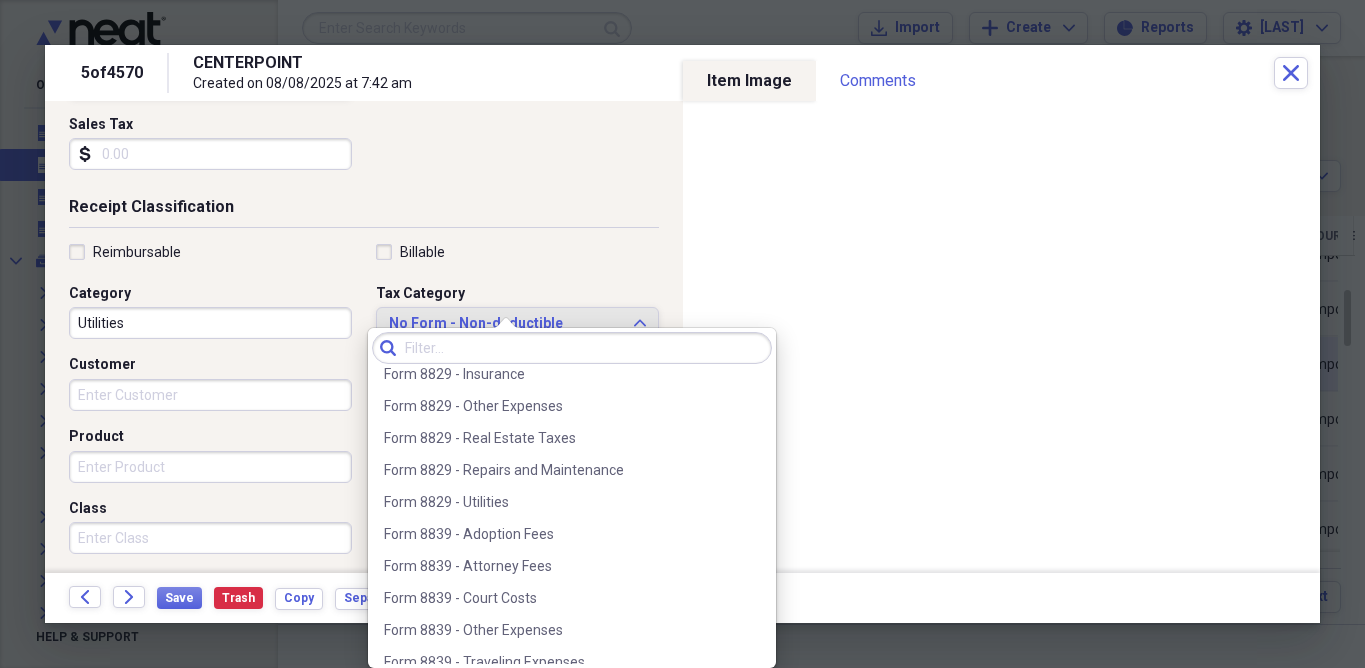 scroll, scrollTop: 780, scrollLeft: 0, axis: vertical 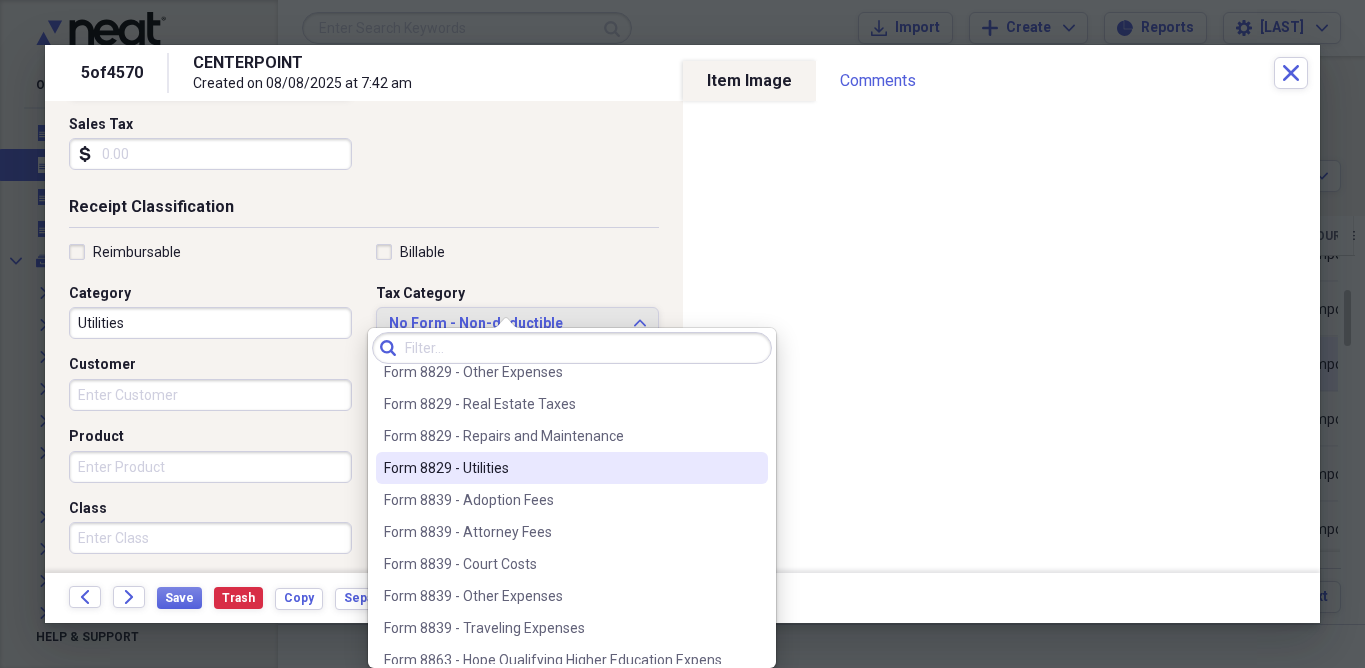 click on "Form 8829 - Utilities" at bounding box center [560, 468] 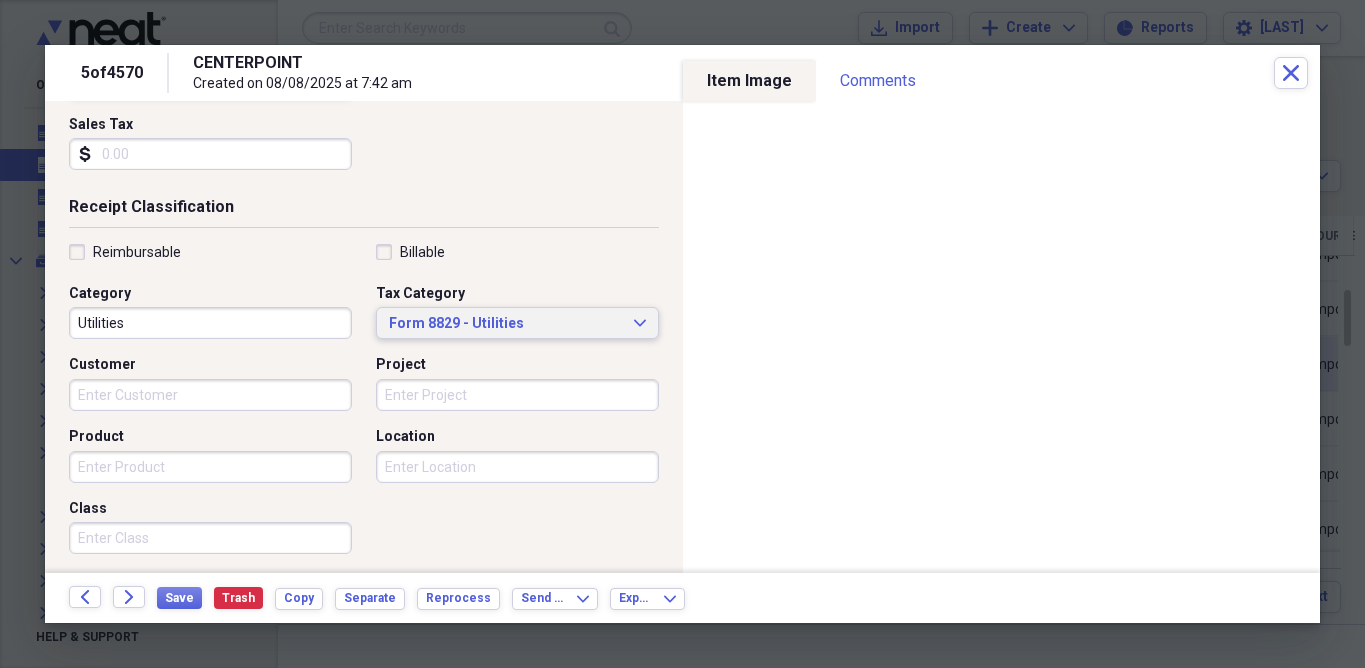 click on "Expand" 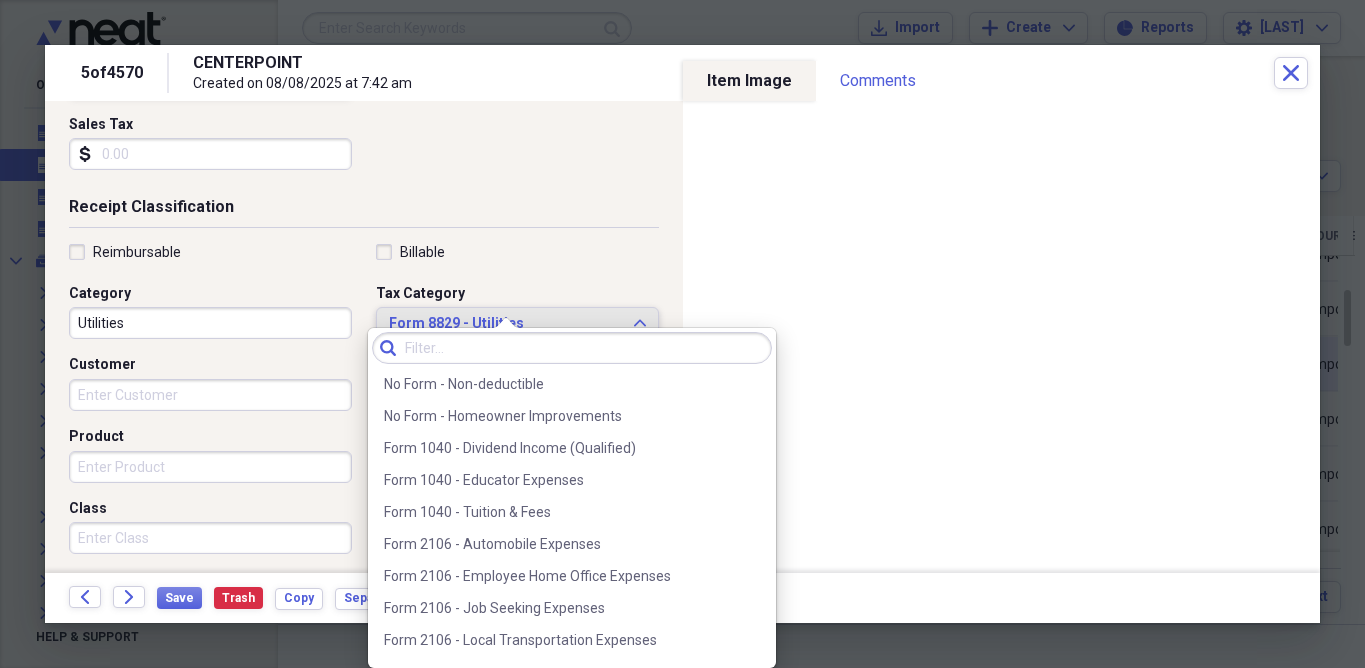 scroll, scrollTop: 636, scrollLeft: 0, axis: vertical 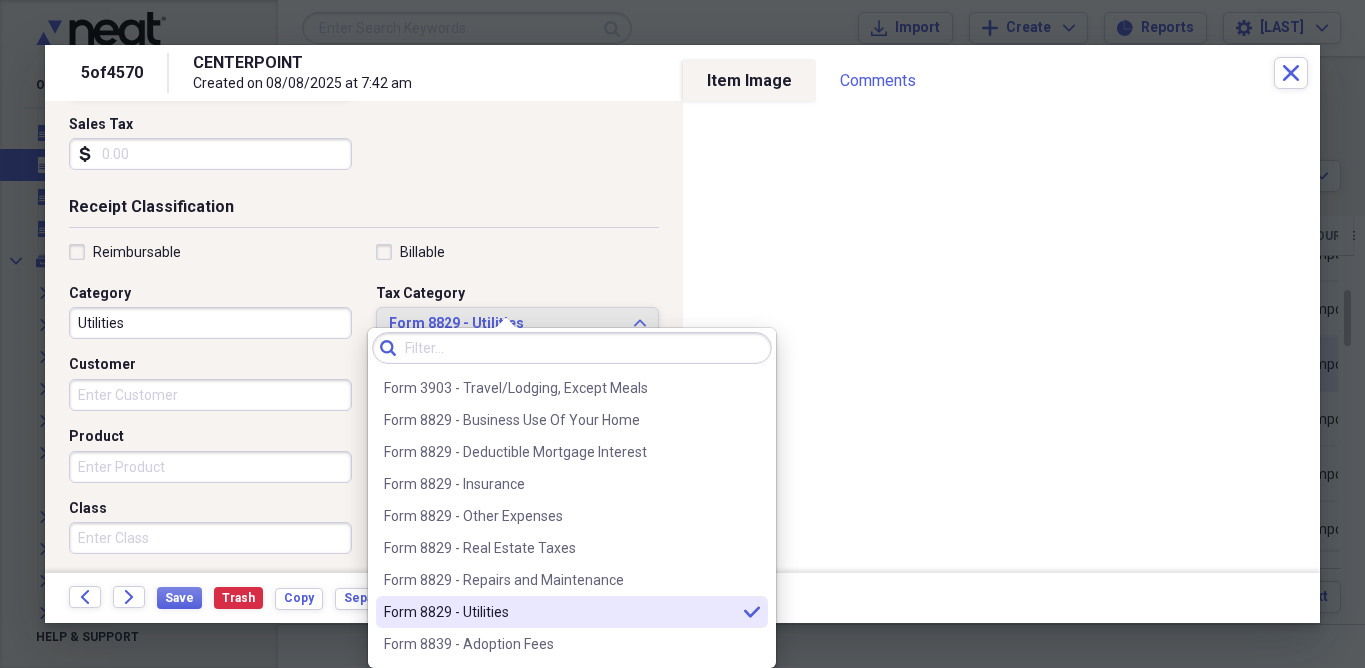 click on "Form 8829 - Utilities" at bounding box center [560, 612] 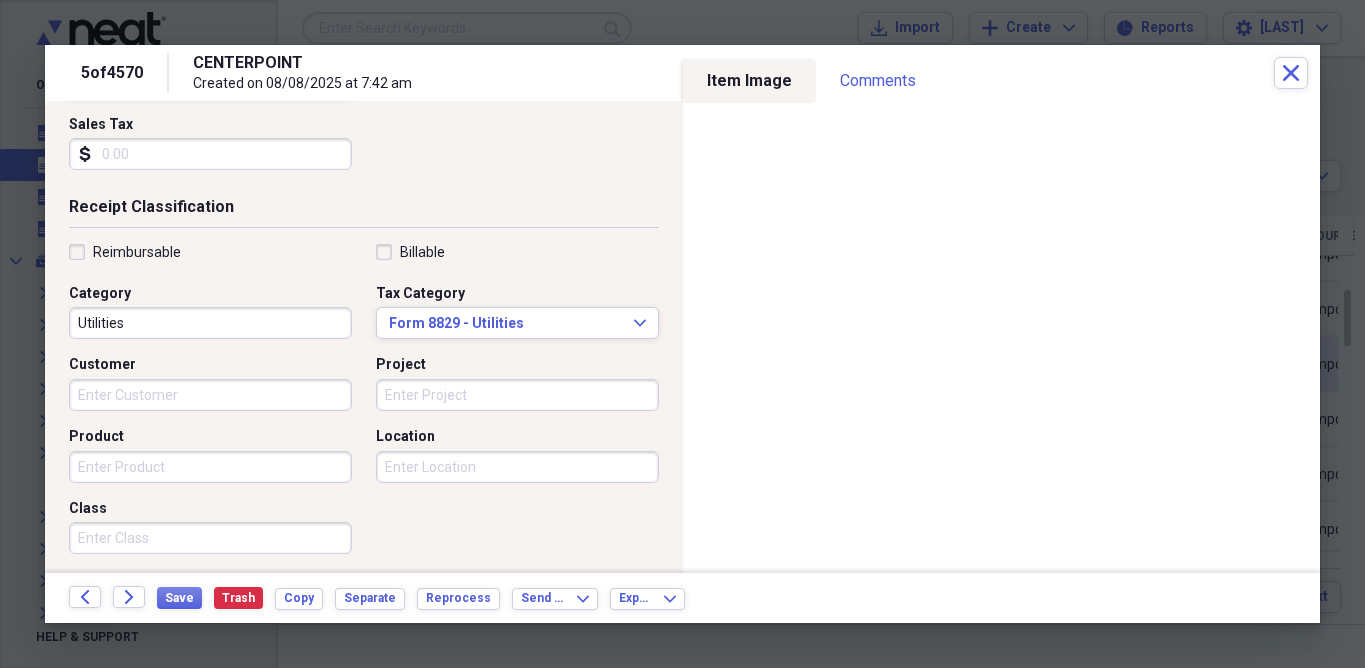click on "Utilities" at bounding box center (210, 323) 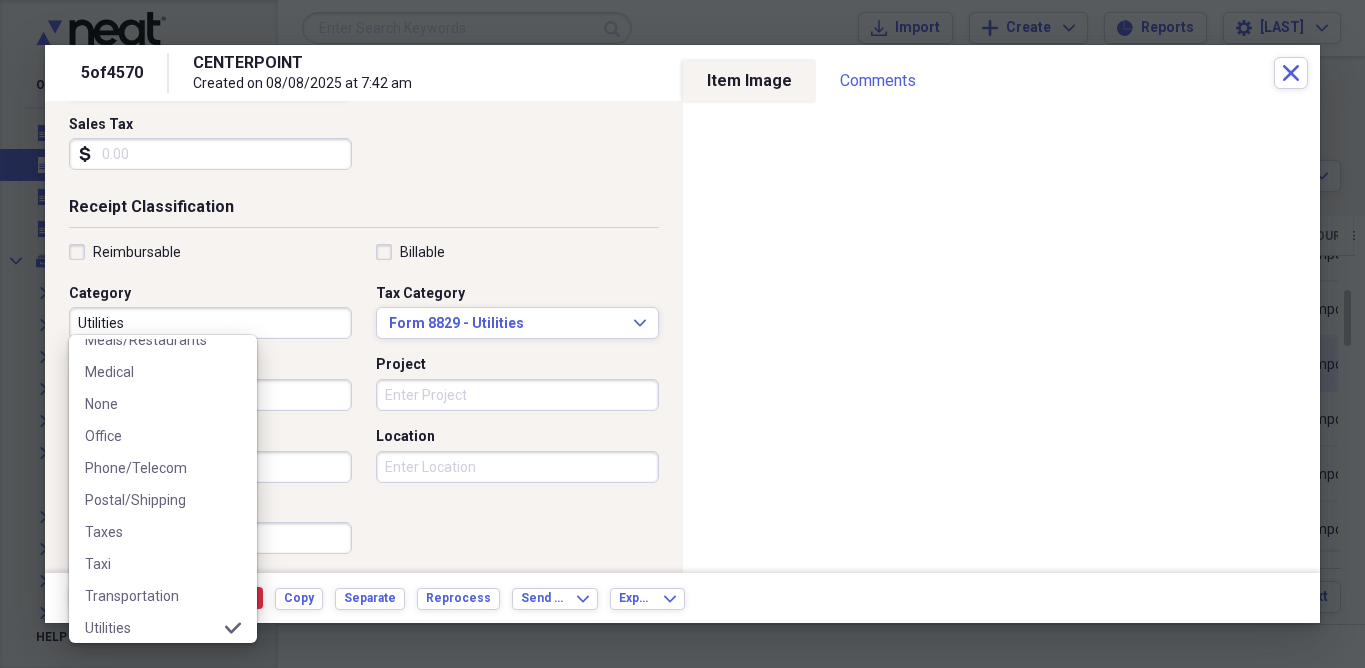 scroll, scrollTop: 412, scrollLeft: 0, axis: vertical 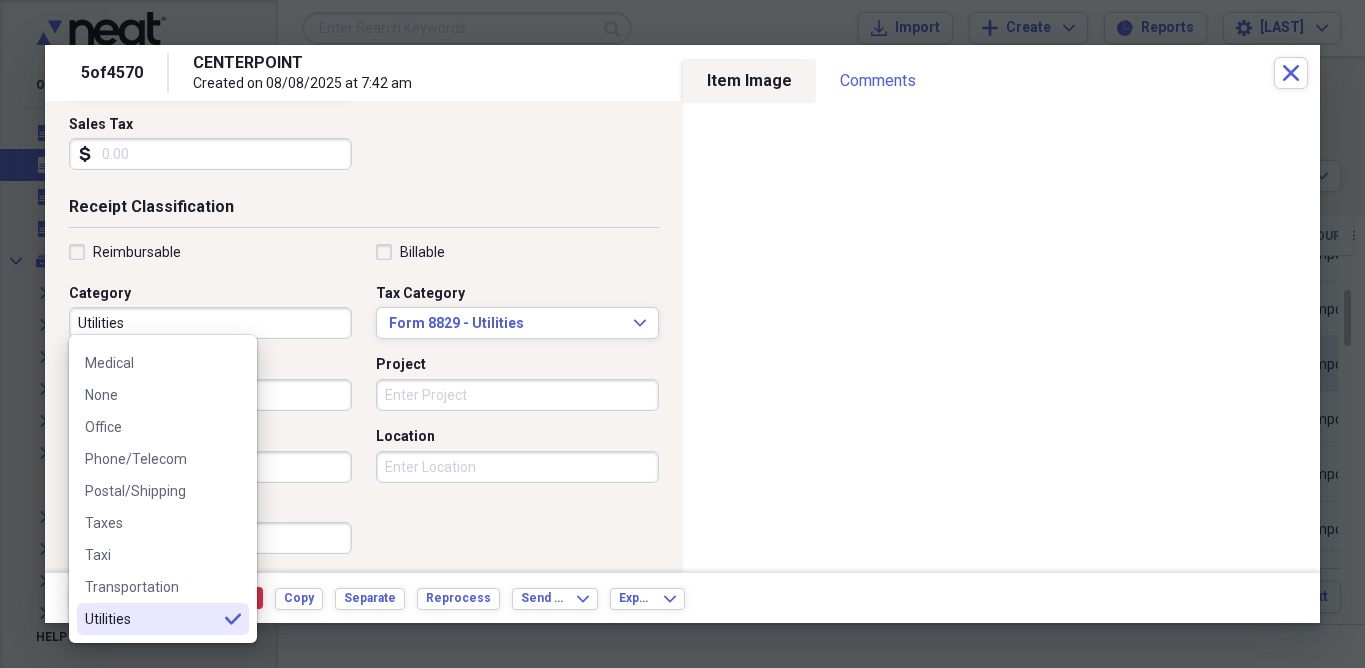 click on "Utilities" at bounding box center [151, 619] 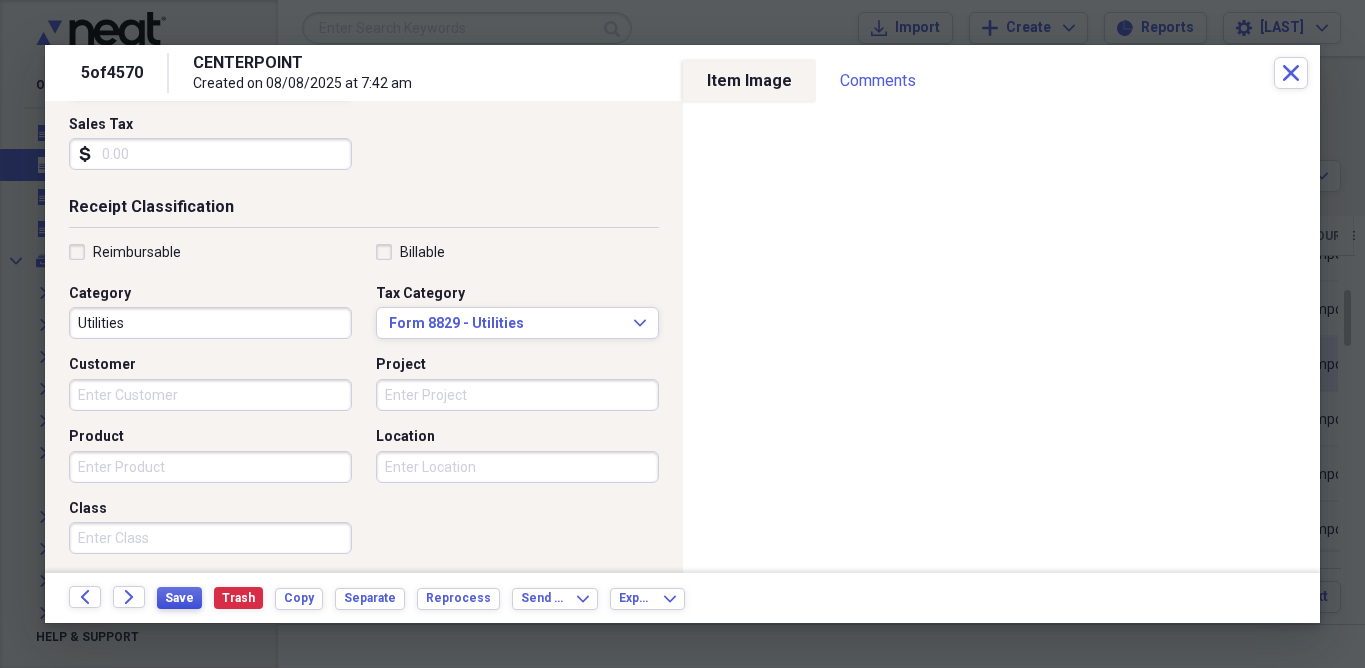 click on "Save" at bounding box center (179, 598) 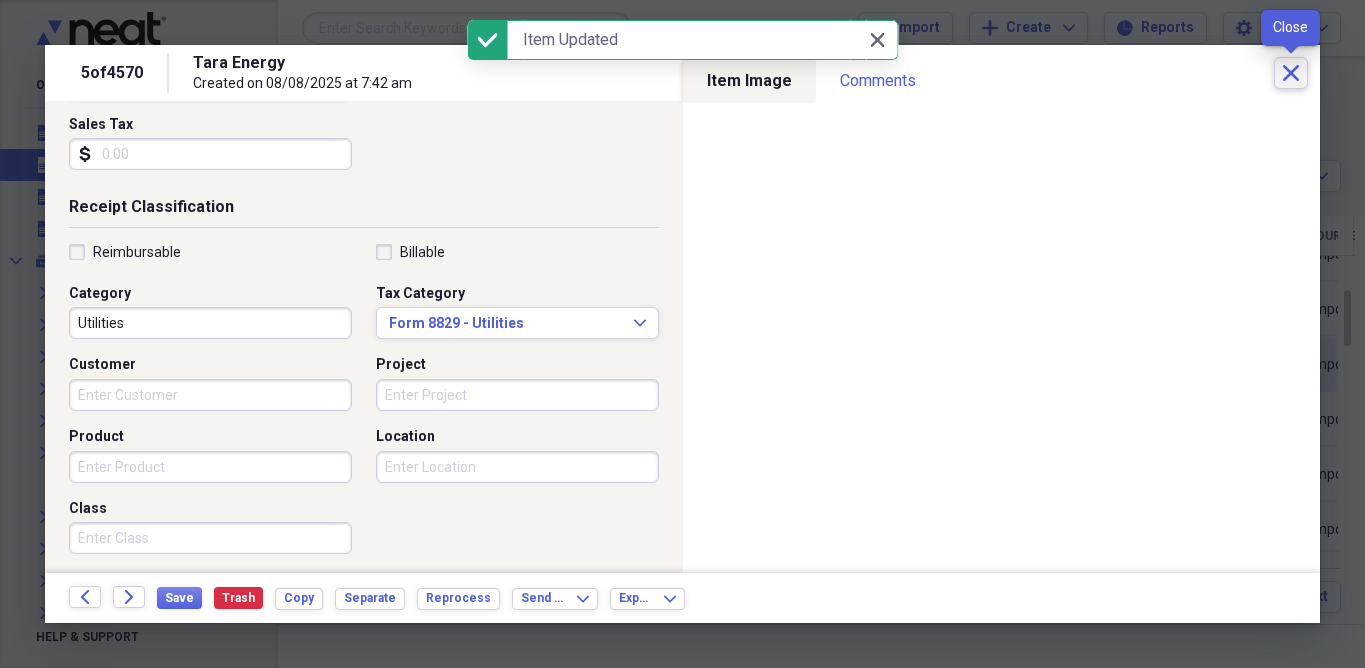 click on "Close" 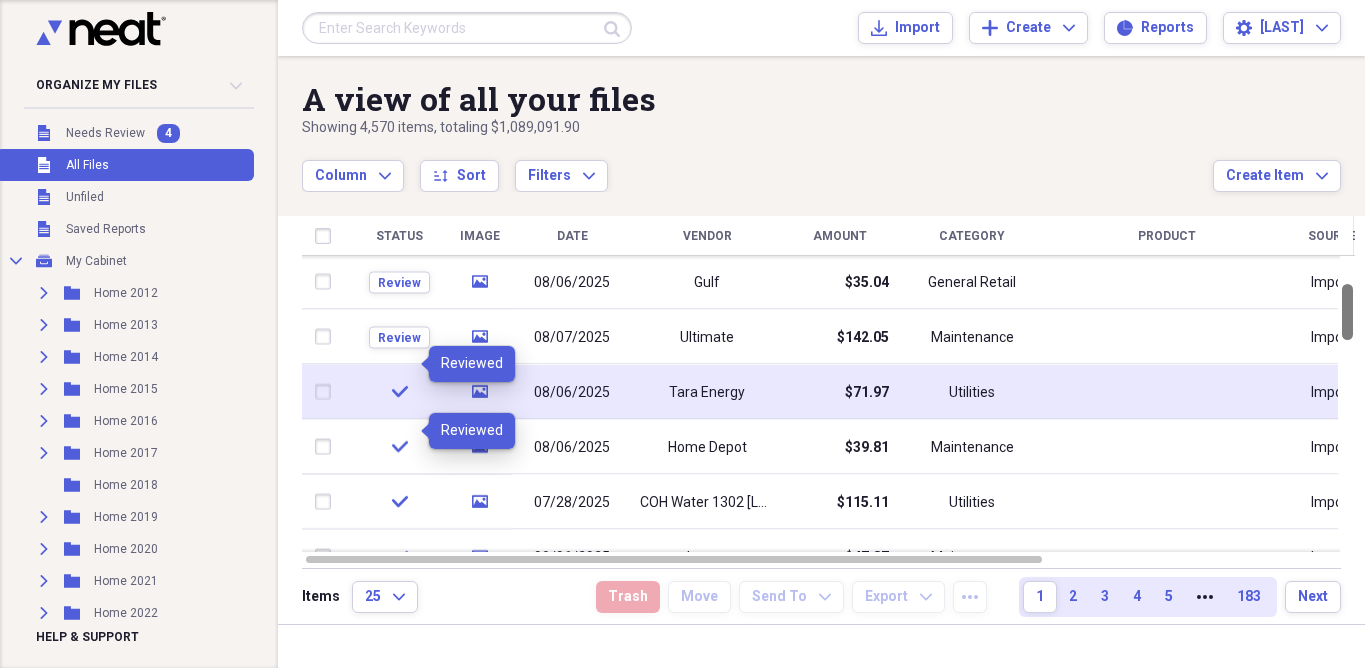 click at bounding box center [1347, 312] 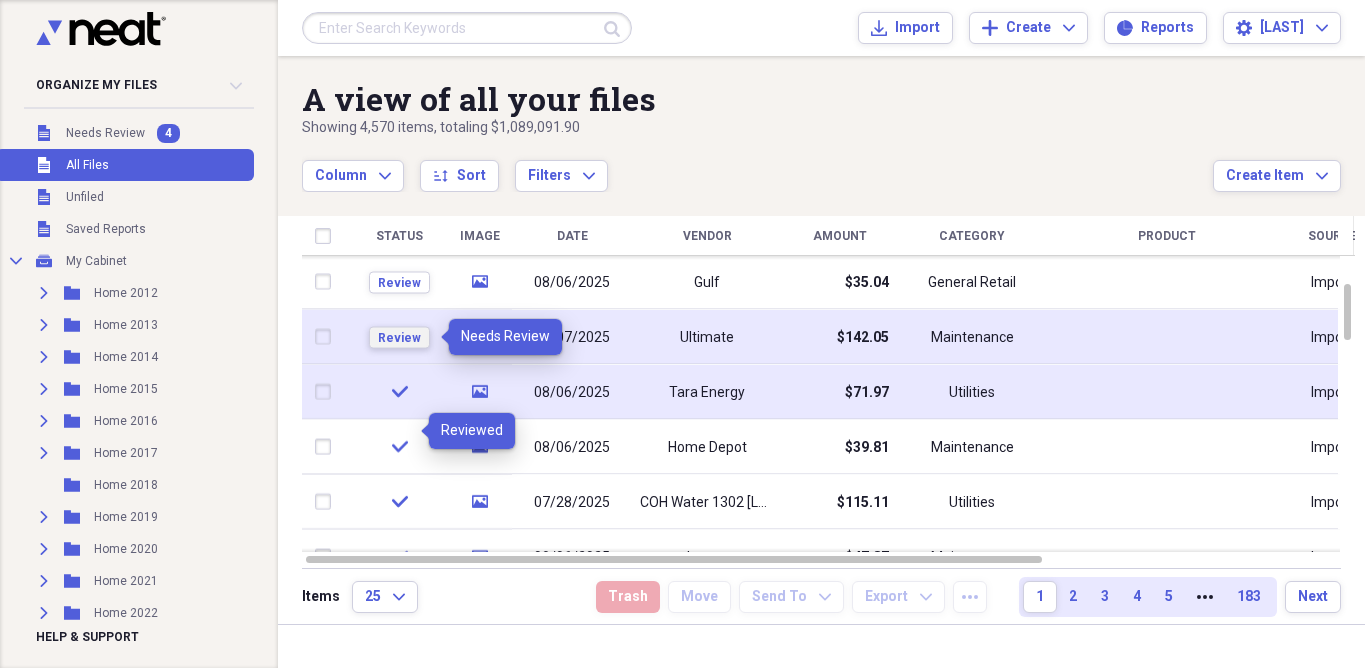 click on "Review" at bounding box center [399, 337] 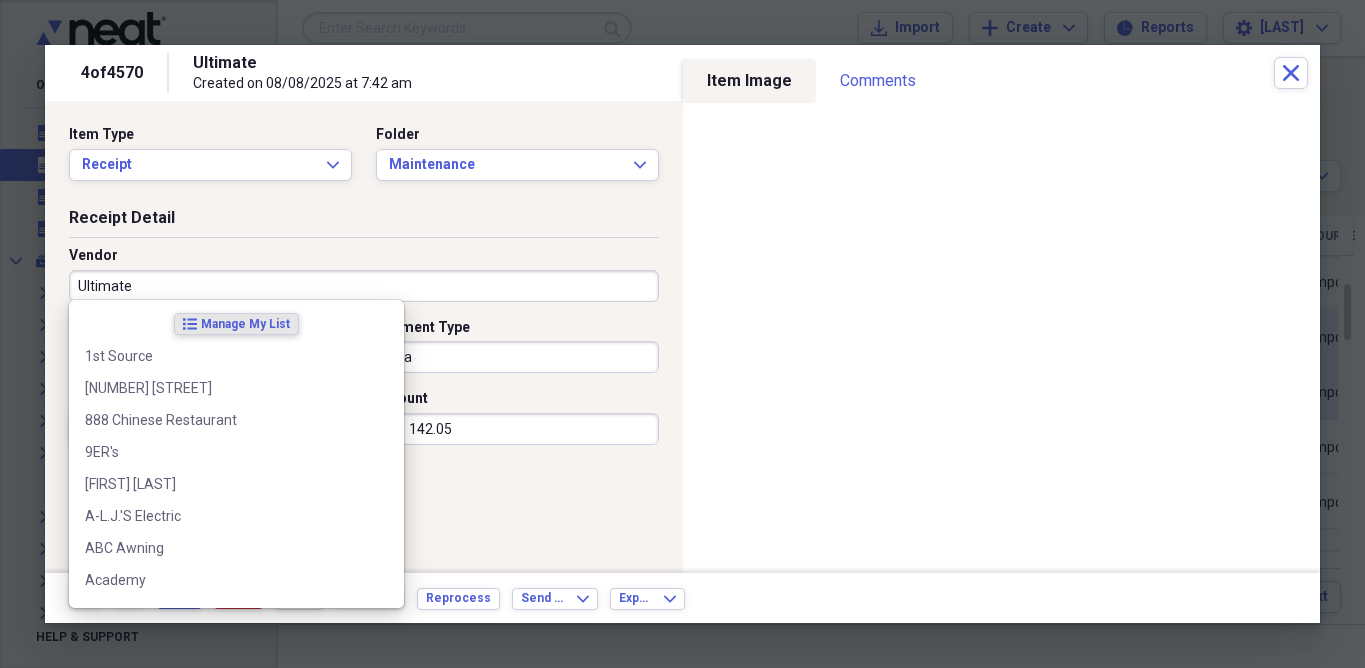 drag, startPoint x: 305, startPoint y: 288, endPoint x: 186, endPoint y: 284, distance: 119.06721 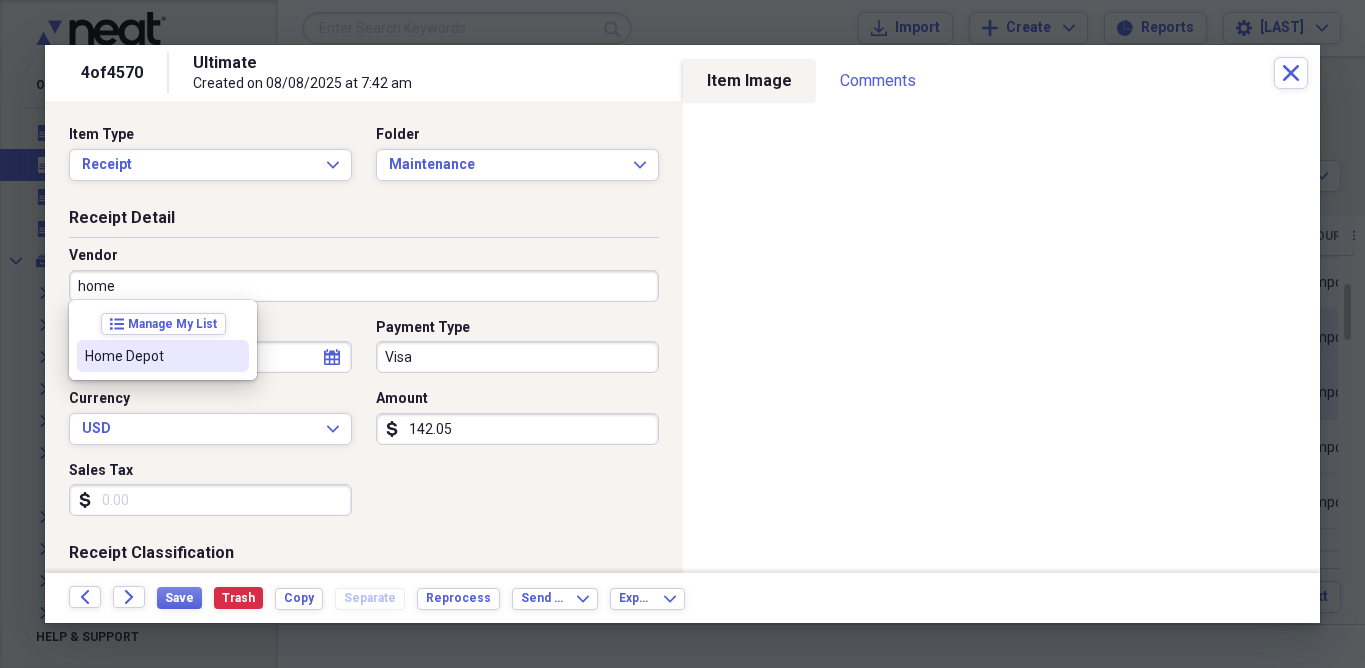 click on "Home Depot" at bounding box center [151, 356] 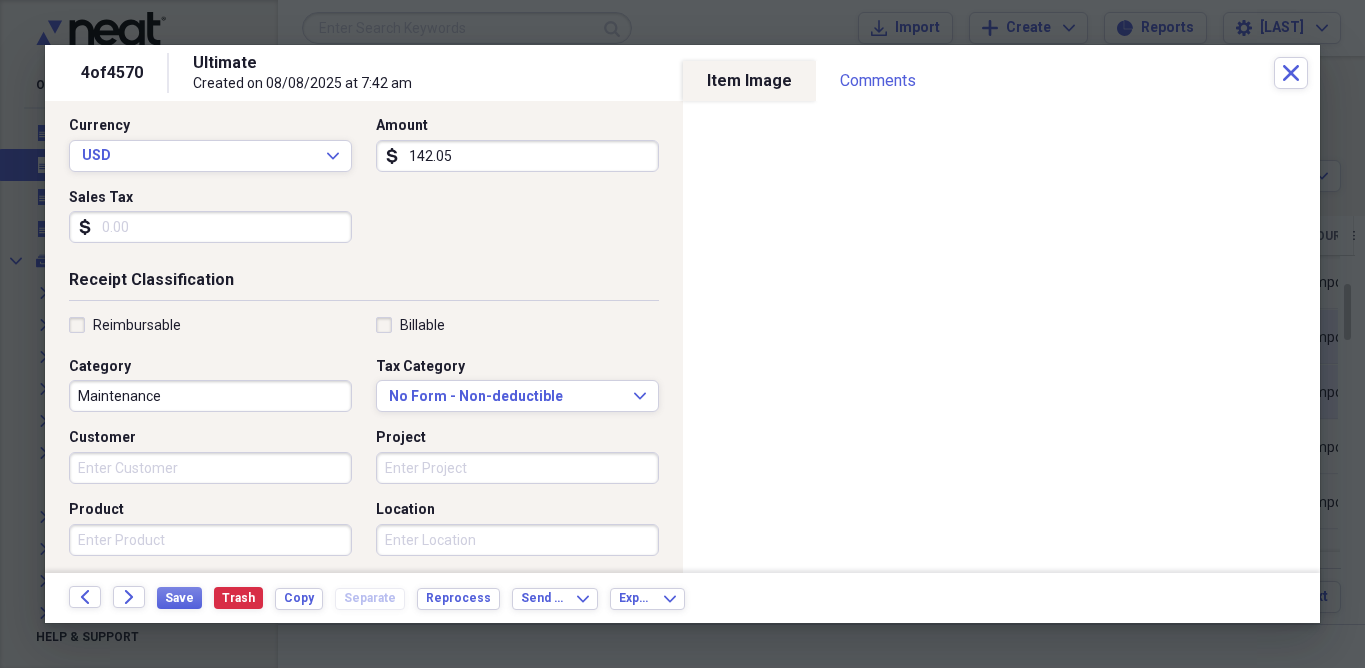 scroll, scrollTop: 275, scrollLeft: 0, axis: vertical 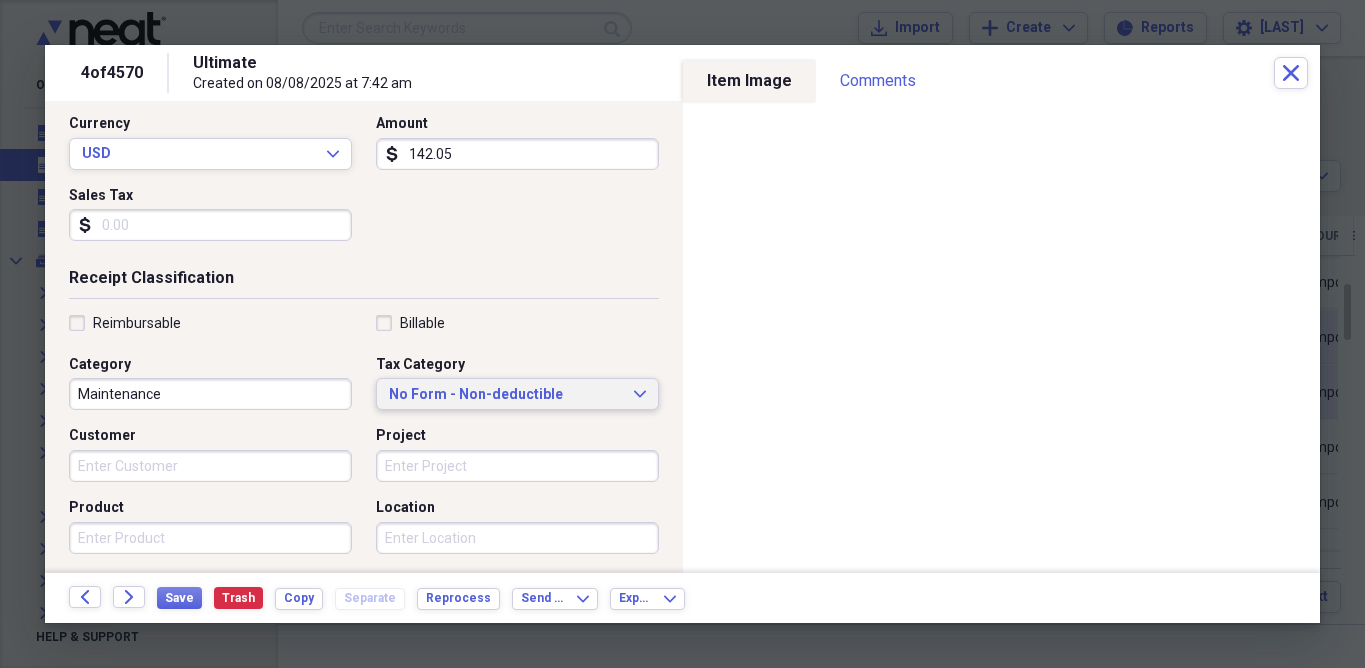 click on "Expand" 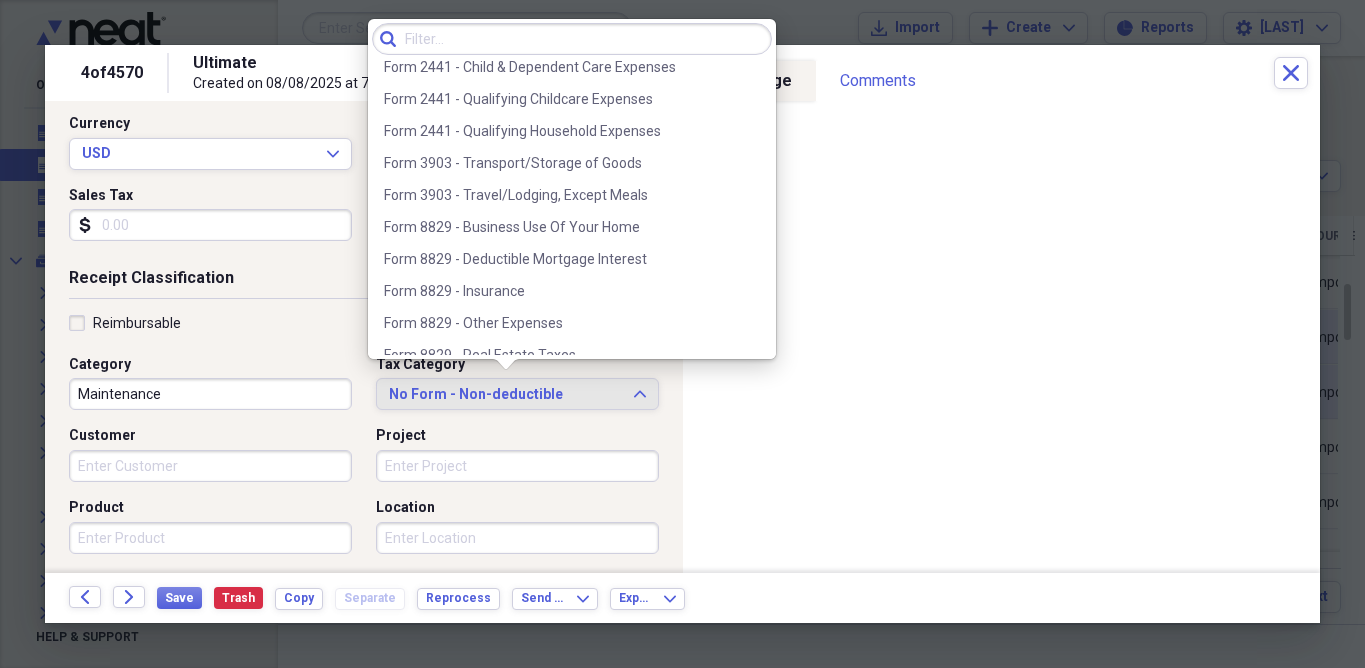 scroll, scrollTop: 780, scrollLeft: 0, axis: vertical 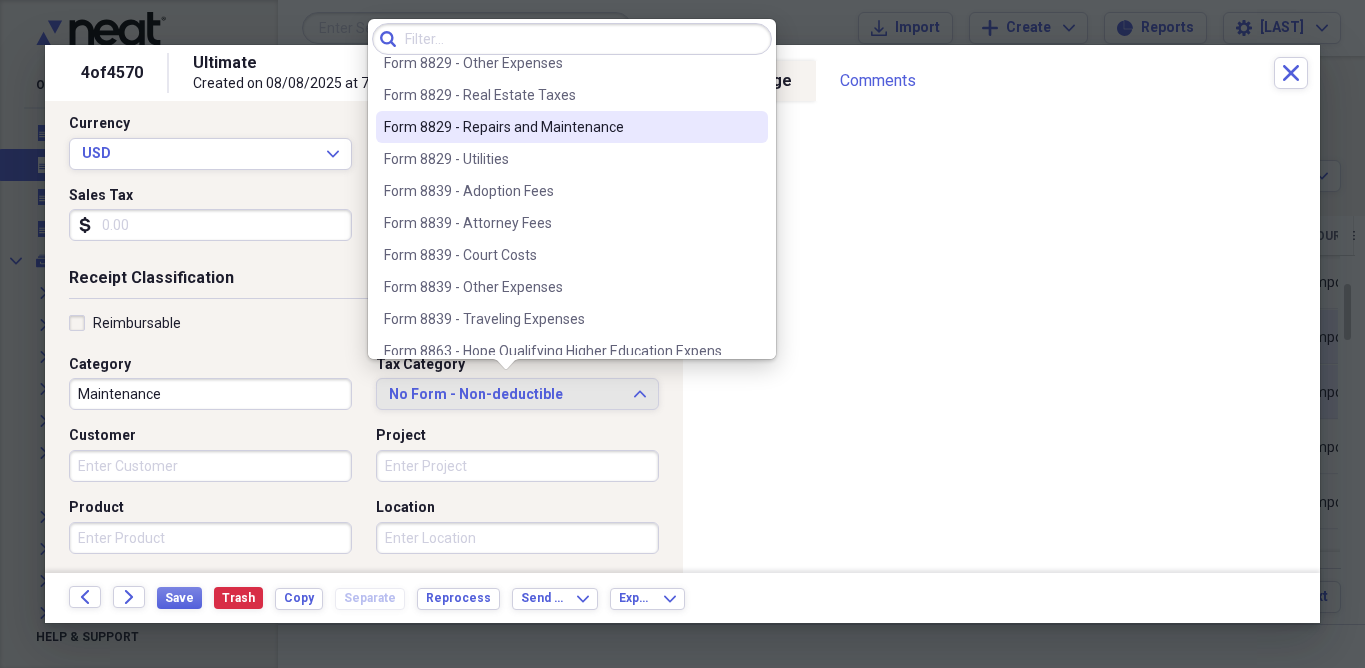click on "Form 8829 - Repairs and Maintenance" at bounding box center [560, 127] 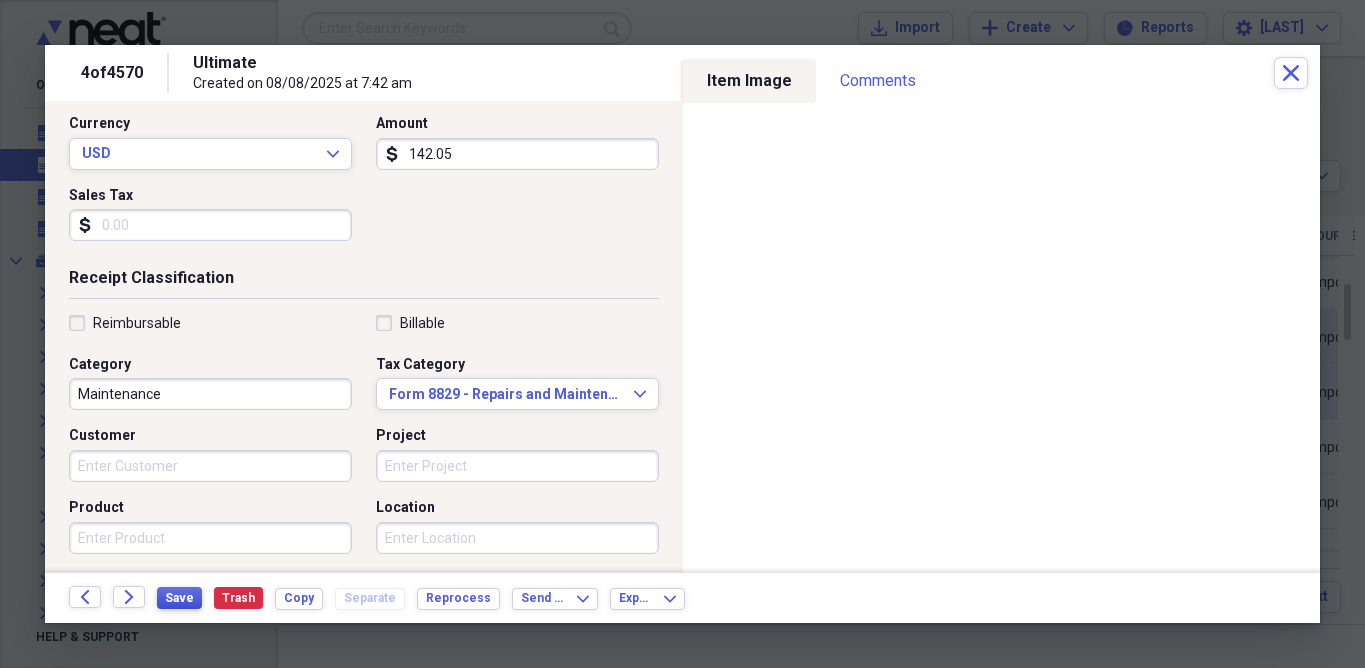 click on "Save" at bounding box center (179, 598) 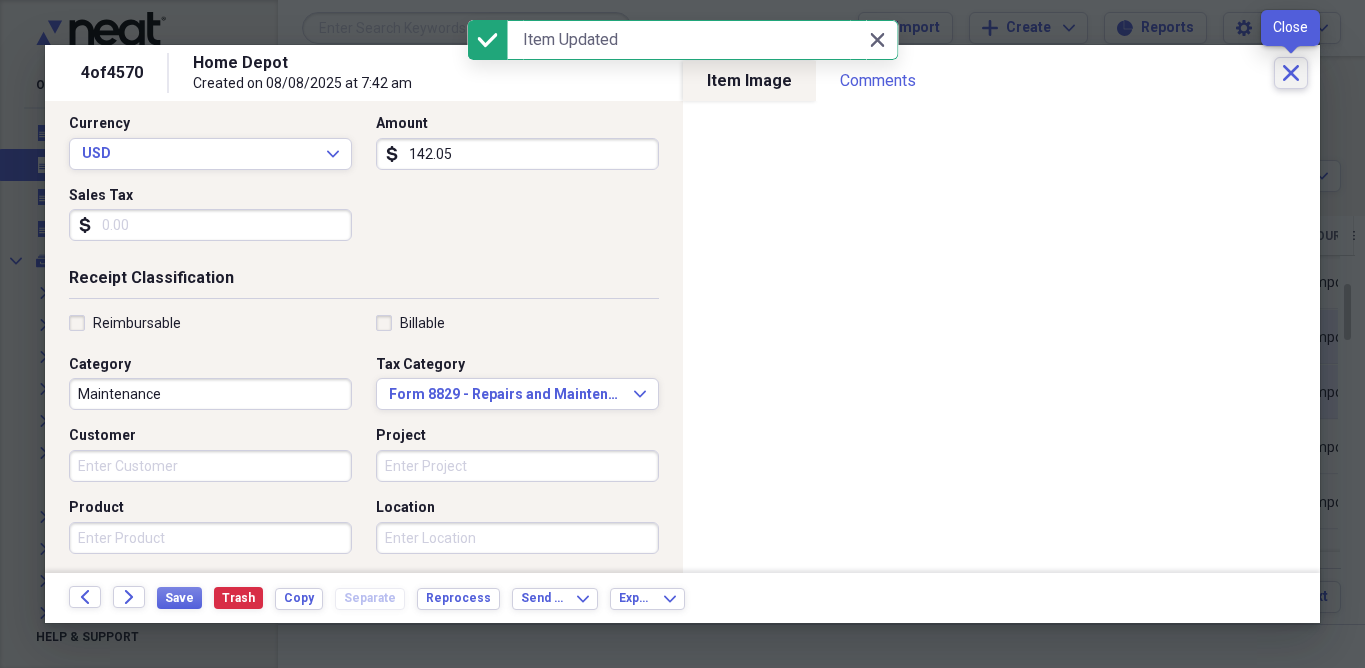 click on "Close" 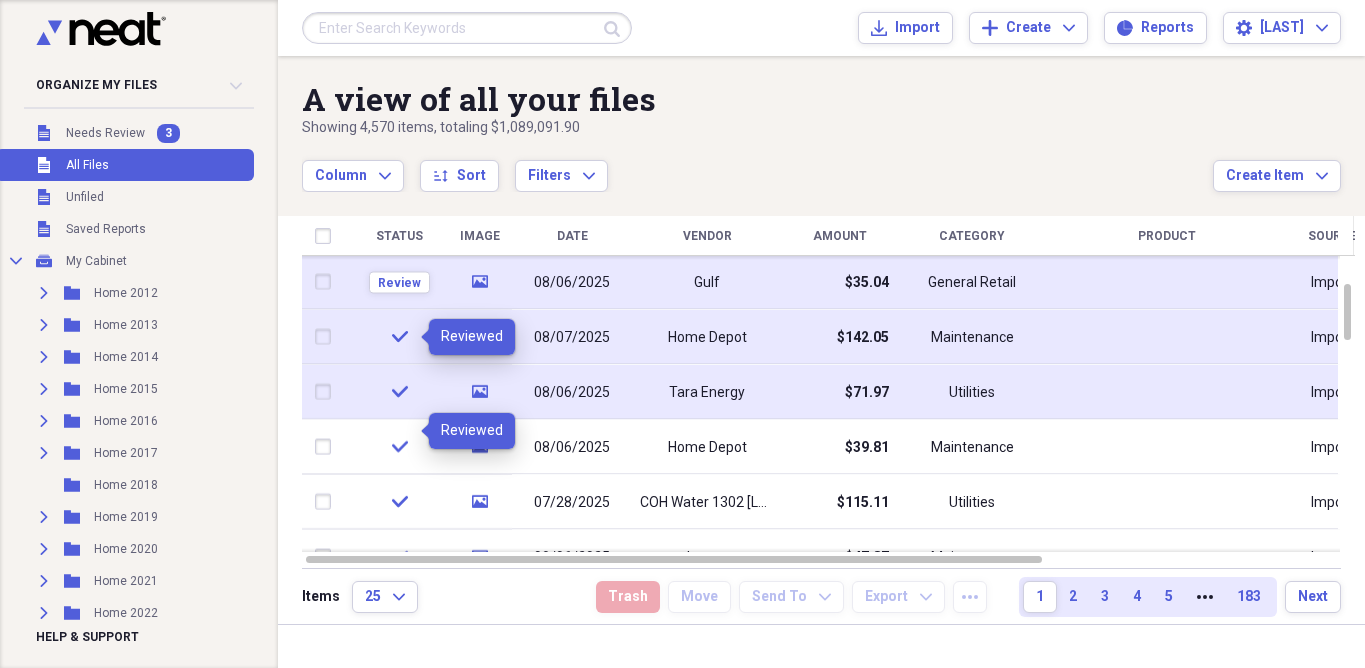 click on "08/06/2025" at bounding box center (572, 282) 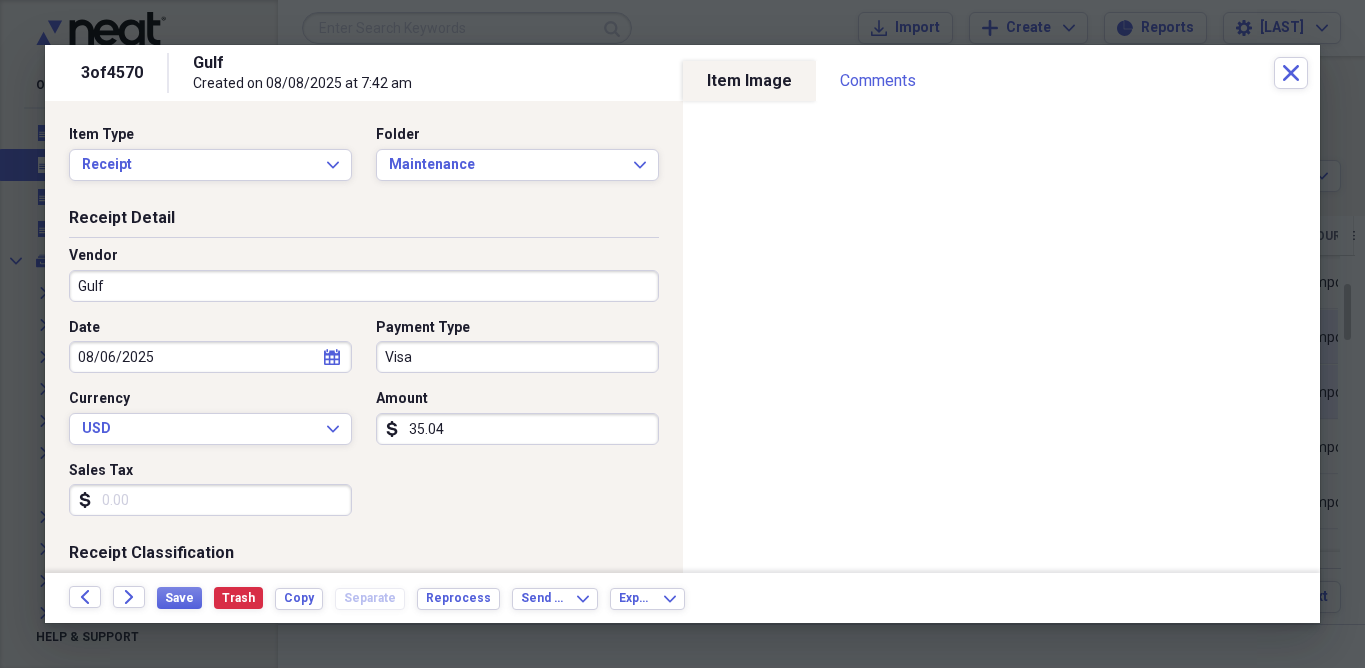 click on "Gulf" at bounding box center (364, 286) 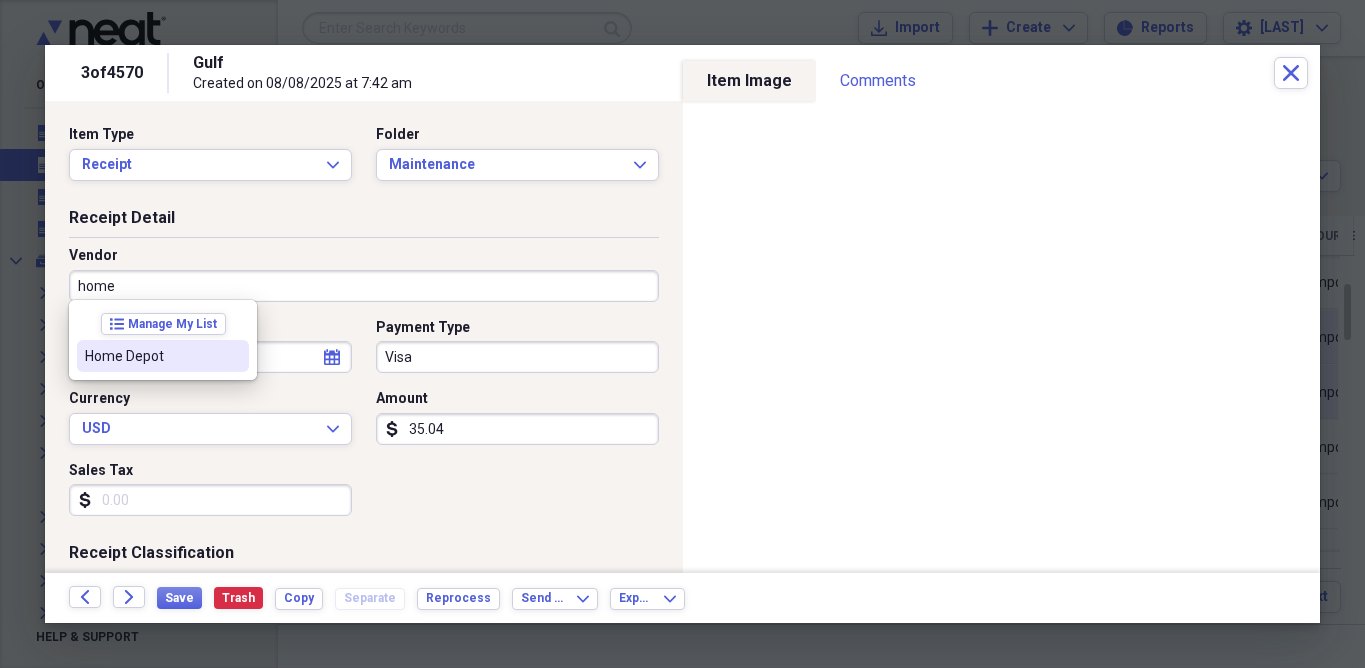 click on "Home Depot" at bounding box center (151, 356) 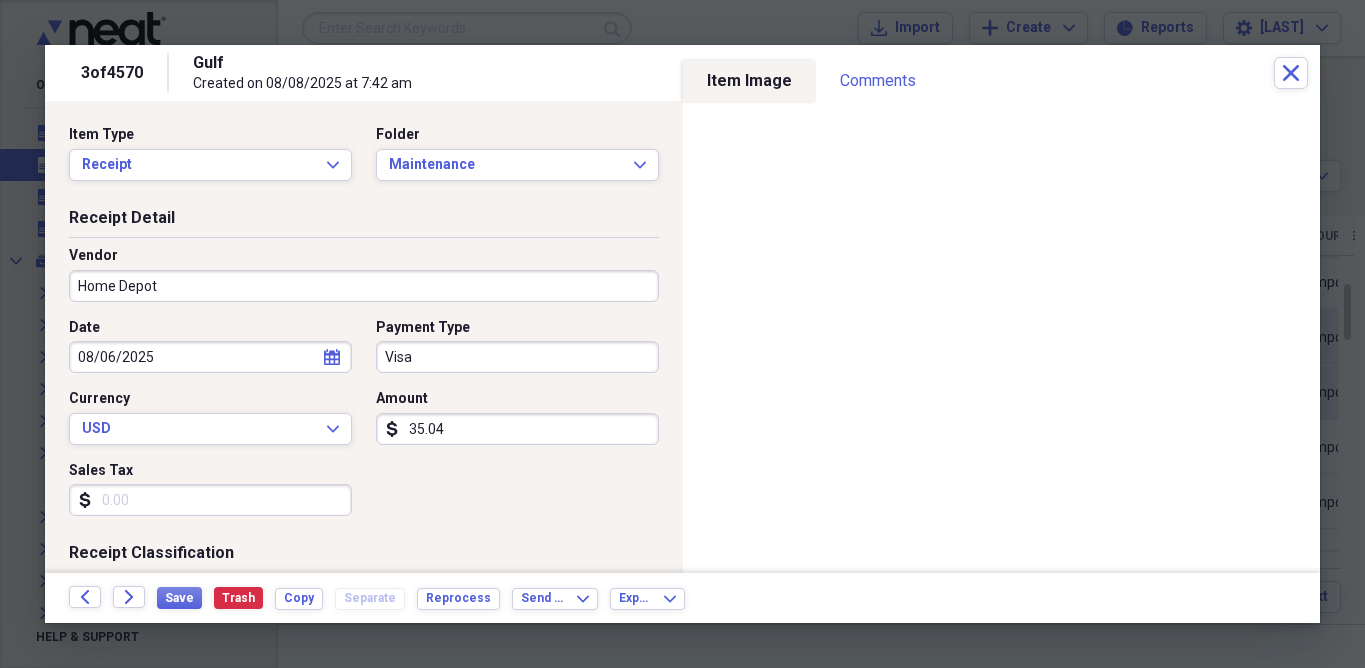 type on "Maintenance" 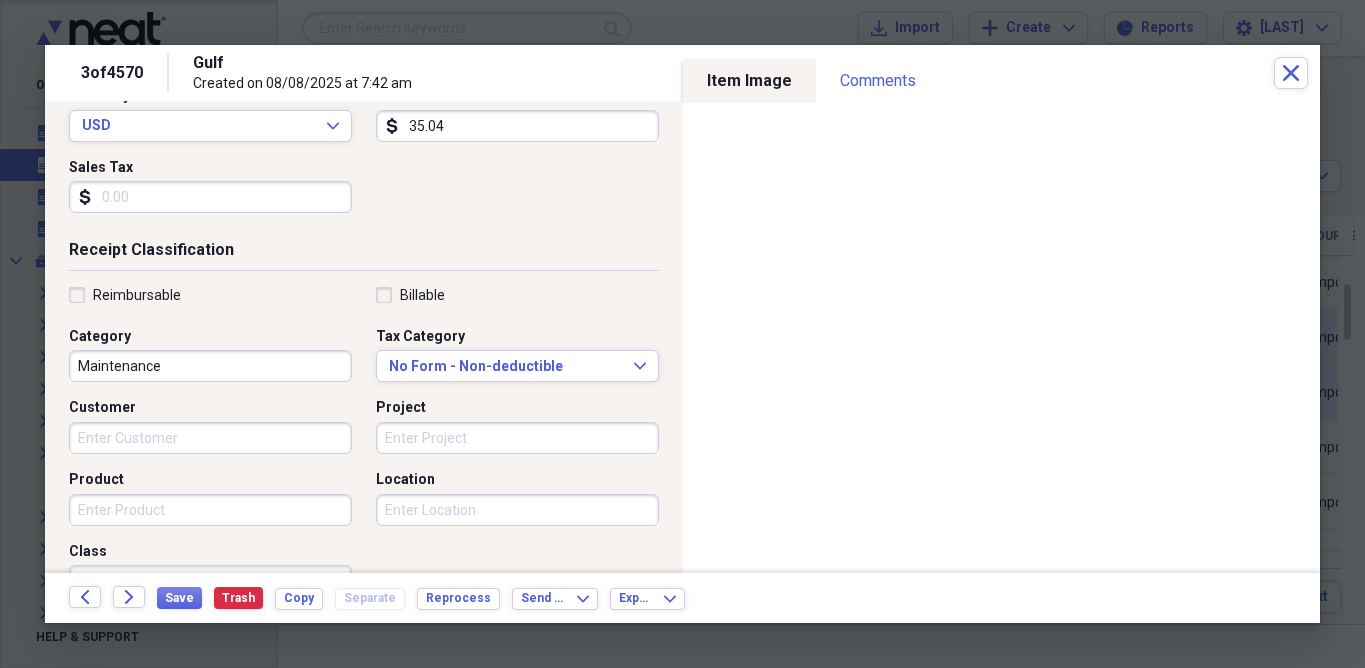 scroll, scrollTop: 308, scrollLeft: 0, axis: vertical 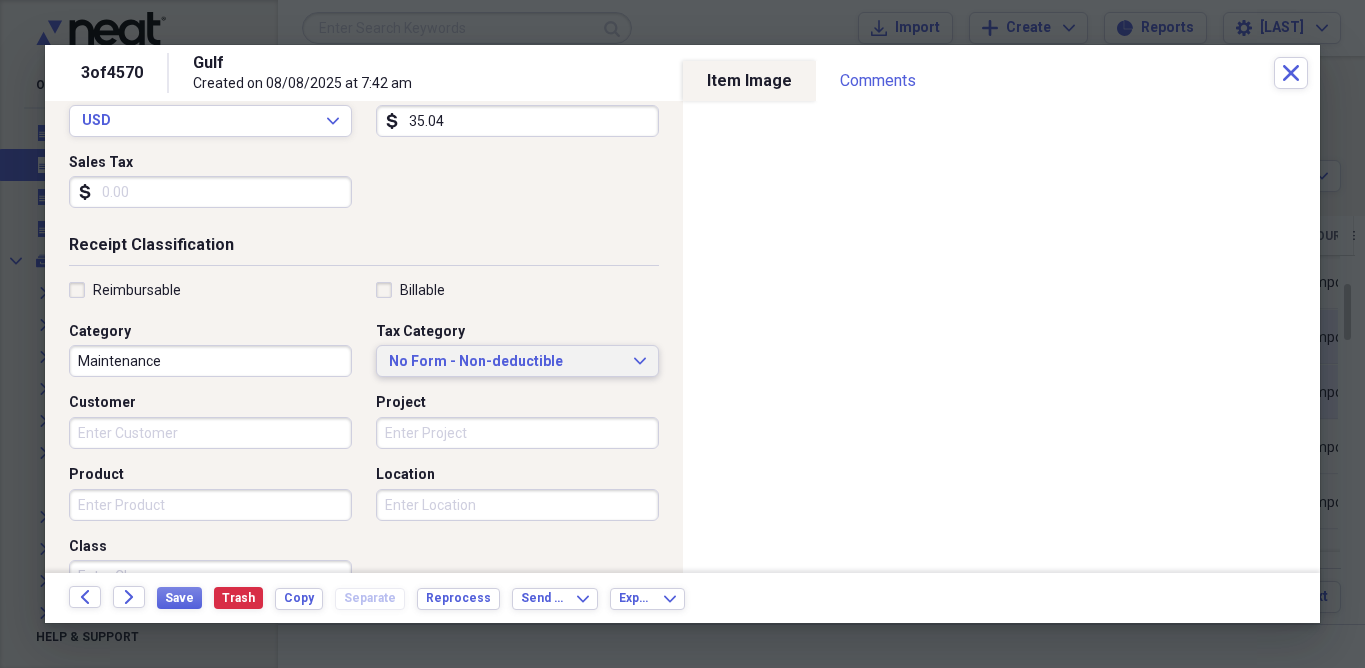 click on "Expand" 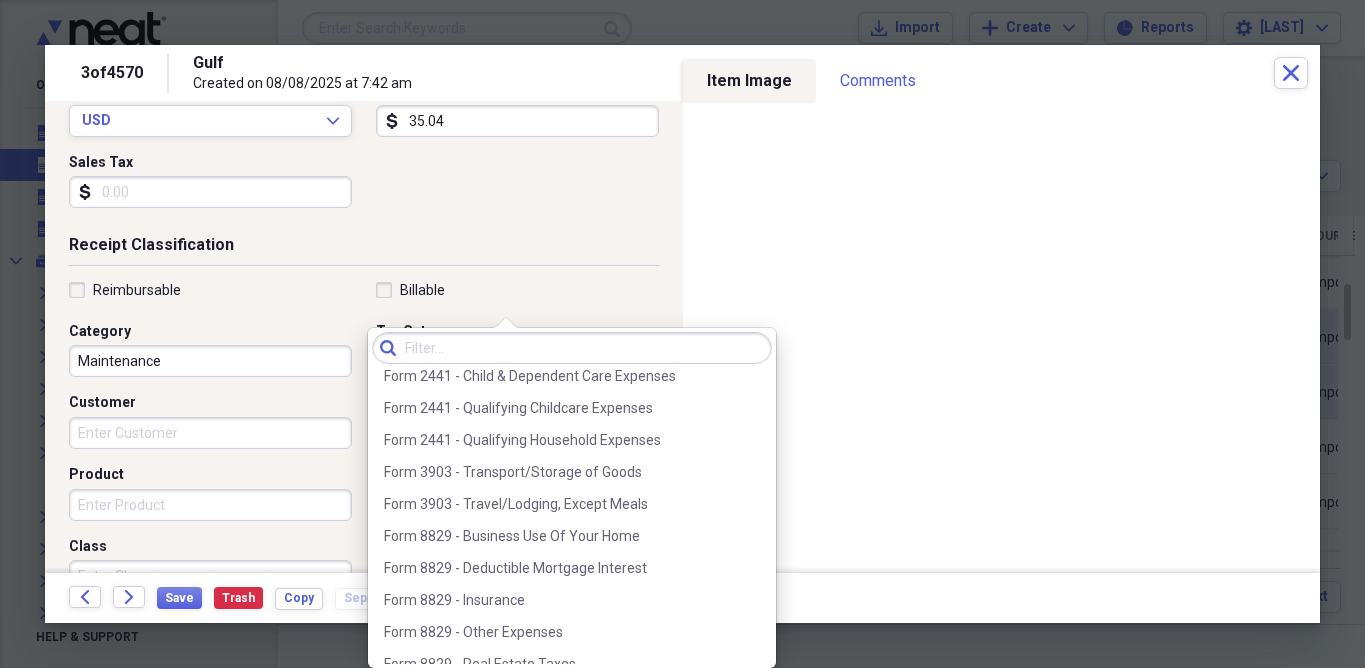 scroll, scrollTop: 780, scrollLeft: 0, axis: vertical 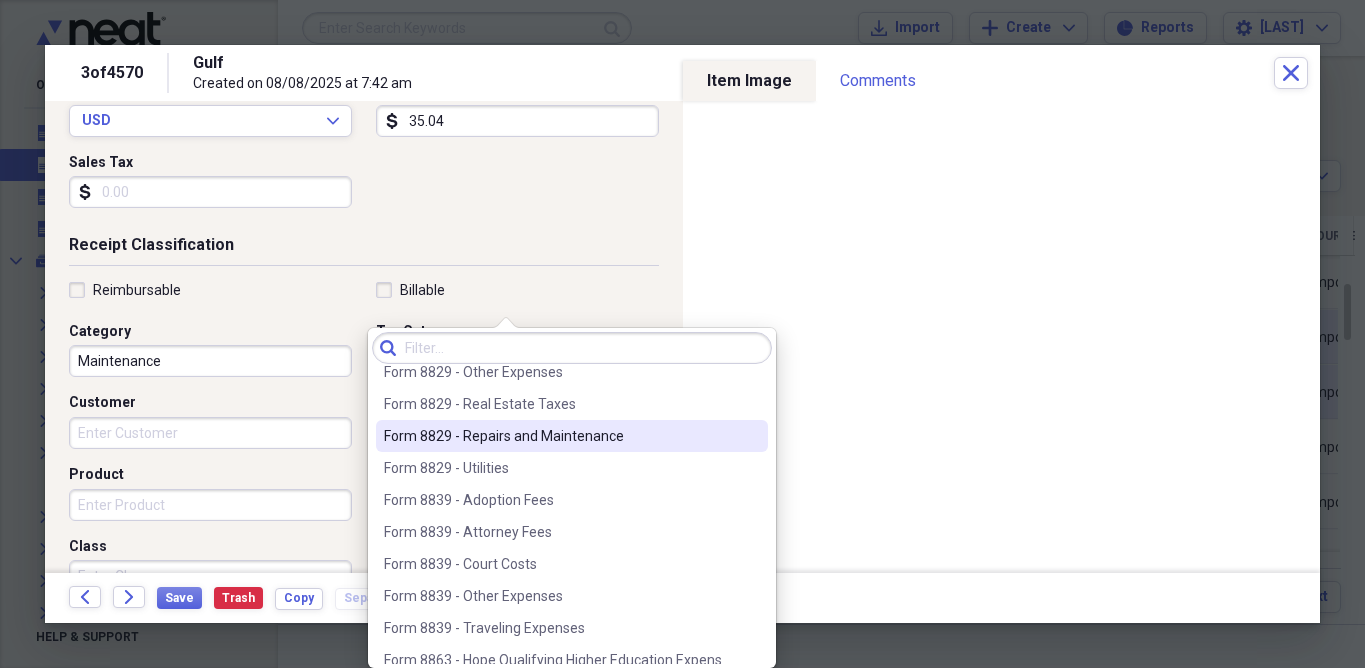 click on "Form 8829 - Repairs and Maintenance" at bounding box center (560, 436) 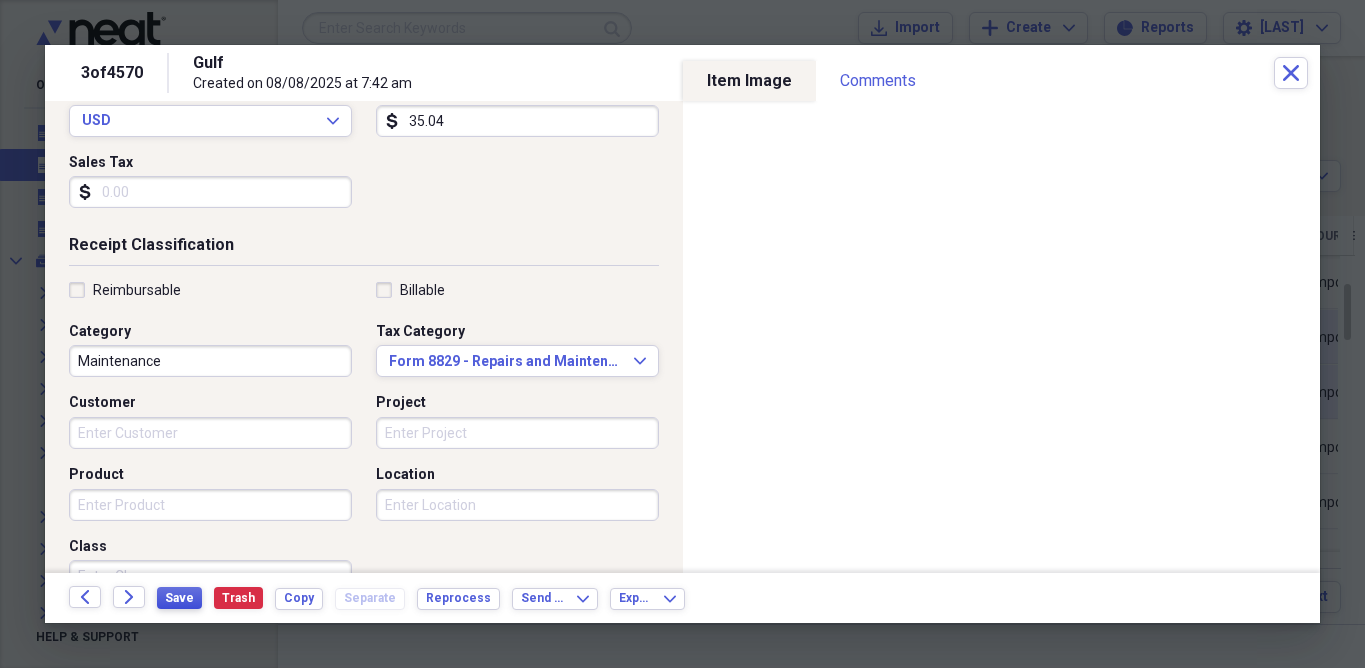 click on "Save" at bounding box center [179, 598] 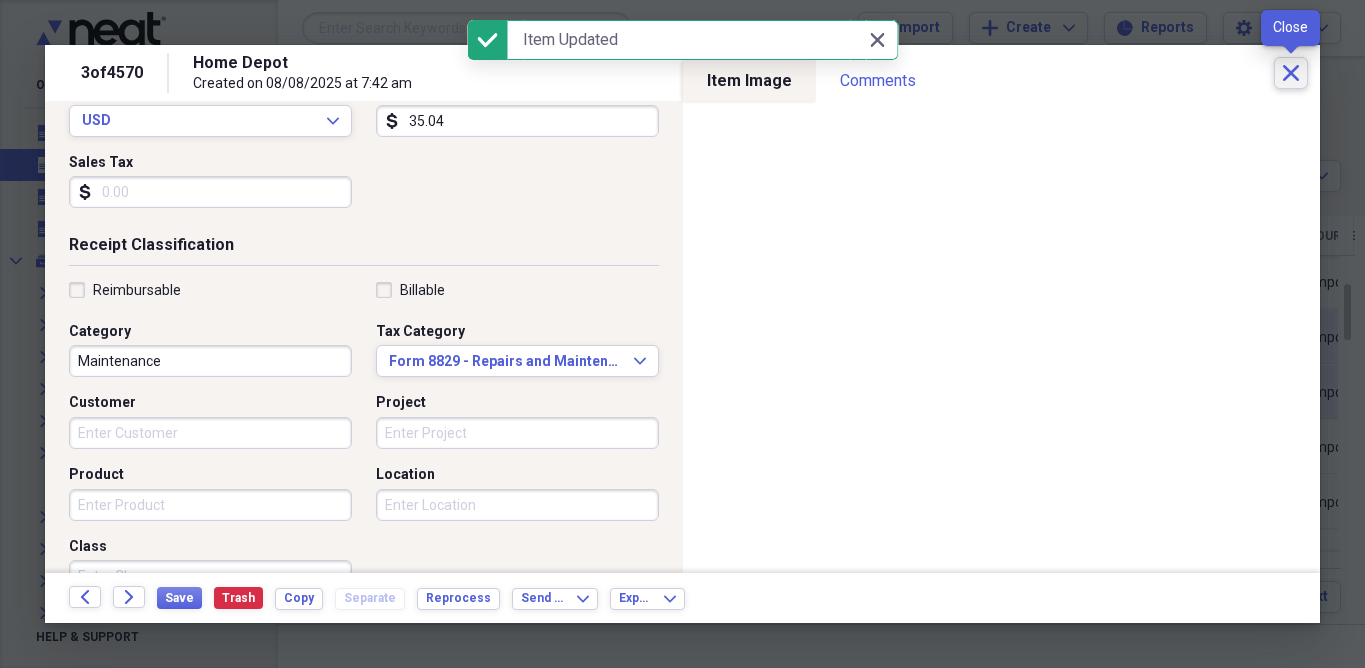 click on "Close" 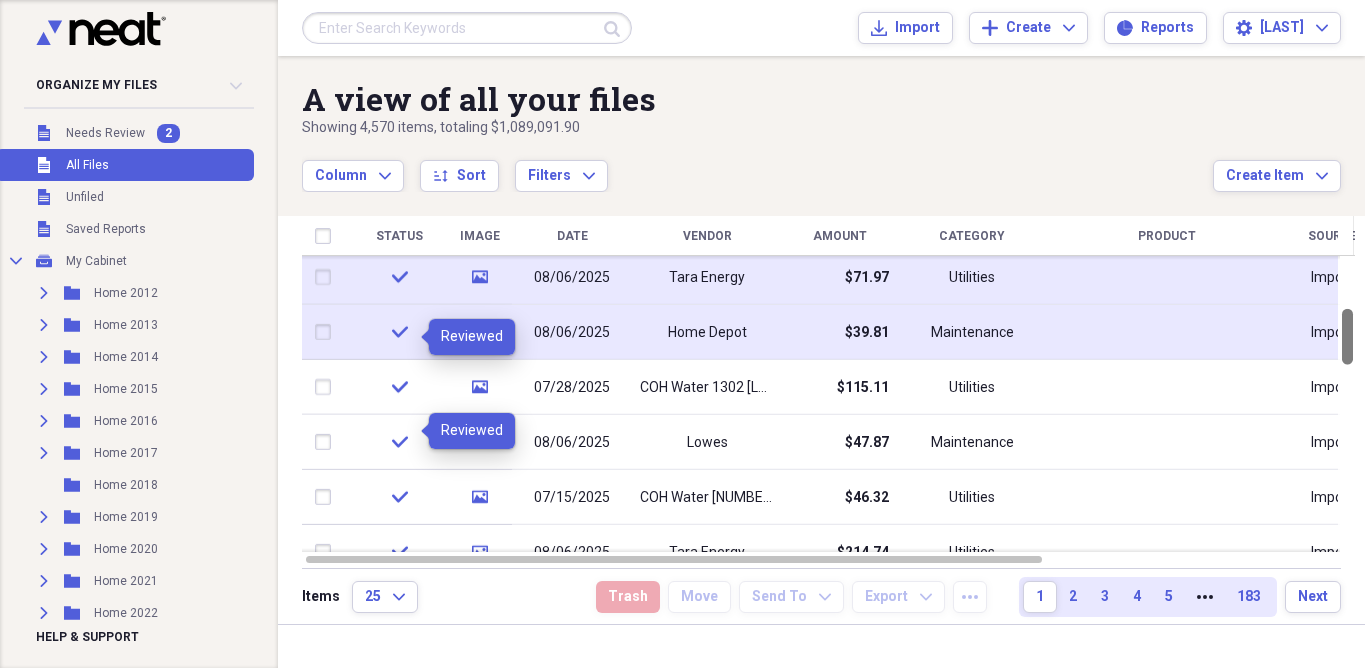 drag, startPoint x: 1357, startPoint y: 308, endPoint x: 1343, endPoint y: 333, distance: 28.653097 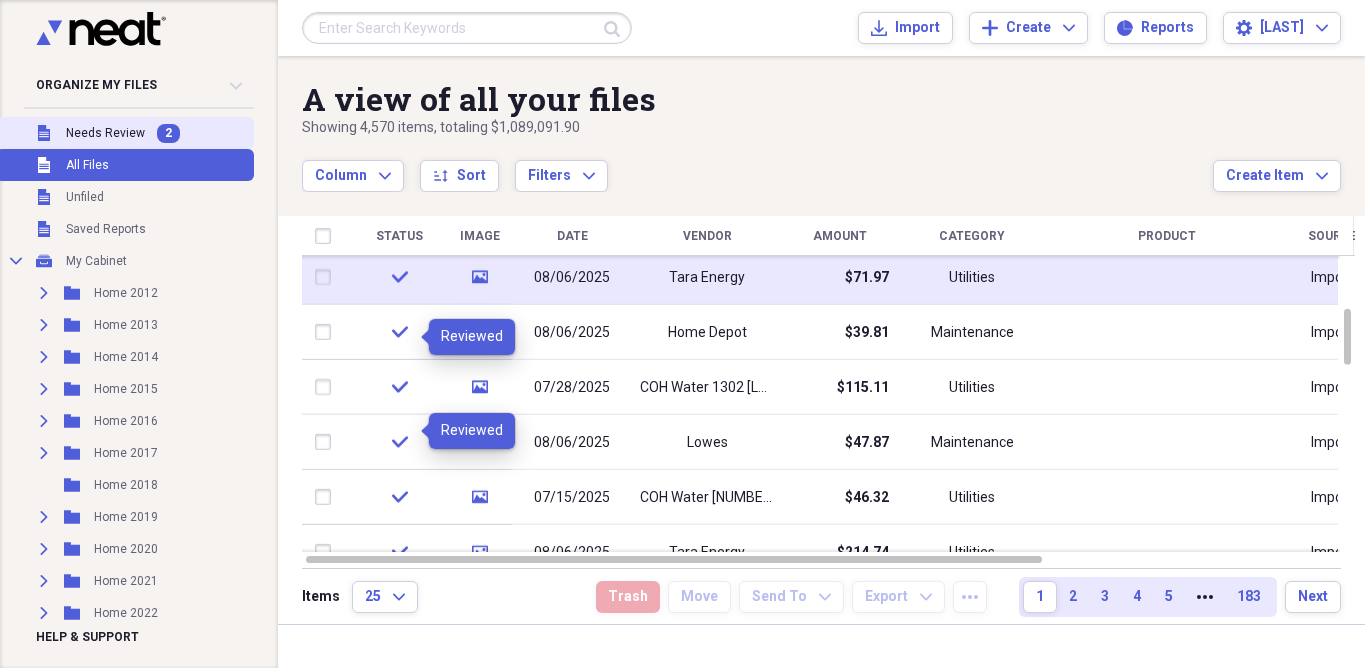 click on "Needs Review" at bounding box center (105, 133) 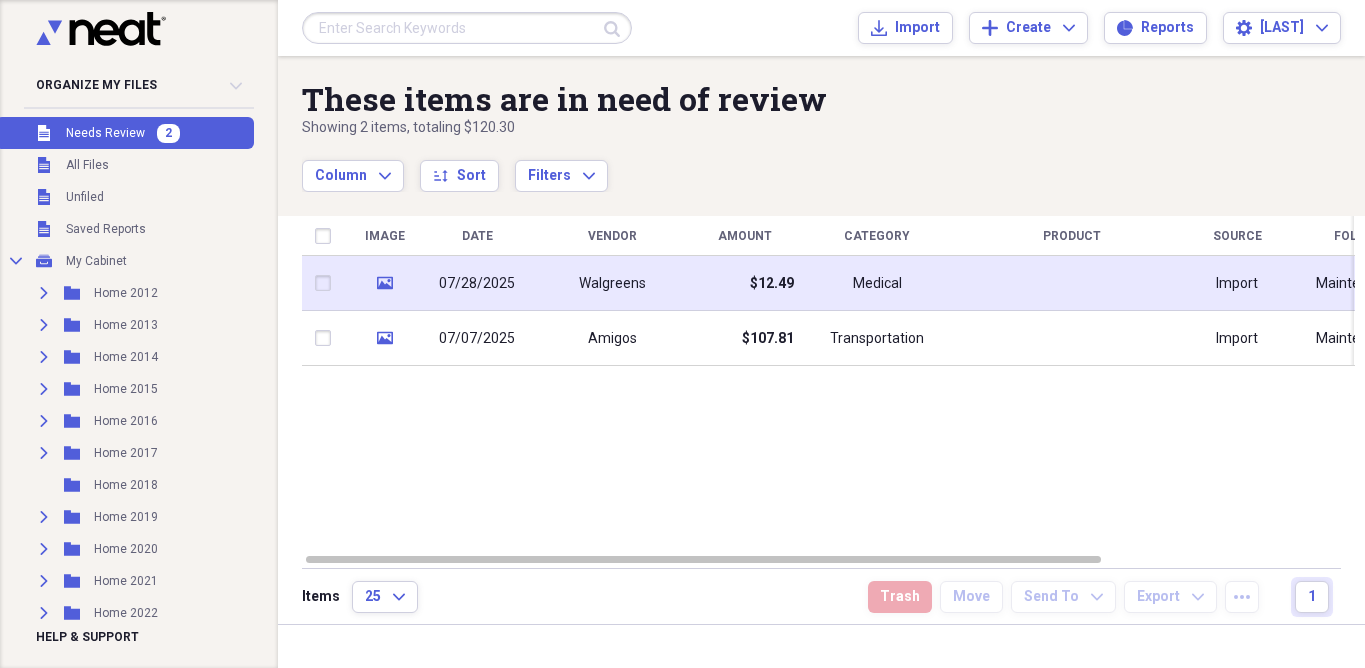 click on "Walgreens" at bounding box center [612, 283] 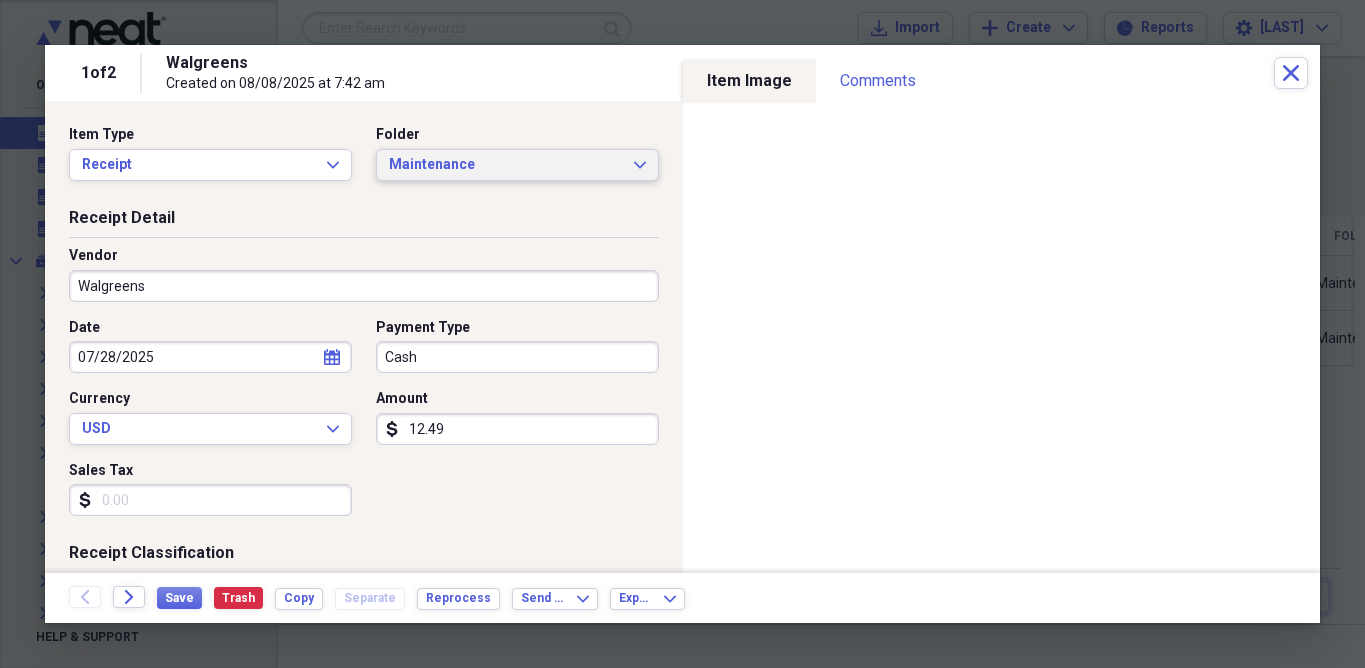 click on "Expand" 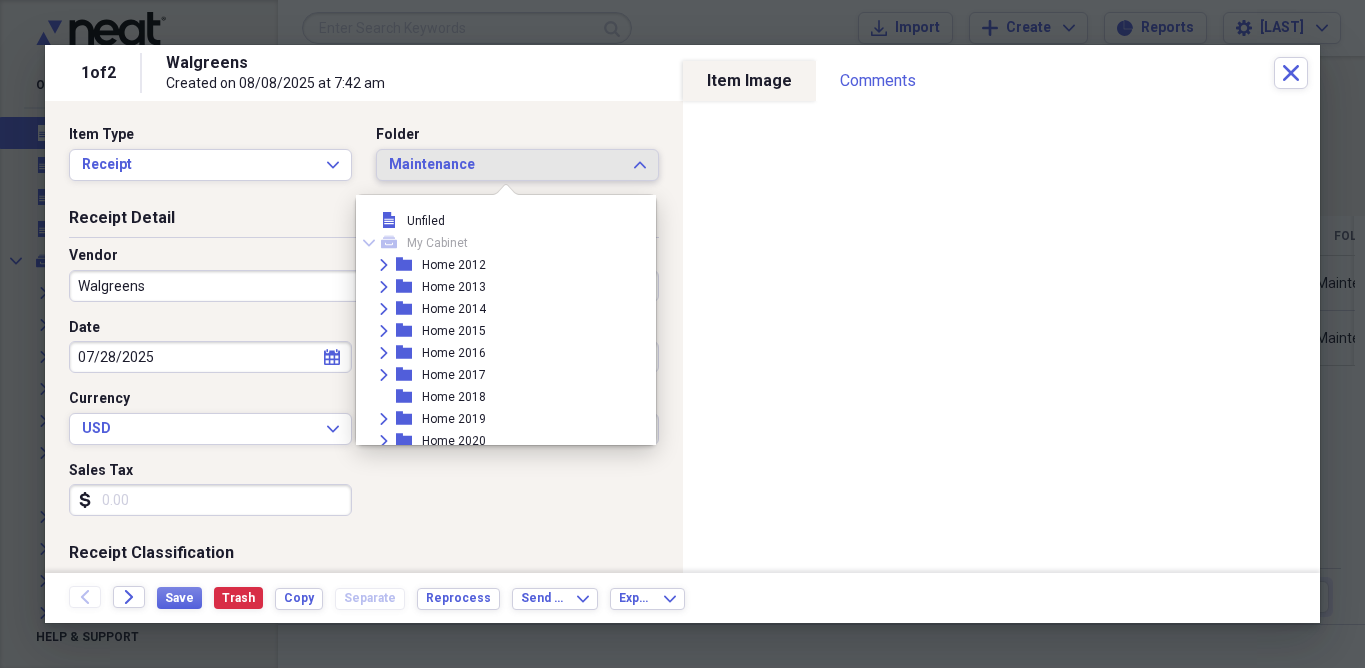 scroll, scrollTop: 627, scrollLeft: 0, axis: vertical 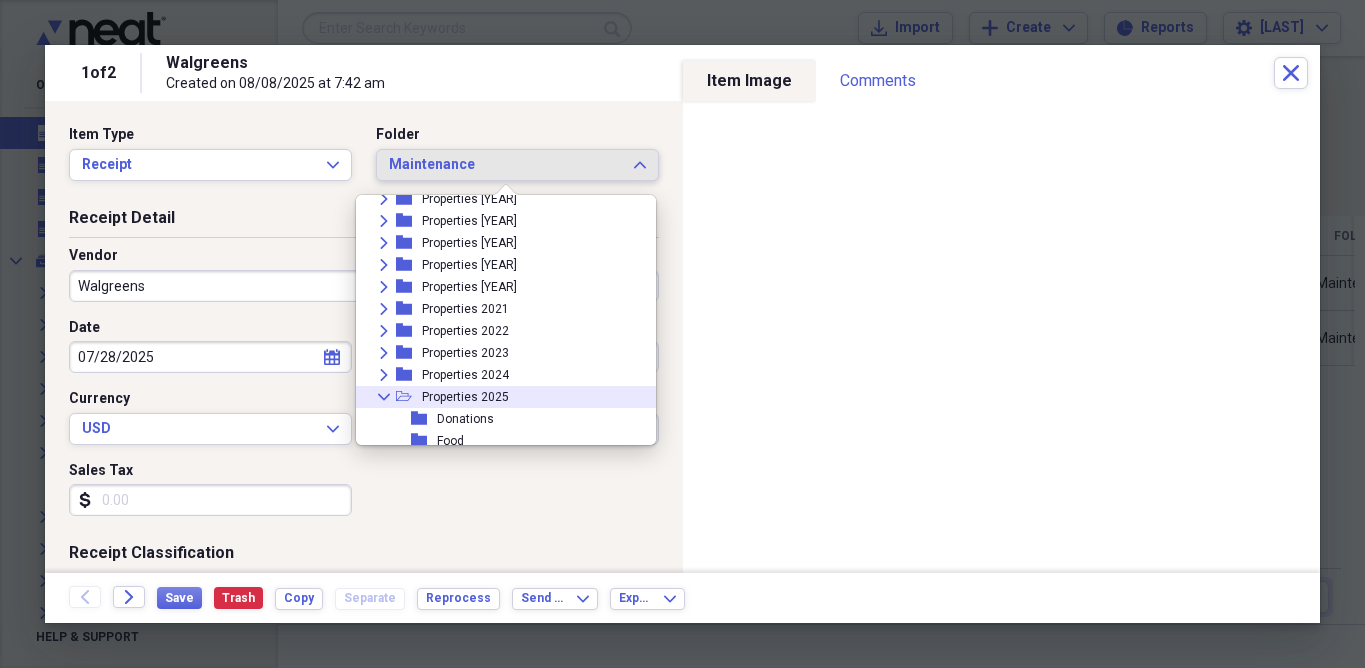 click on "Collapse" 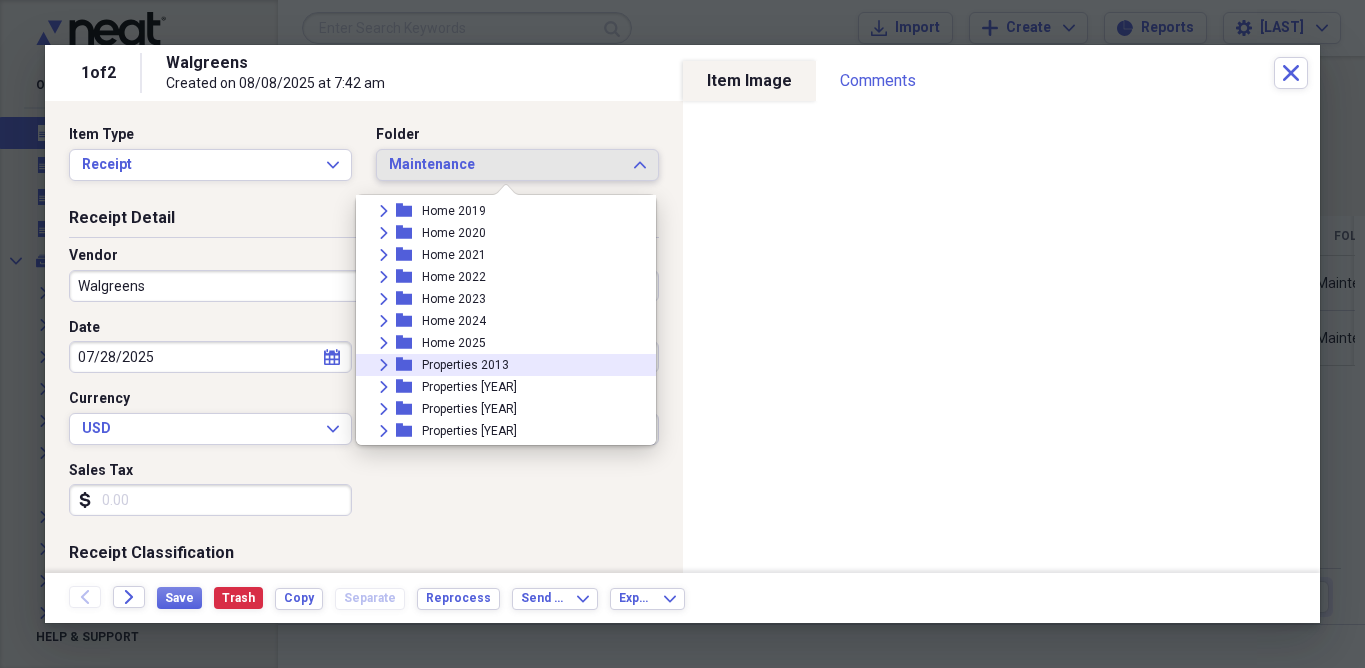 scroll, scrollTop: 231, scrollLeft: 0, axis: vertical 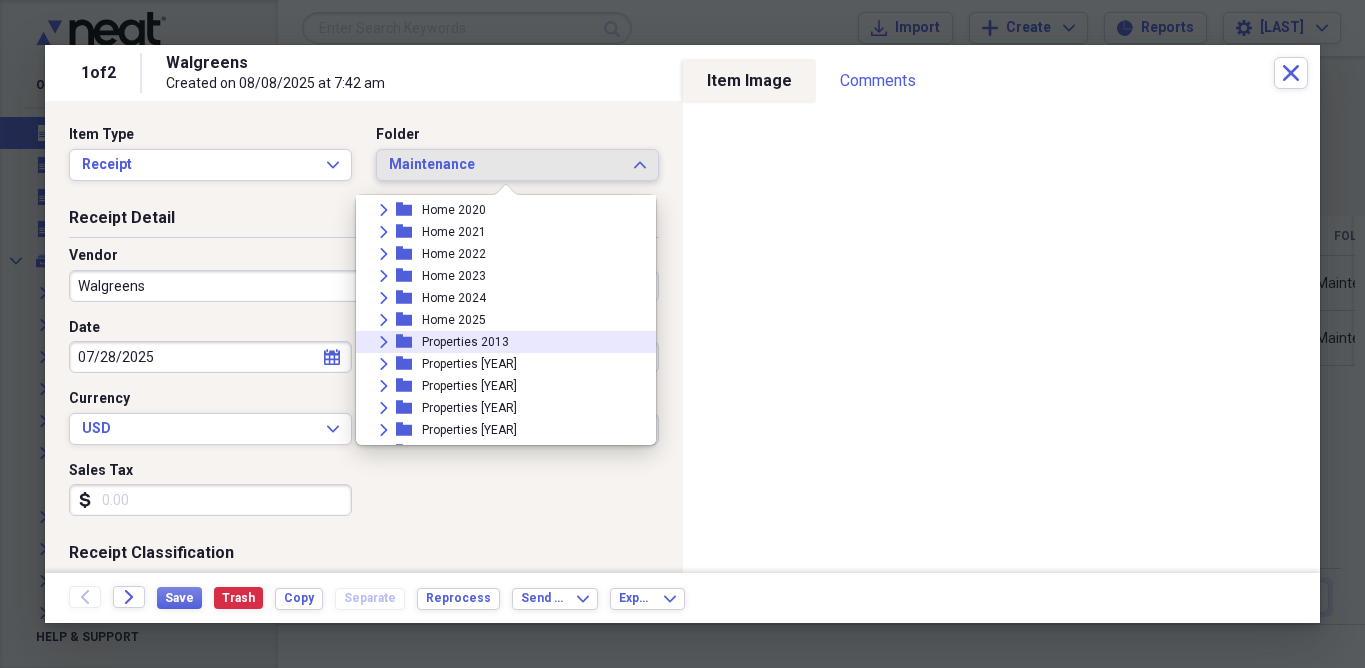 click on "Expand" 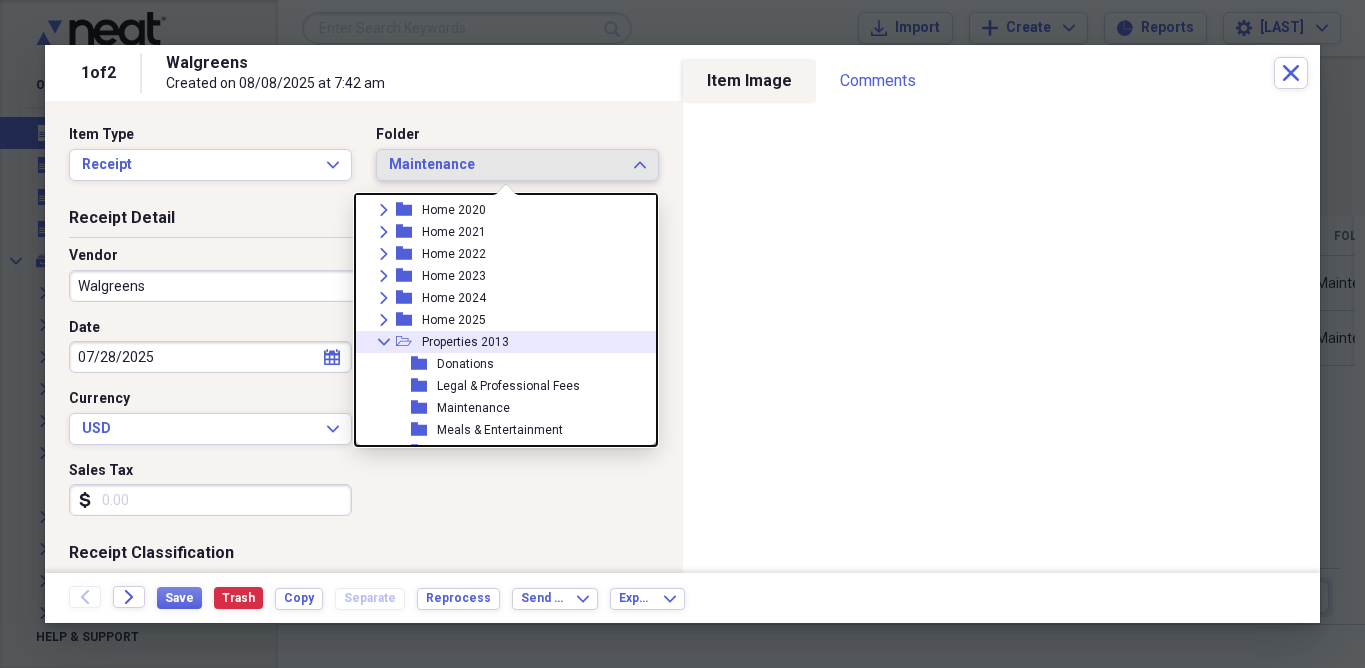 click on "Collapse" 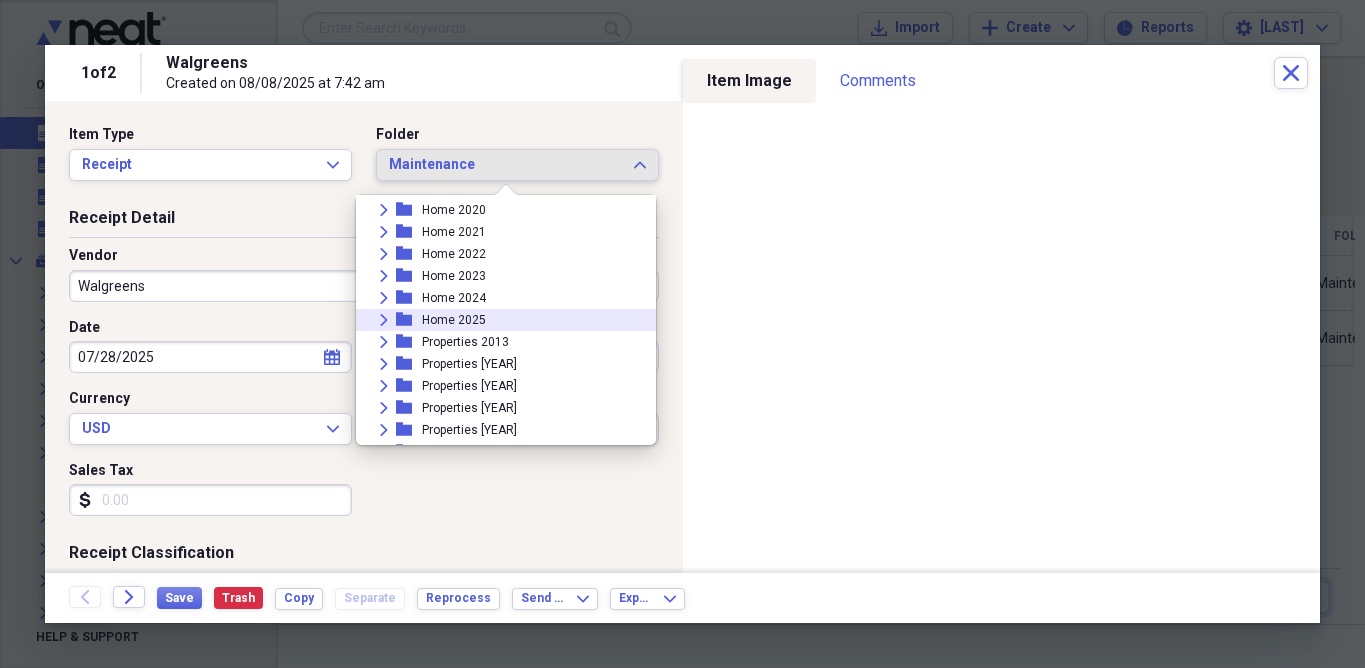 click on "Expand" 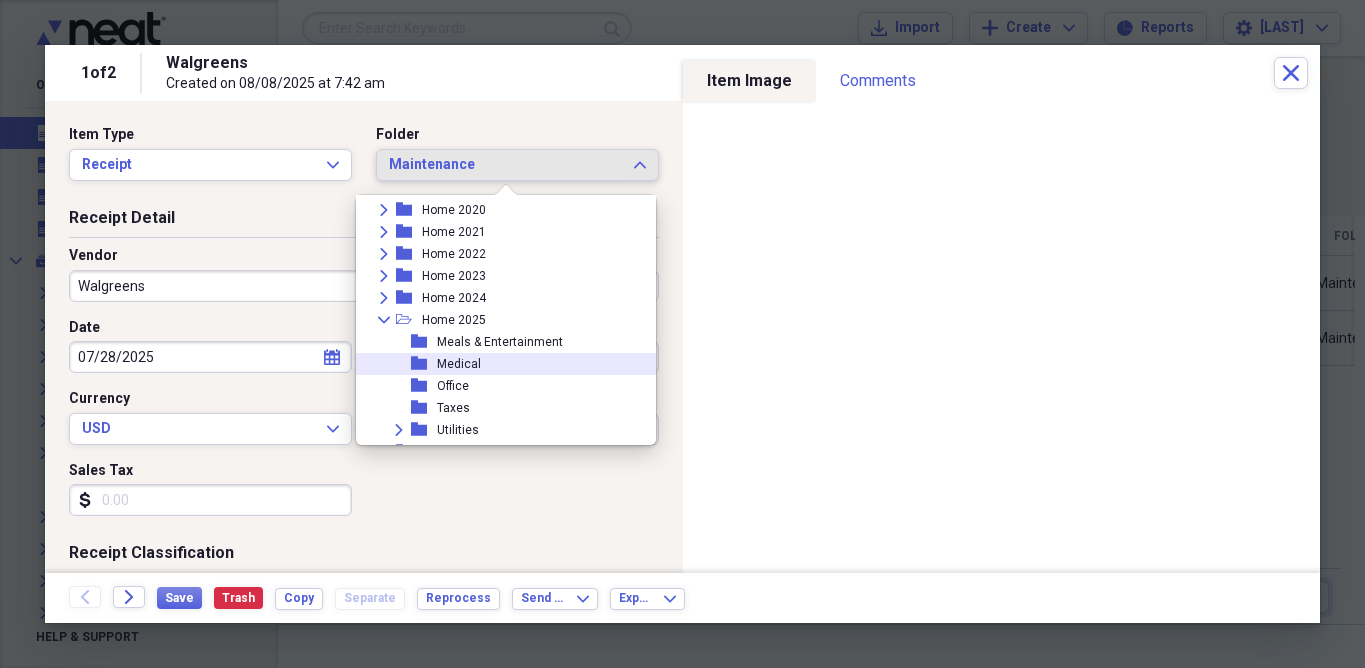 click on "folder Medical" at bounding box center [498, 364] 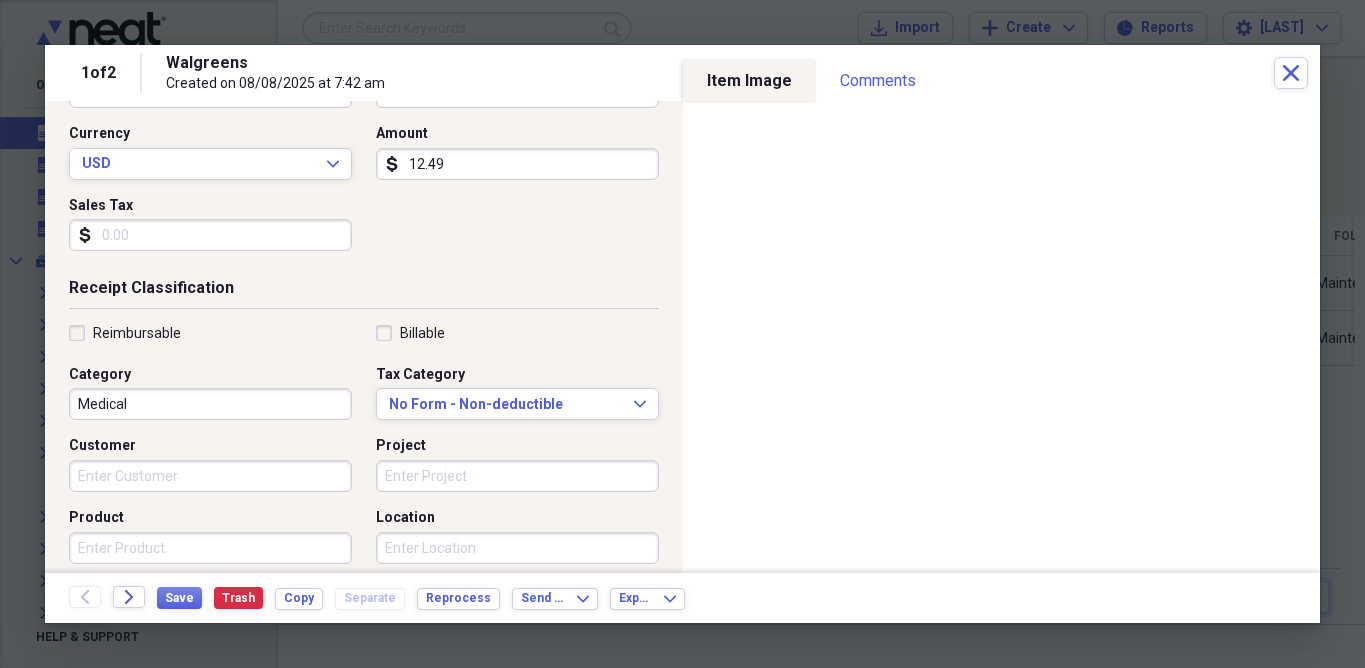 scroll, scrollTop: 290, scrollLeft: 0, axis: vertical 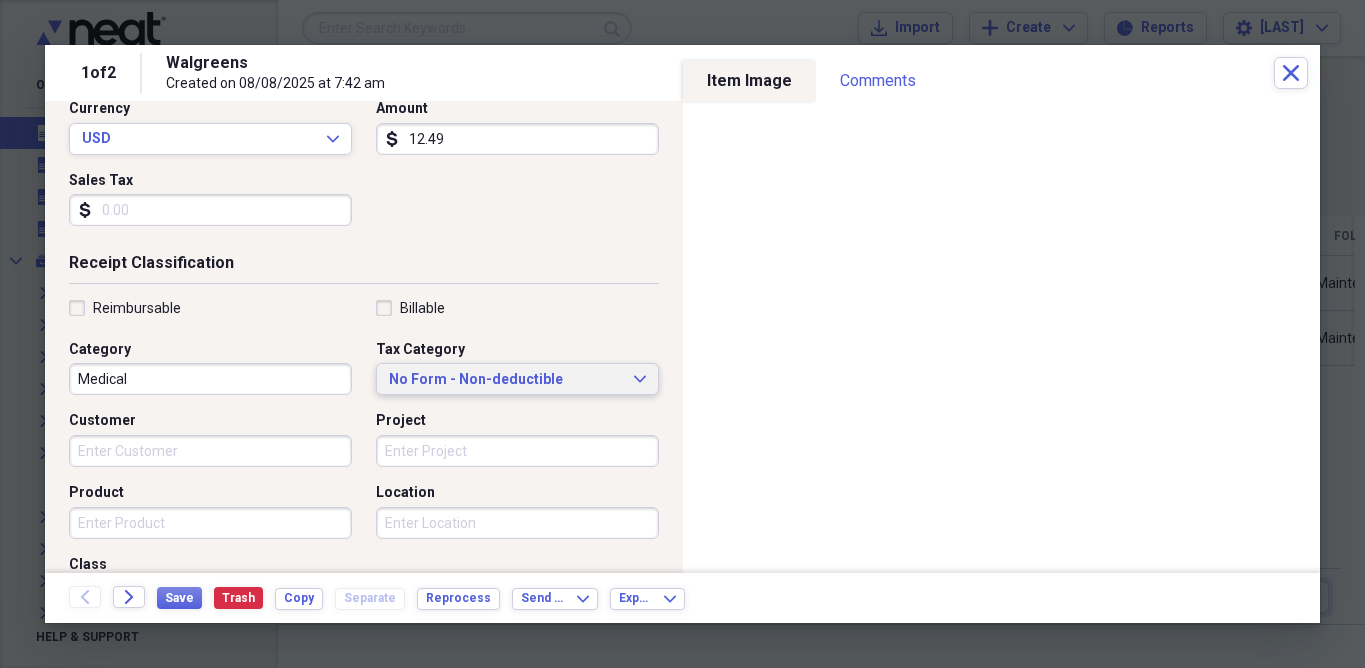click on "Expand" 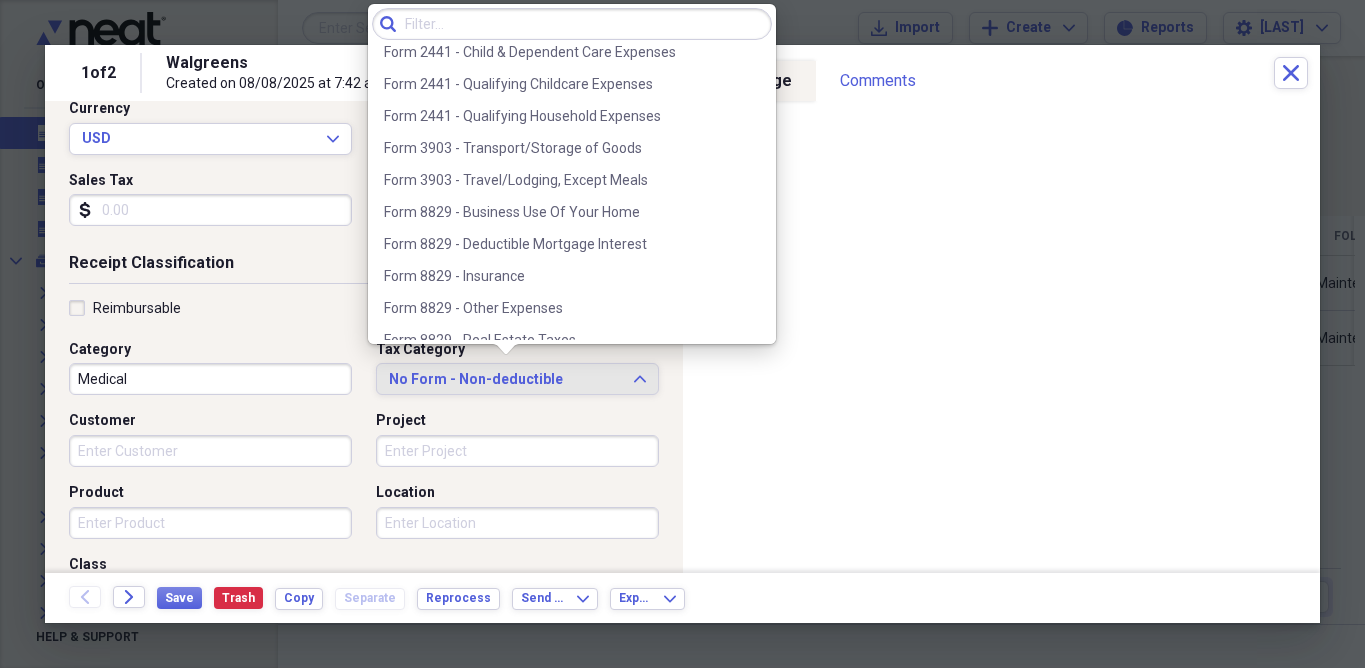 scroll, scrollTop: 780, scrollLeft: 0, axis: vertical 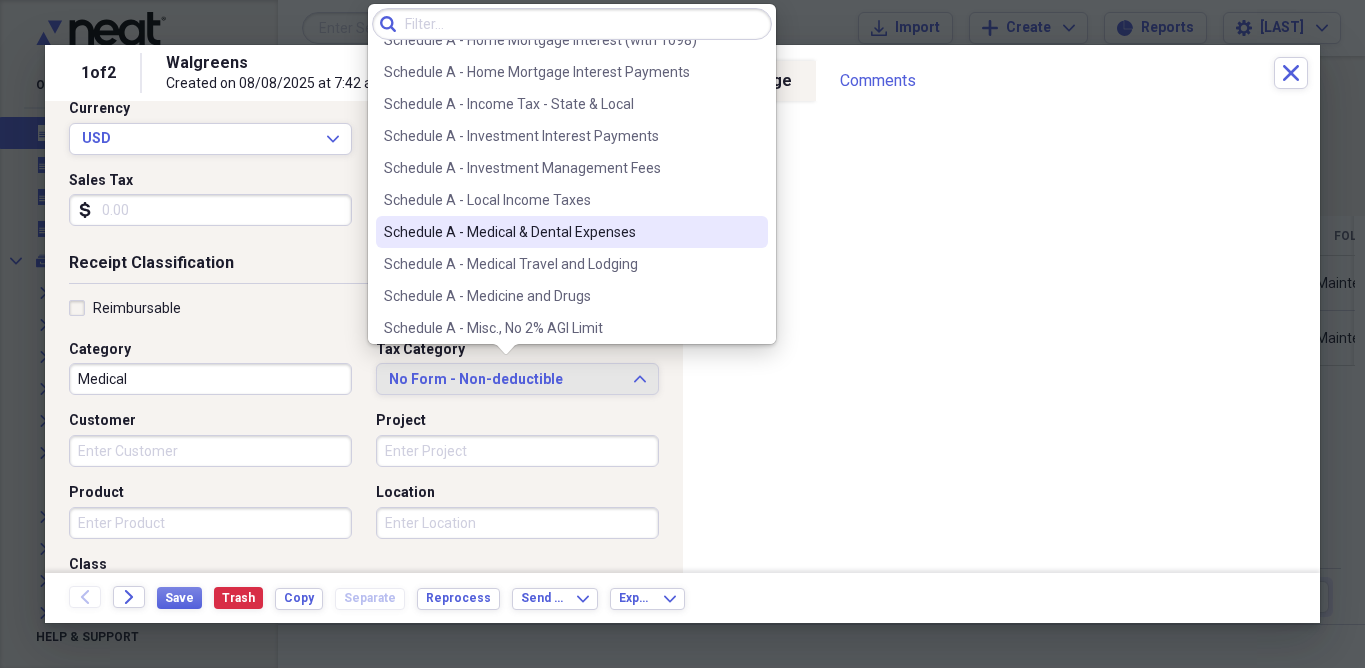click on "Schedule A - Medical & Dental Expenses" at bounding box center (560, 232) 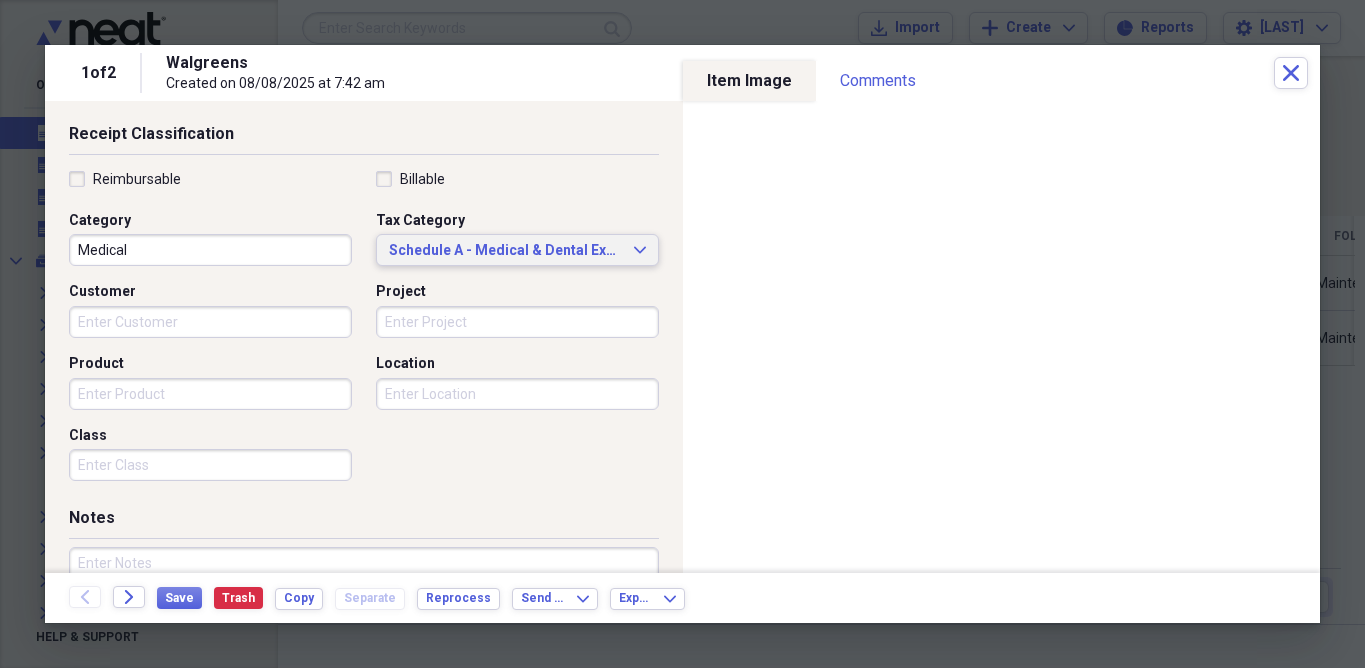 scroll, scrollTop: 452, scrollLeft: 0, axis: vertical 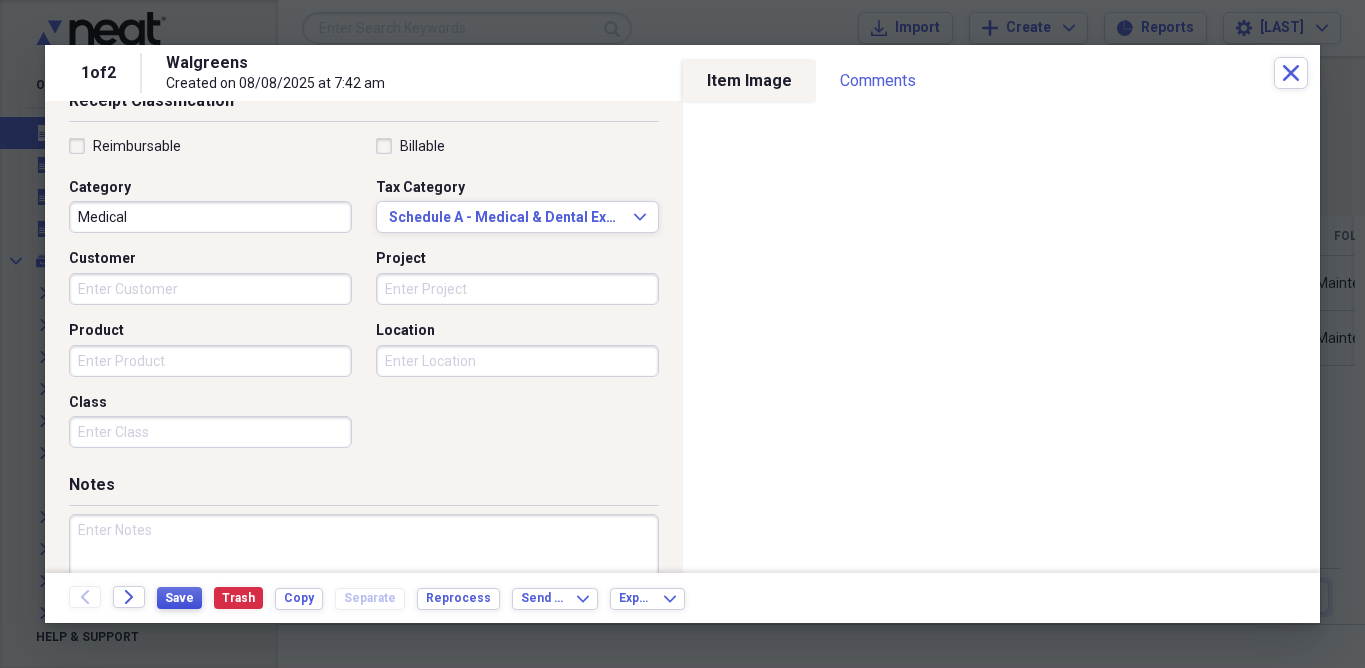 click on "Save" at bounding box center (179, 598) 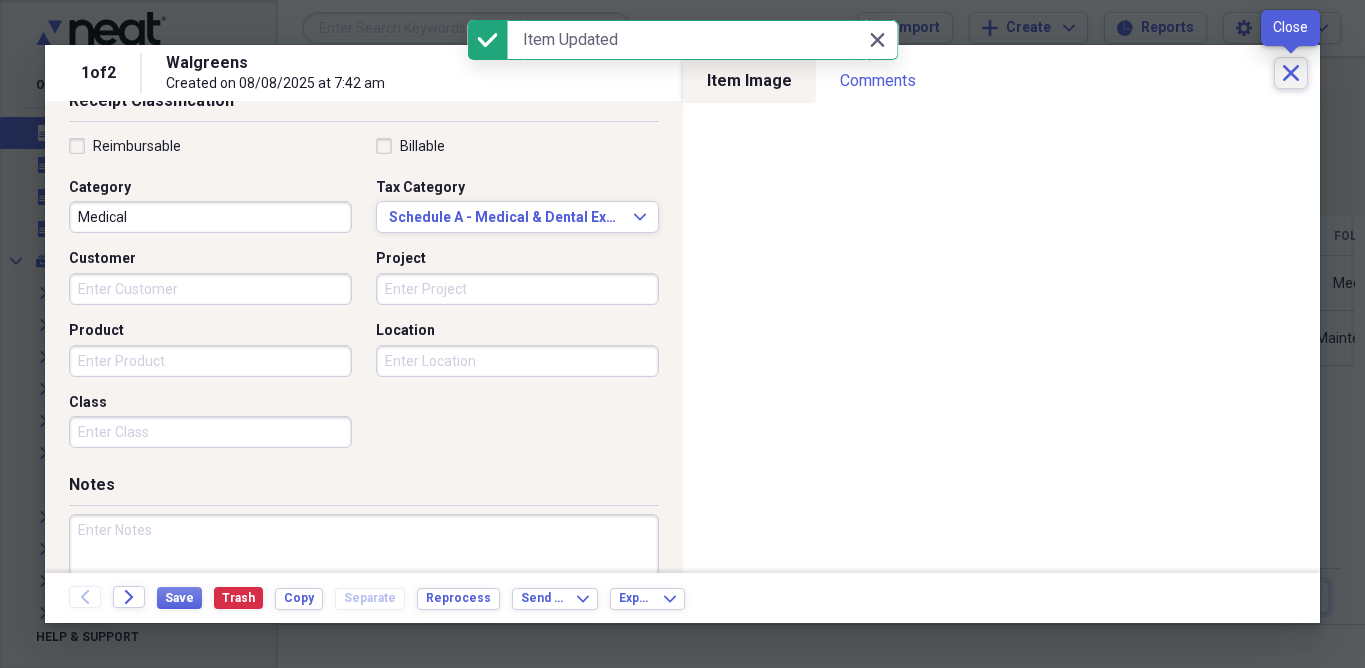 click on "Close" 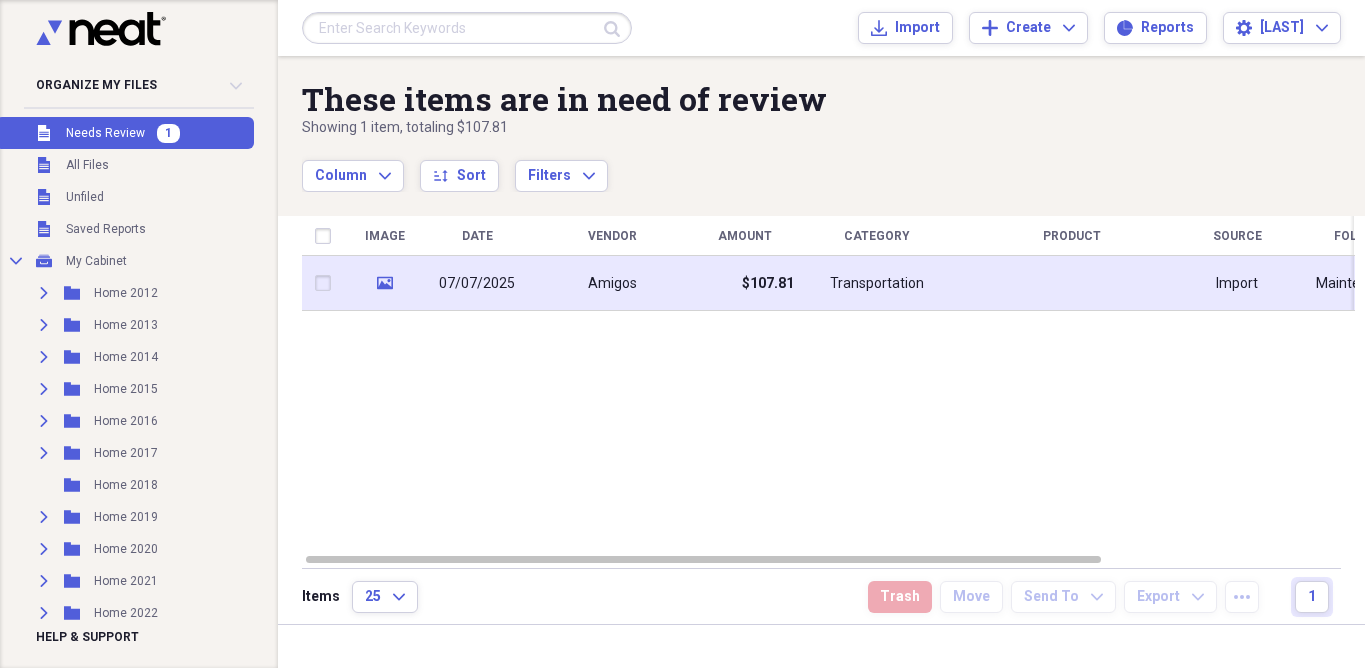 click on "Transportation" at bounding box center (877, 283) 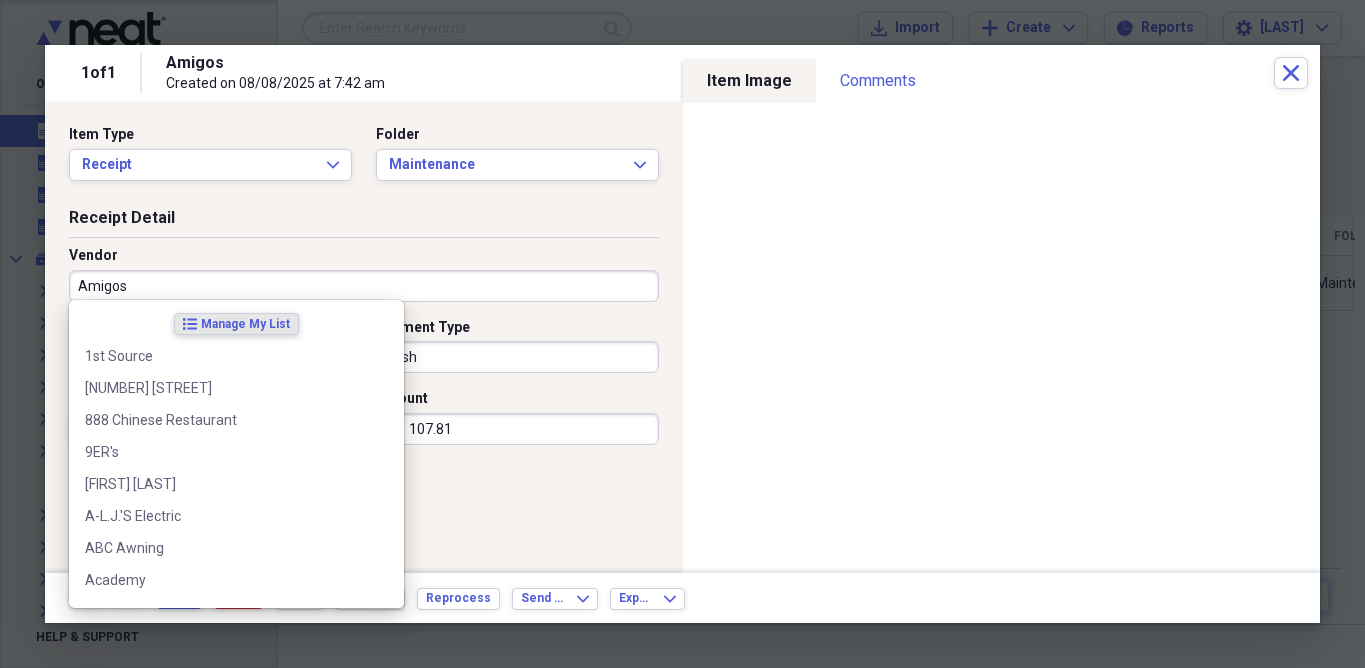 drag, startPoint x: 200, startPoint y: 289, endPoint x: 0, endPoint y: 284, distance: 200.06248 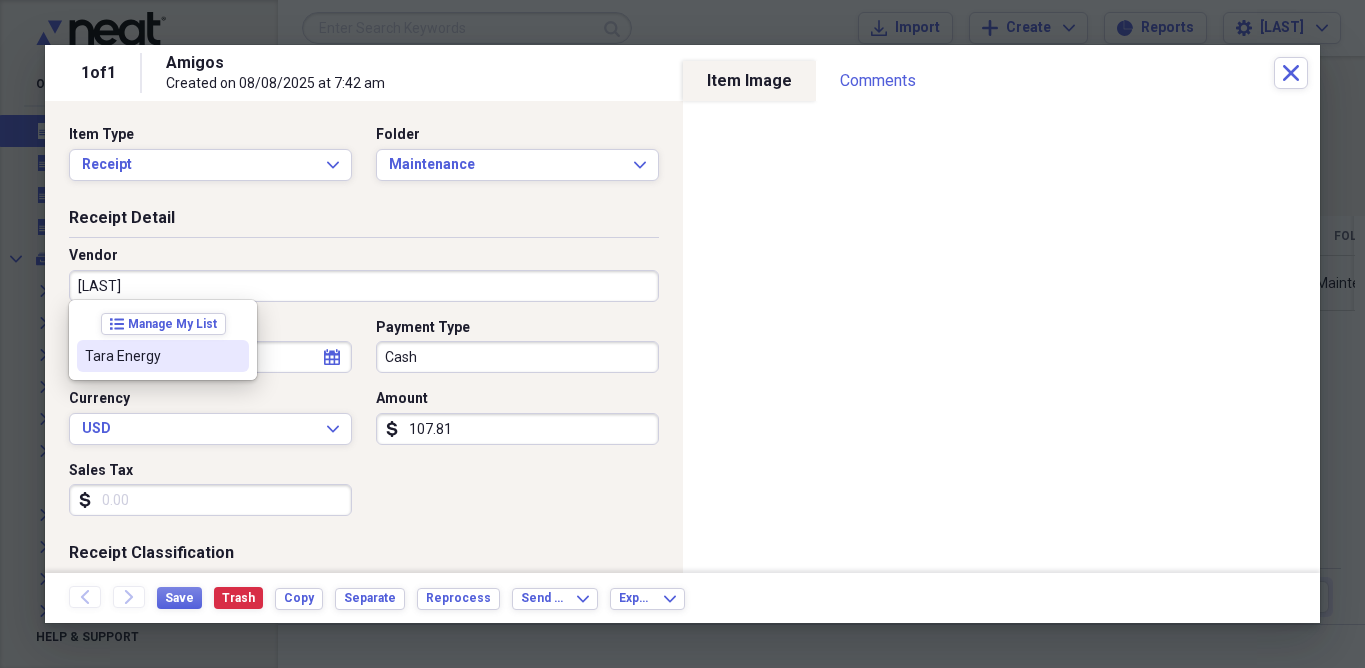 click on "Tara Energy" at bounding box center (151, 356) 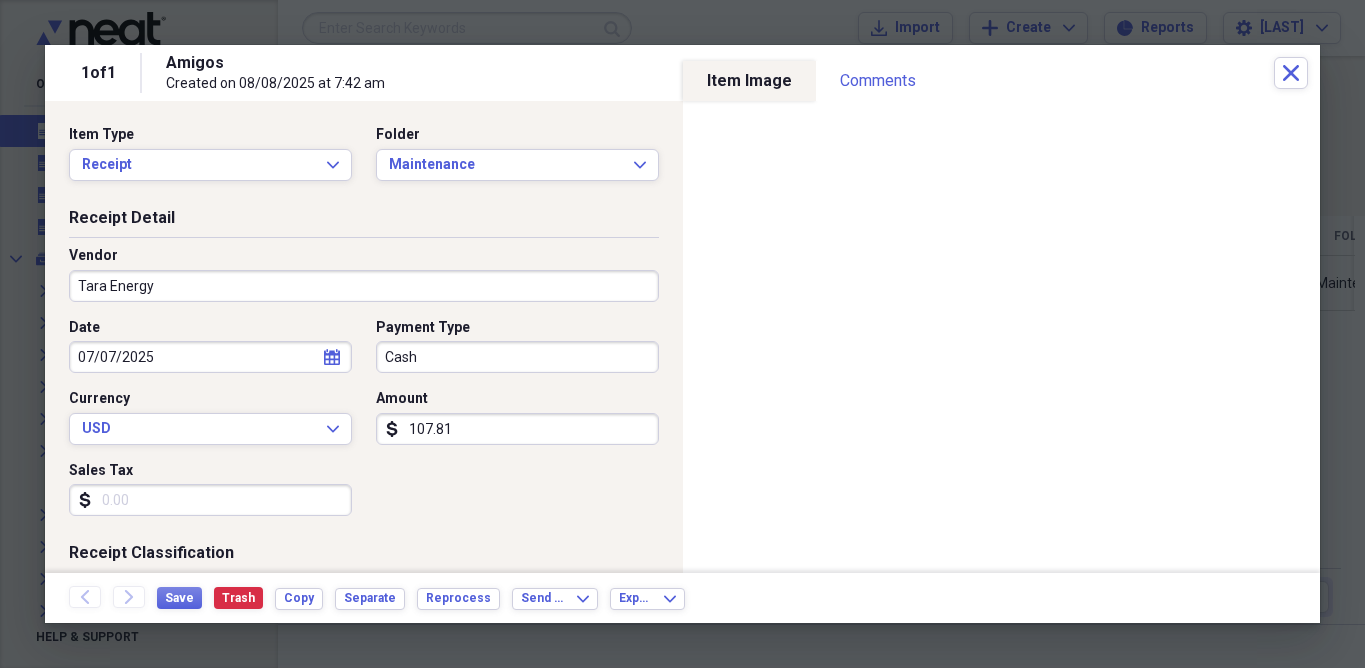 type on "Utilities" 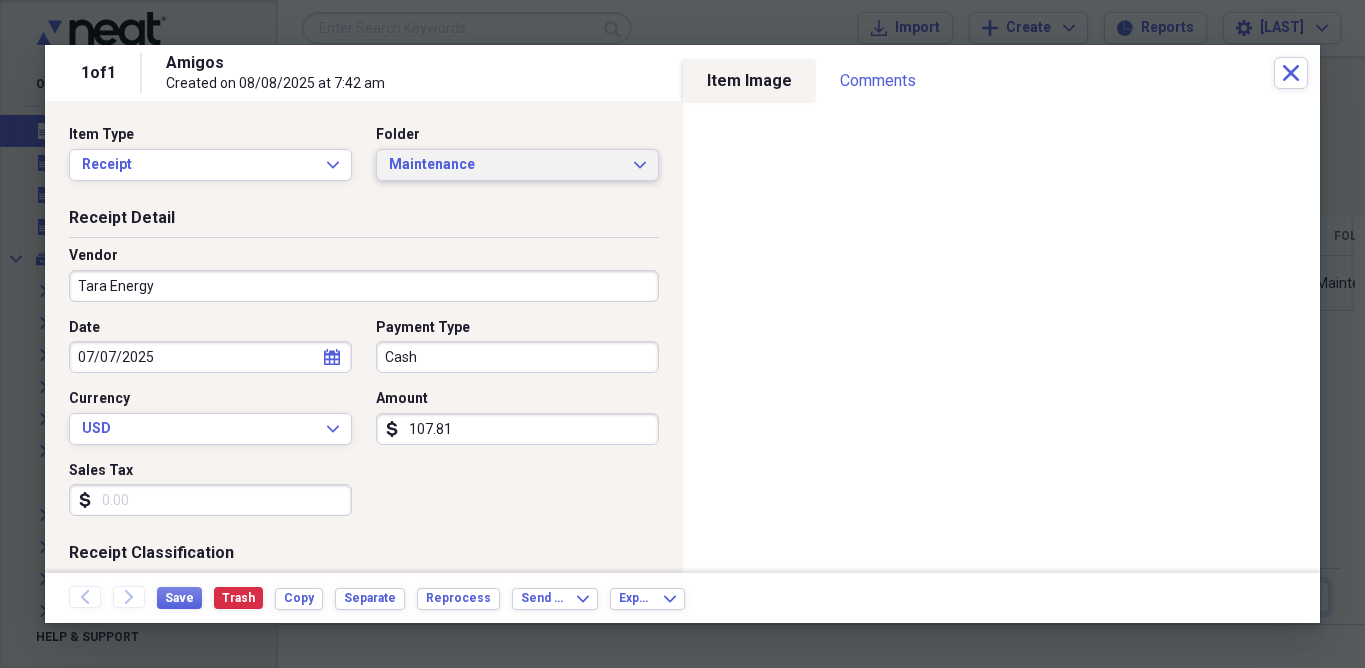 click on "Expand" 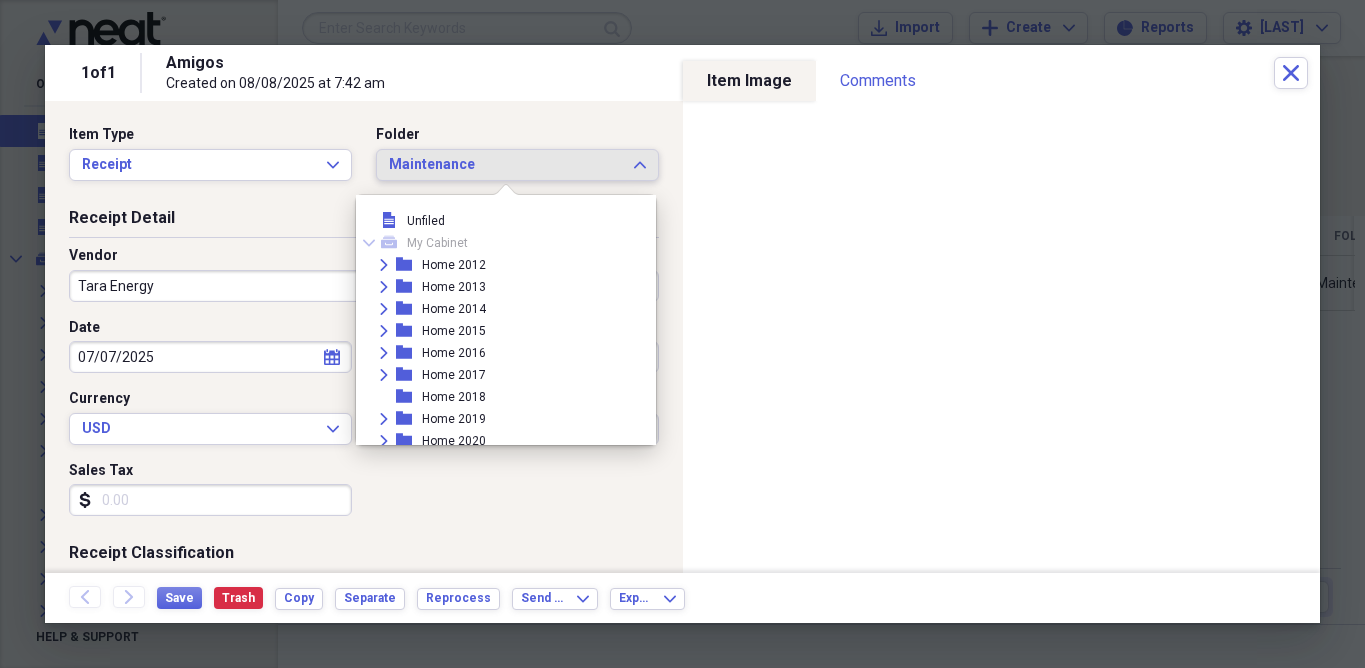 scroll, scrollTop: 737, scrollLeft: 0, axis: vertical 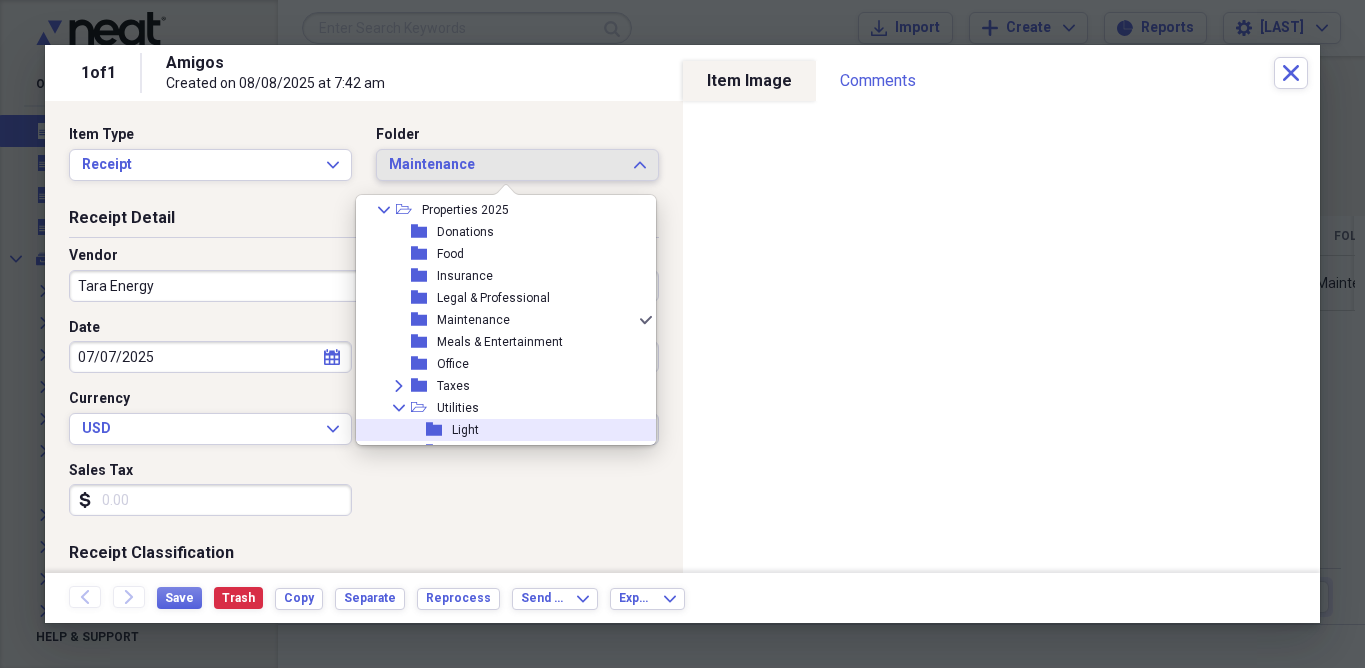 click on "folder Light" at bounding box center (498, 430) 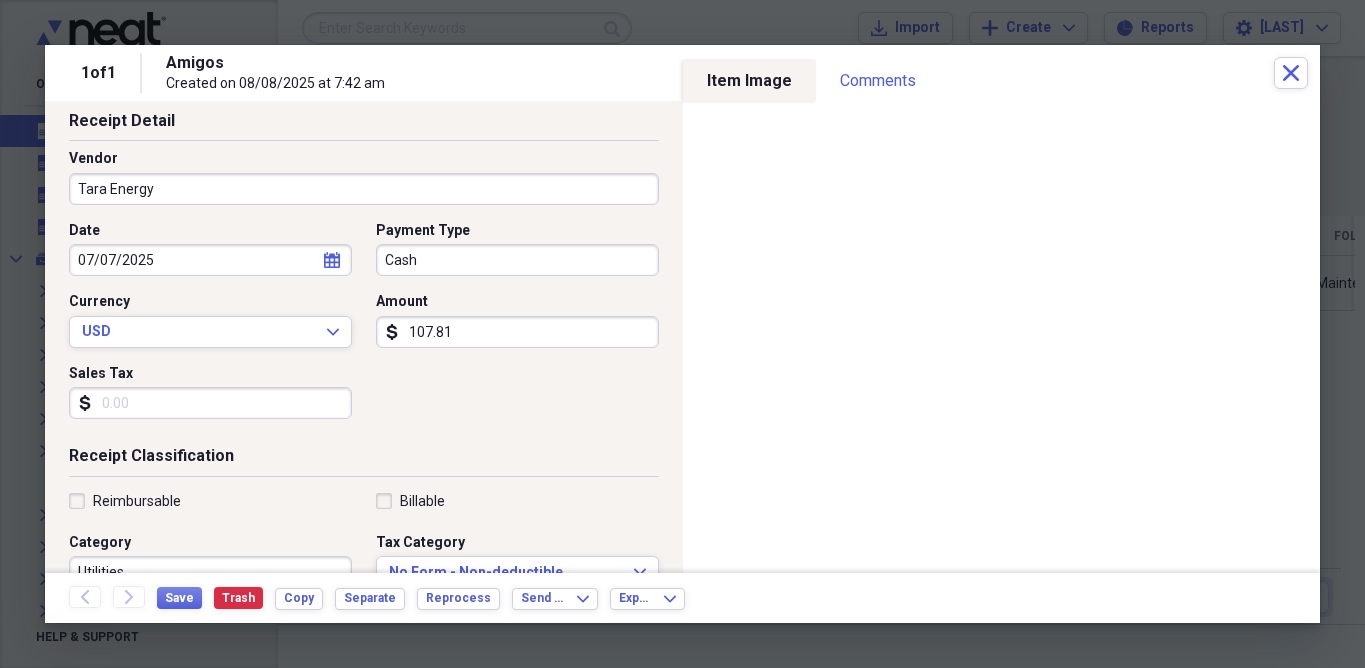 scroll, scrollTop: 99, scrollLeft: 0, axis: vertical 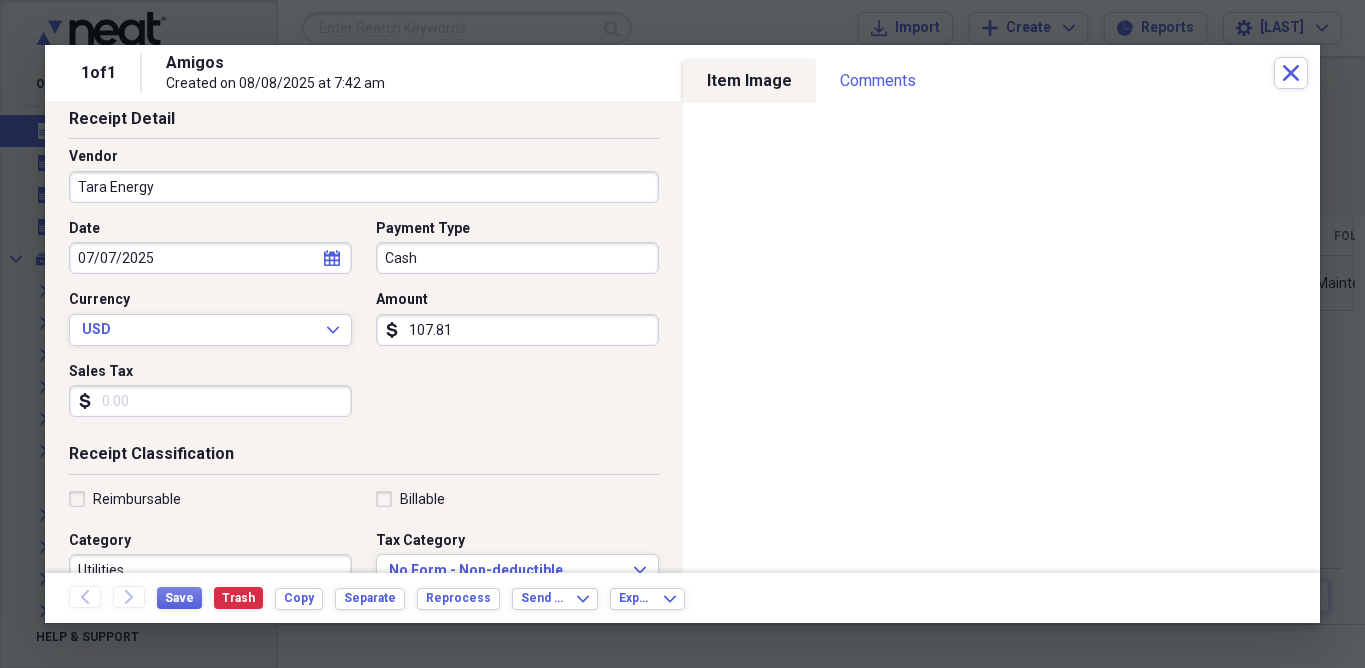 click 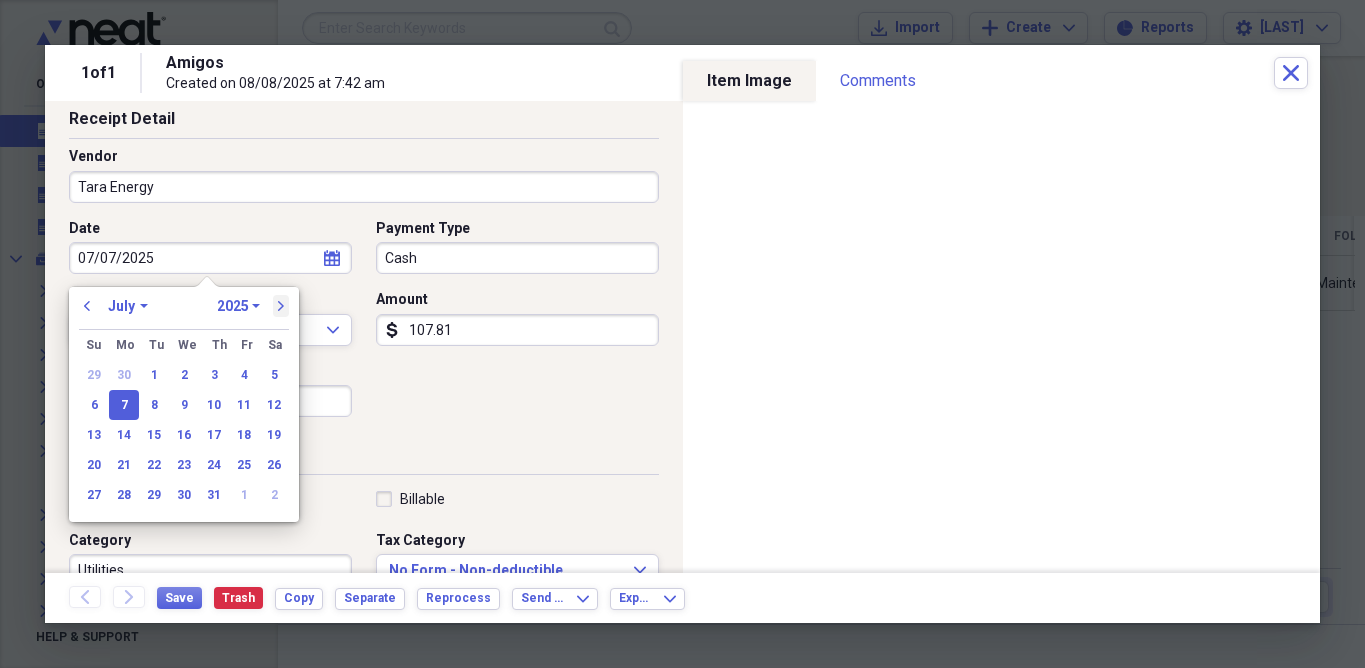 click on "next" at bounding box center (281, 306) 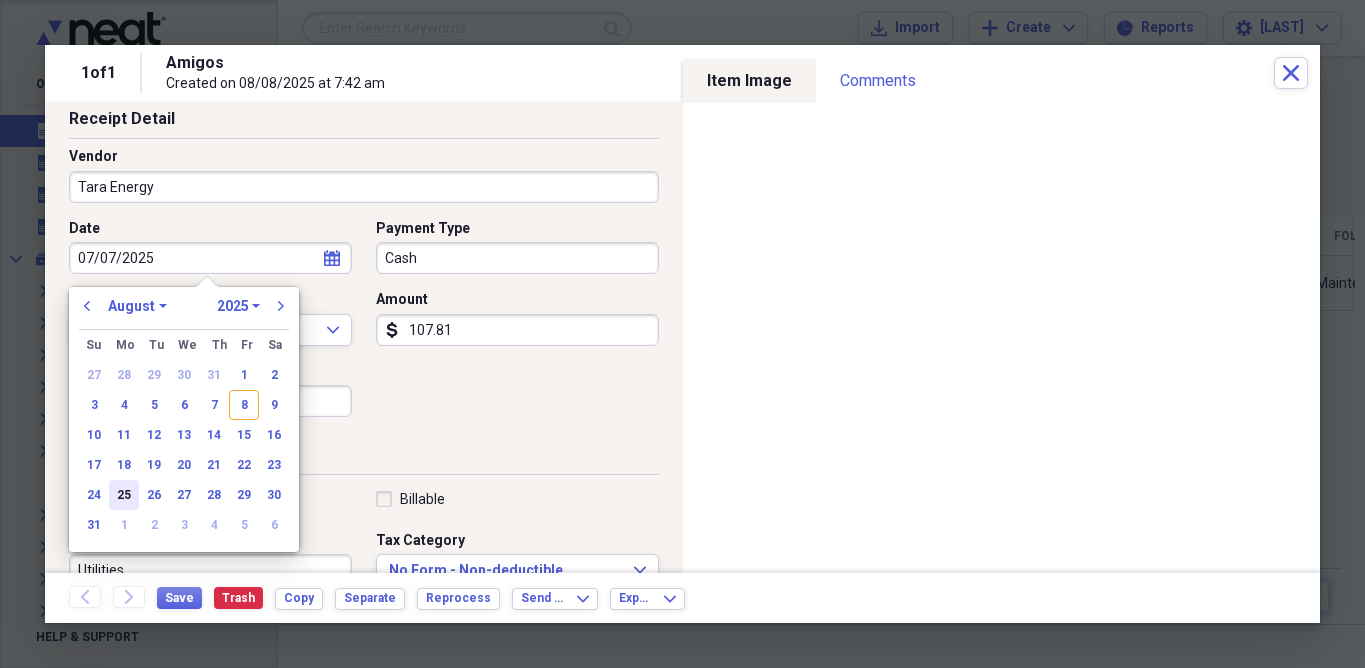 click on "25" at bounding box center [124, 495] 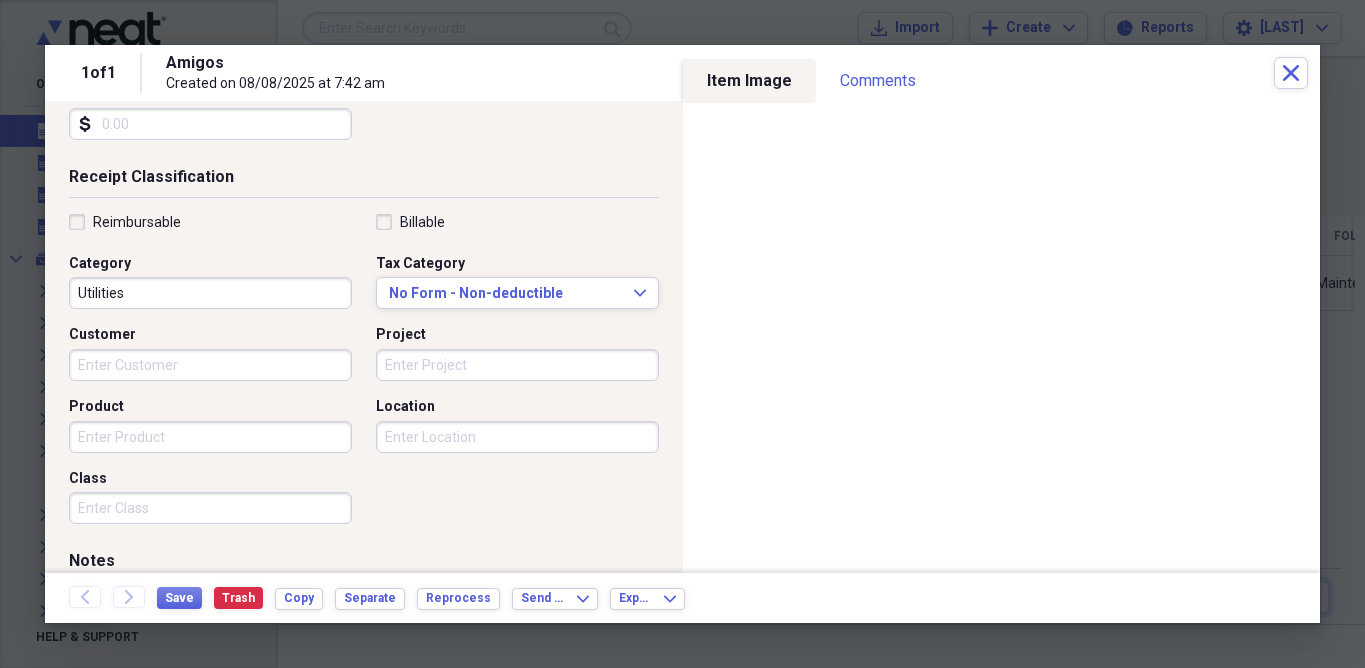 scroll, scrollTop: 385, scrollLeft: 0, axis: vertical 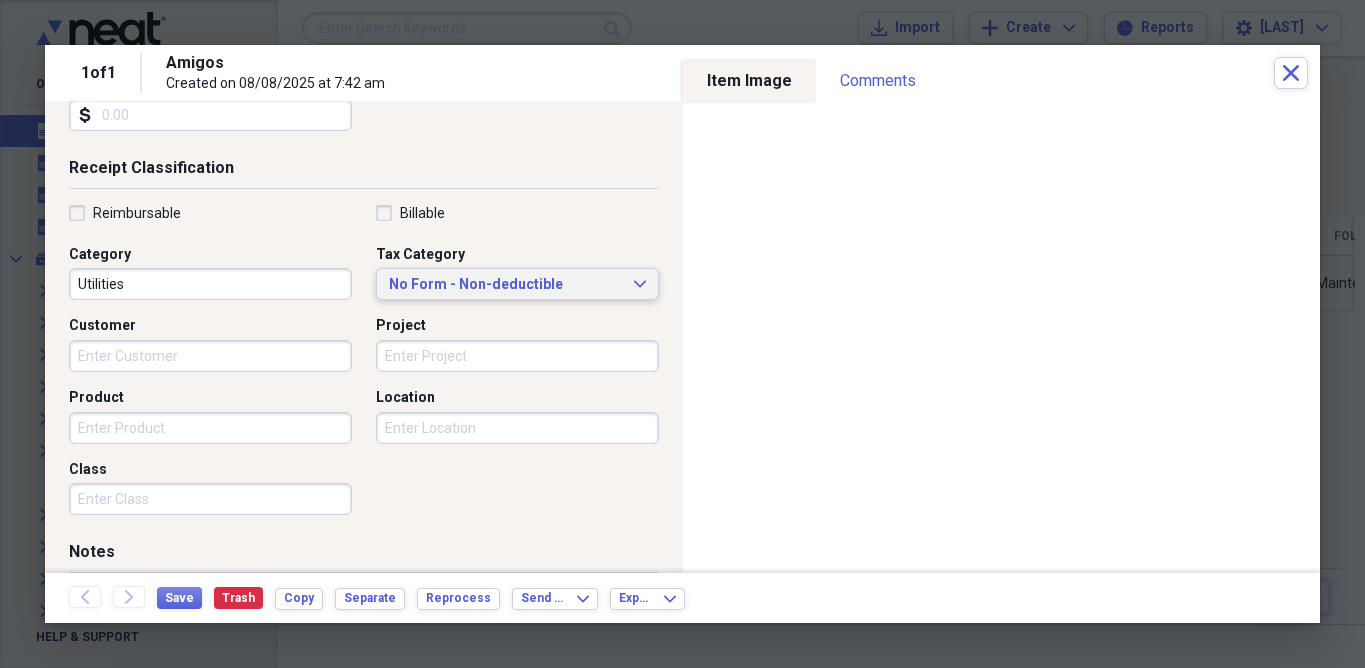 click on "Expand" 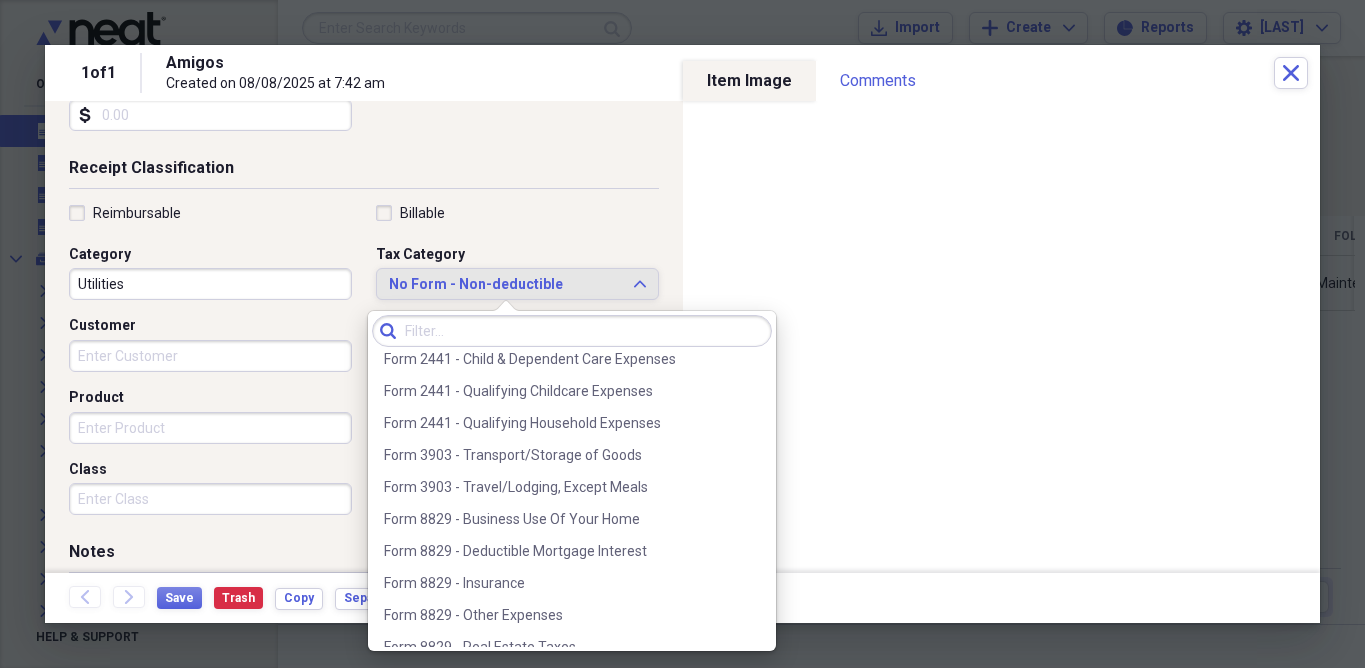 scroll, scrollTop: 780, scrollLeft: 0, axis: vertical 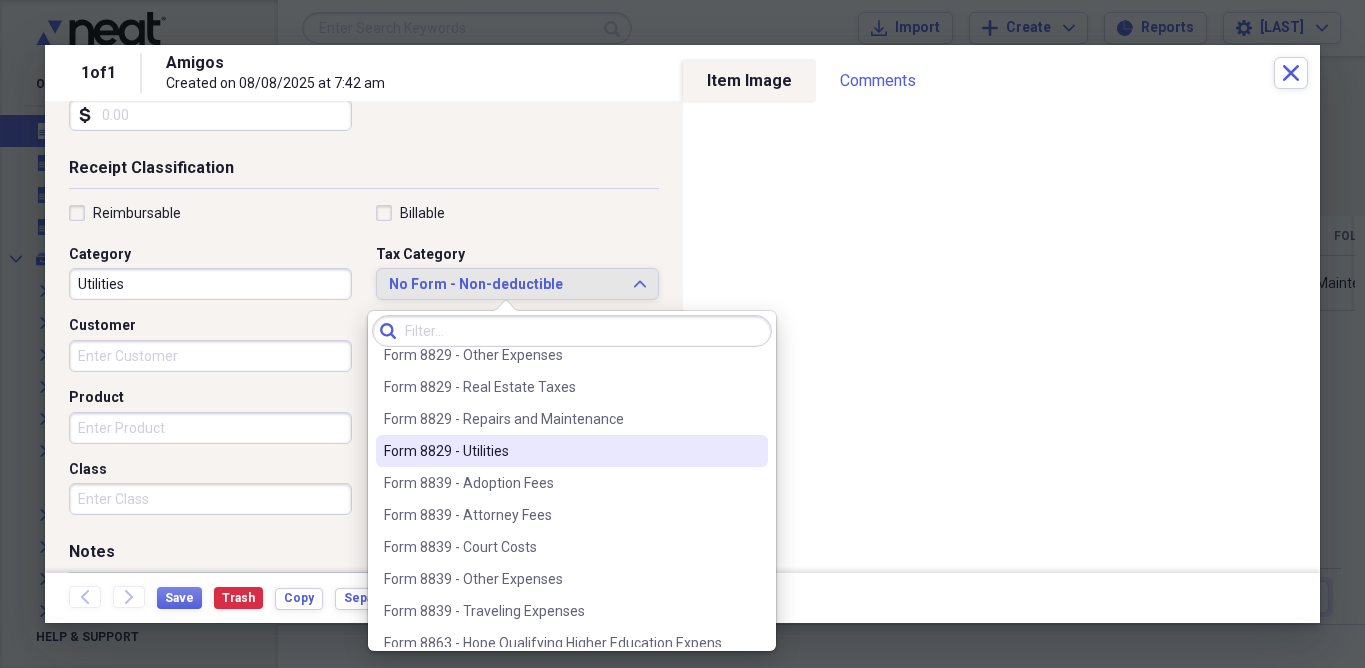 click on "Form 8829 - Utilities" at bounding box center [572, 451] 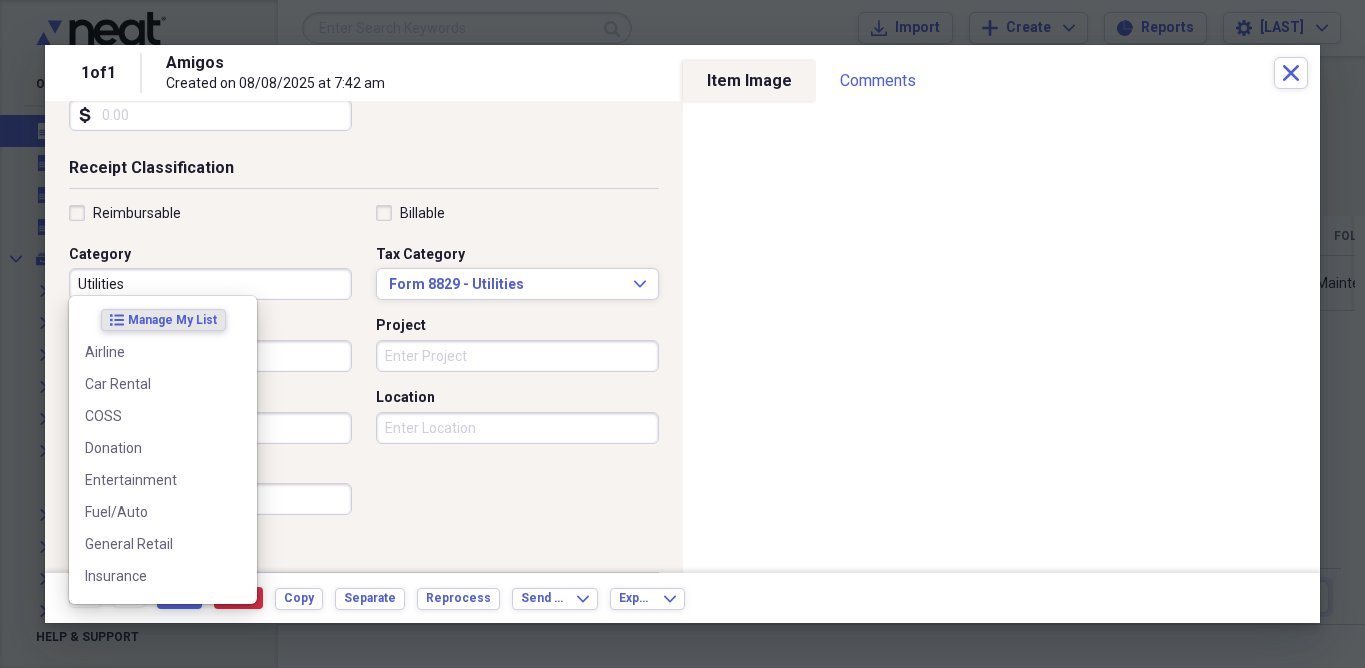 click on "Utilities" at bounding box center [210, 284] 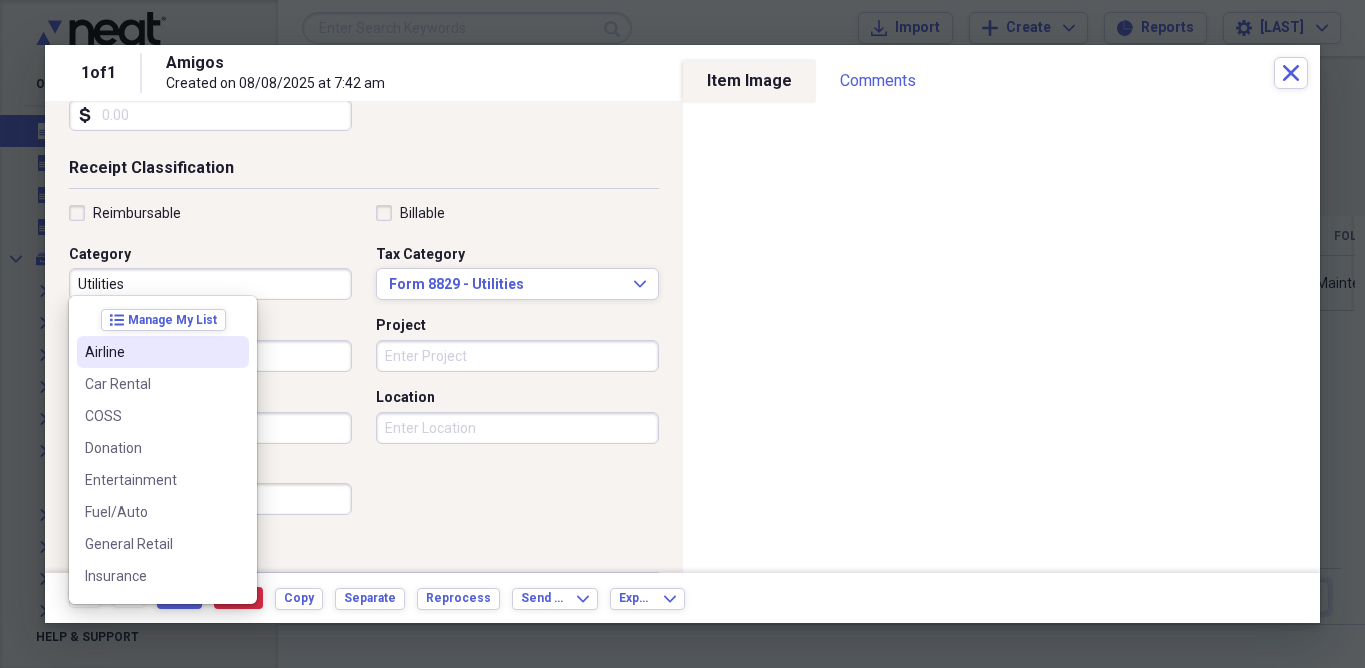 click on "Utilities" at bounding box center [210, 284] 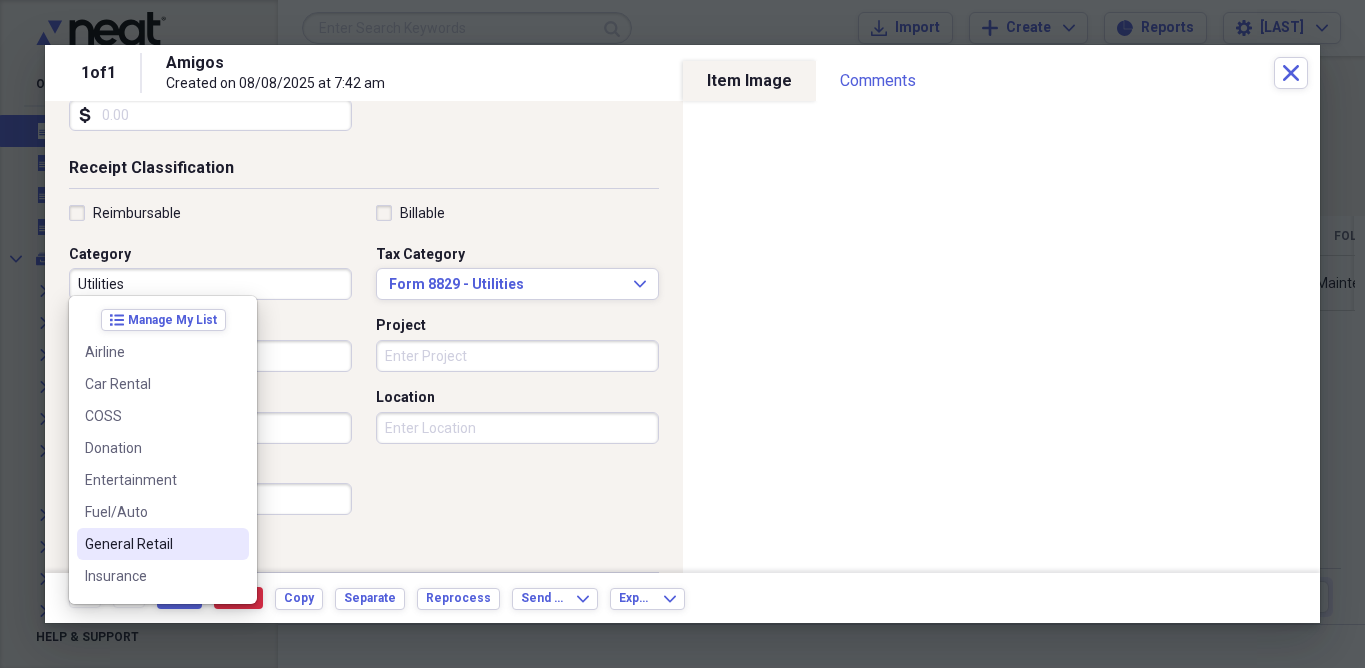 click on "Tax Category Form 8829 - Utilities Expand Customer Project Product Location Class" at bounding box center [364, 364] 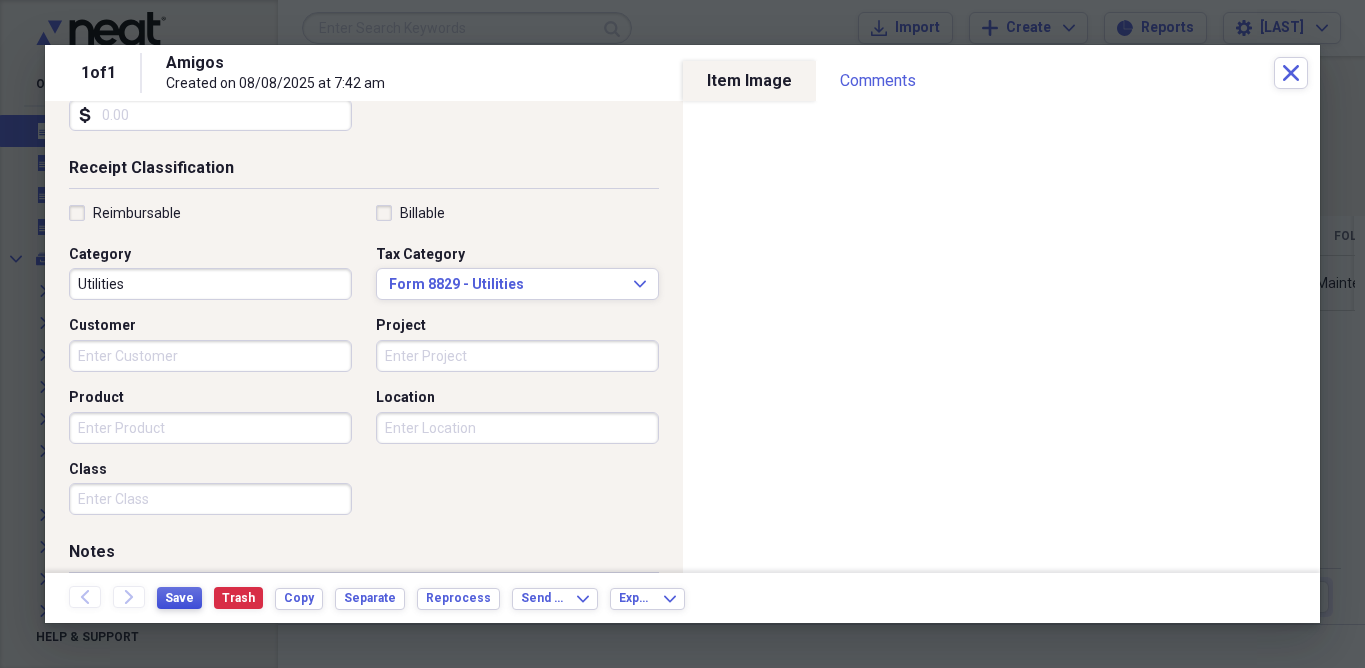 click on "Save" at bounding box center (179, 598) 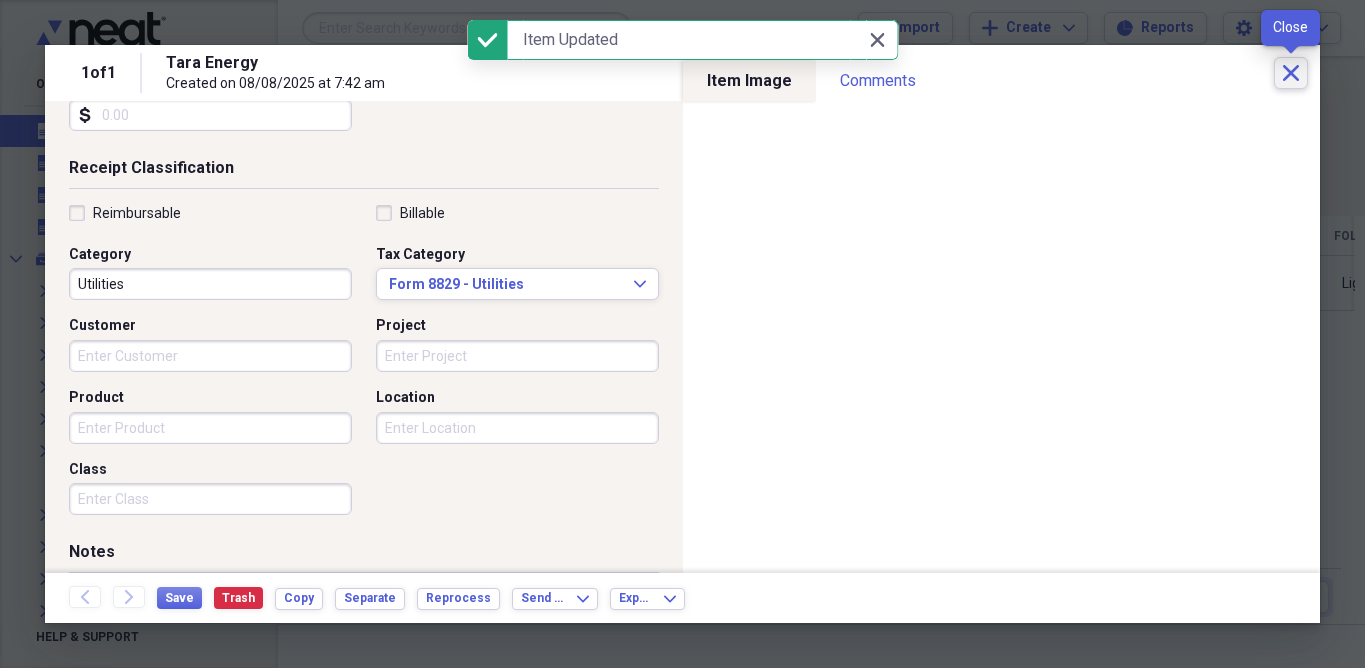 click on "Close" 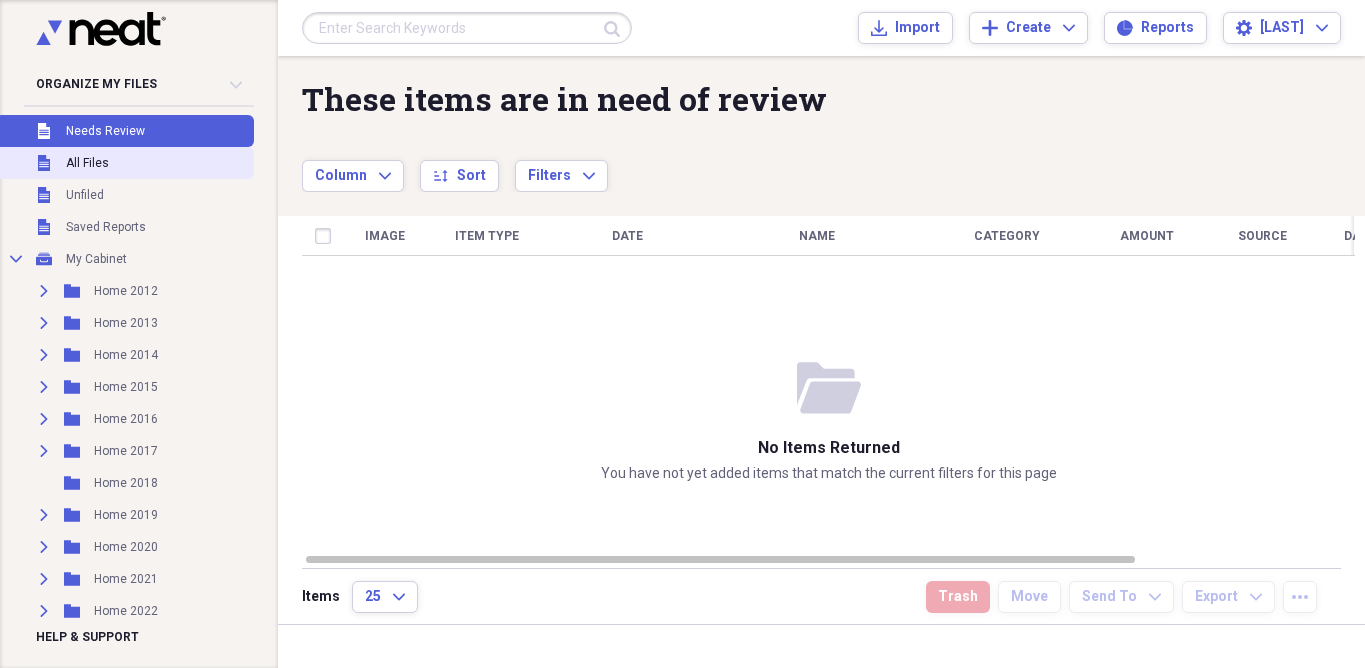 click on "Unfiled All Files" at bounding box center [125, 163] 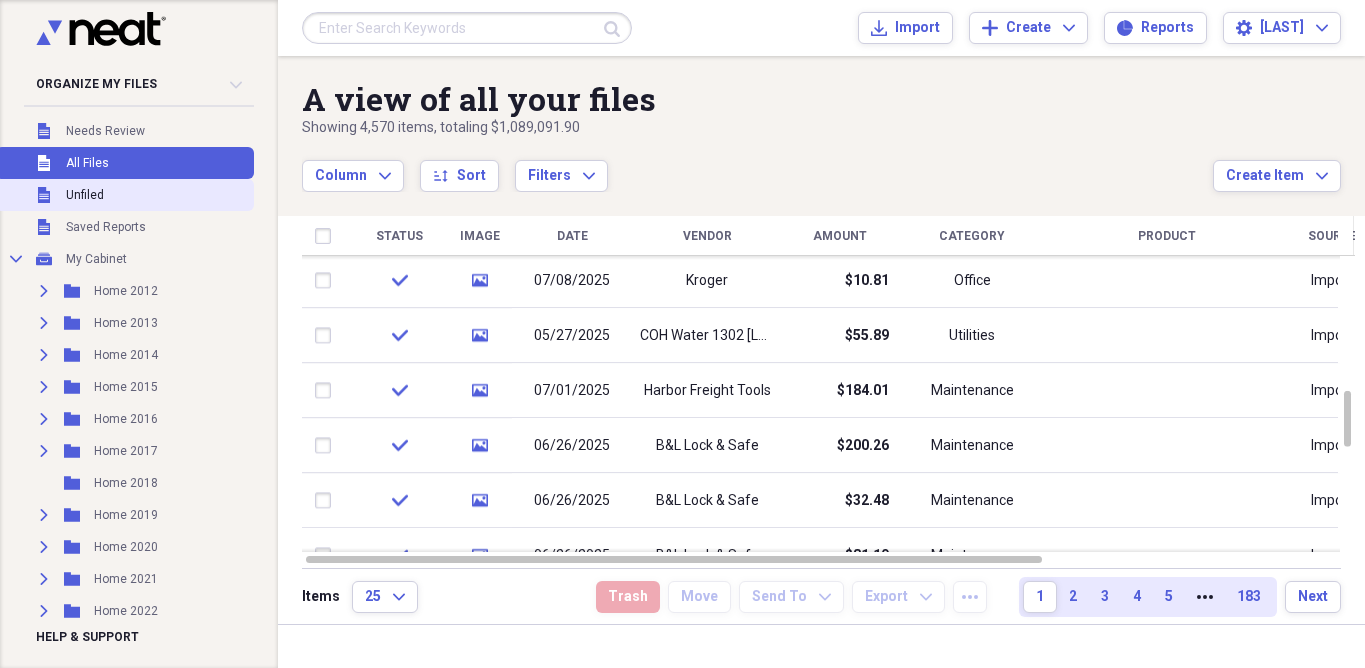 click on "Unfiled" at bounding box center (85, 195) 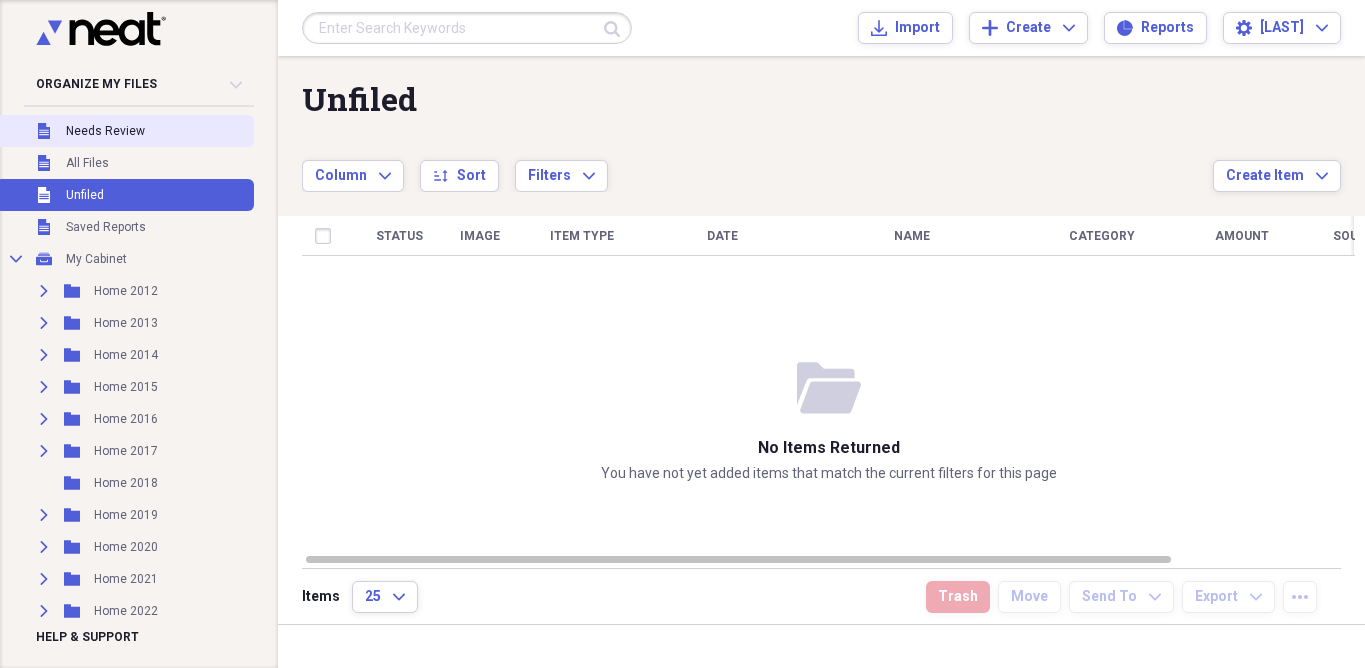 click on "Needs Review" at bounding box center (105, 131) 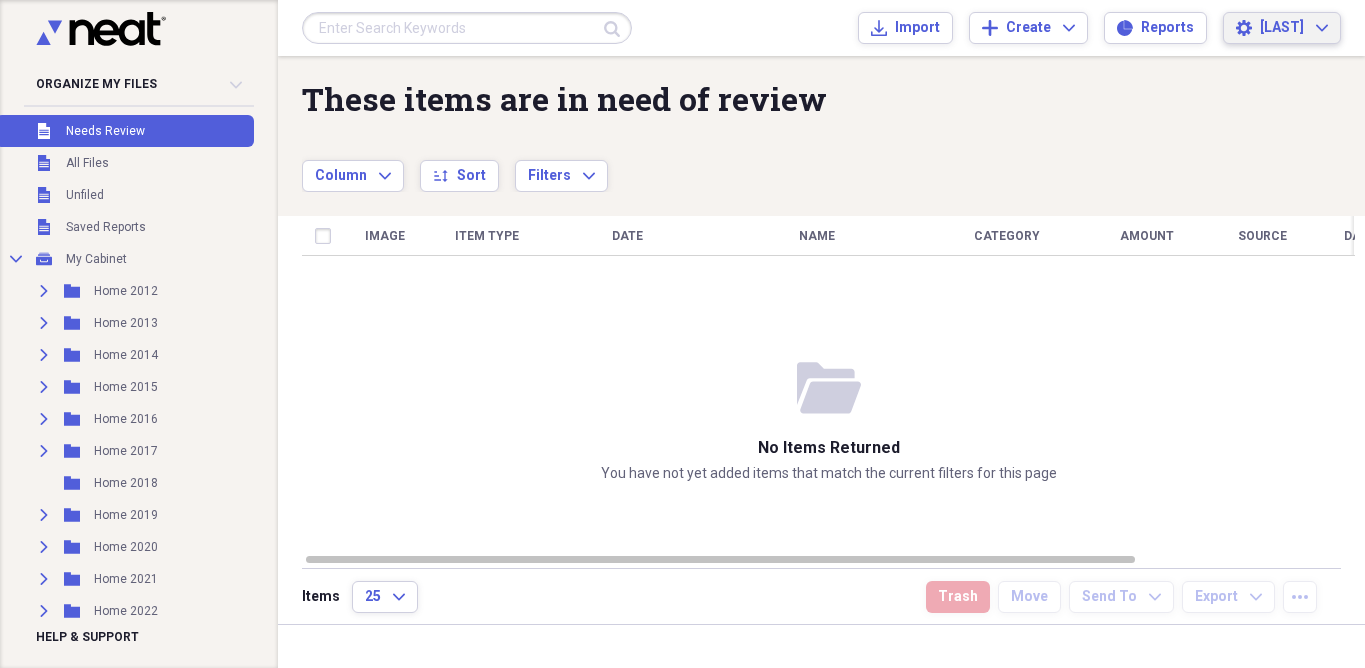 click on "[LAST]" at bounding box center [1282, 28] 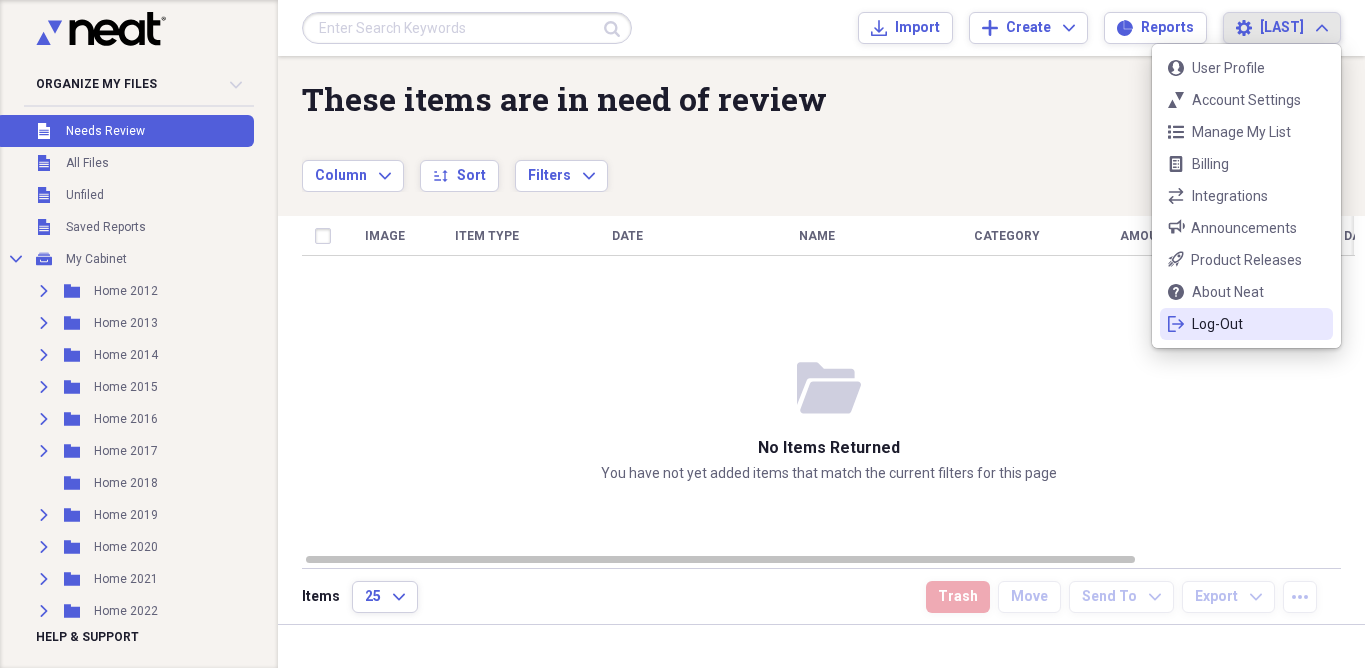 click on "logout Log-Out" at bounding box center (1246, 324) 